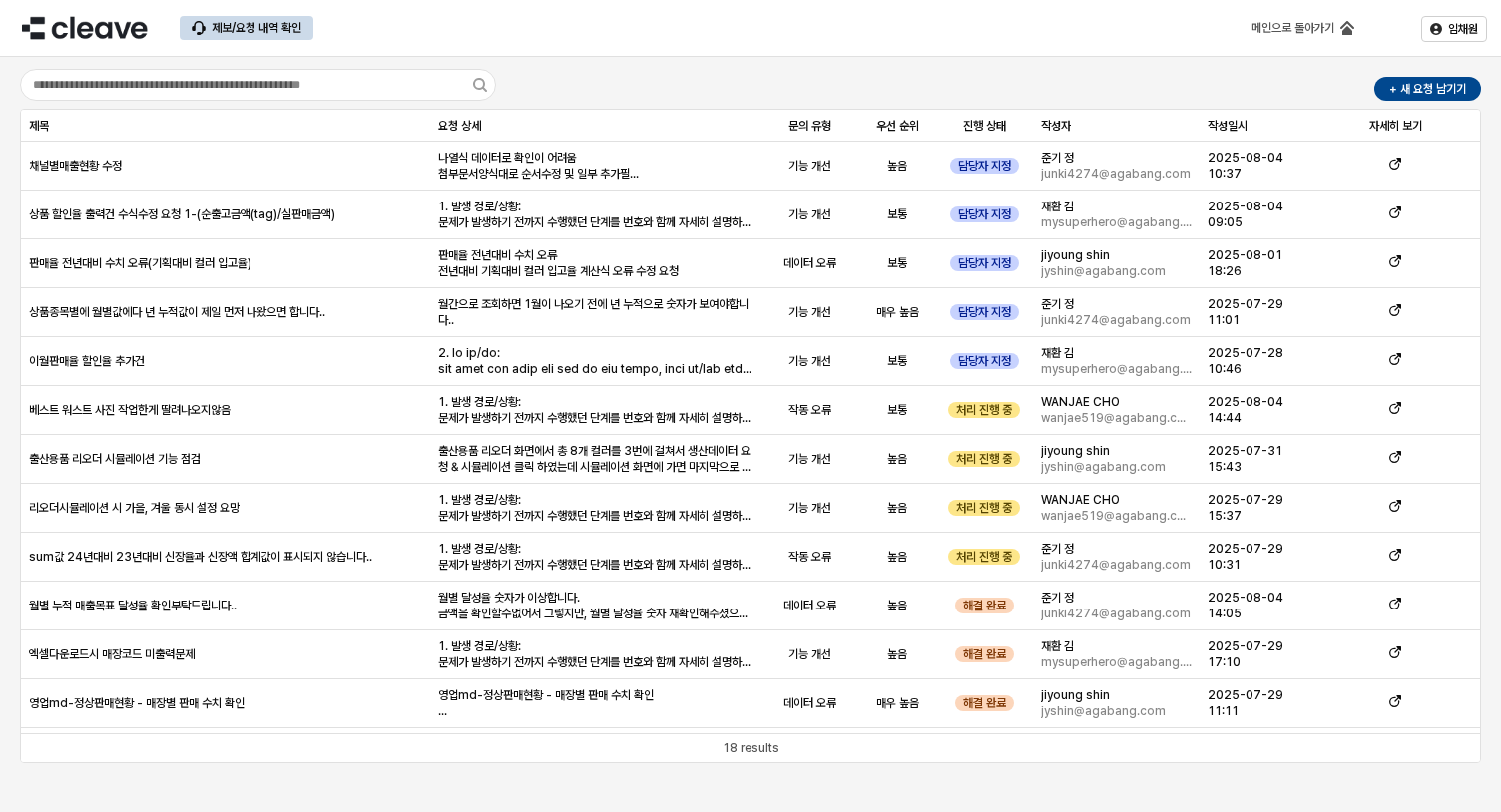 scroll, scrollTop: 0, scrollLeft: 0, axis: both 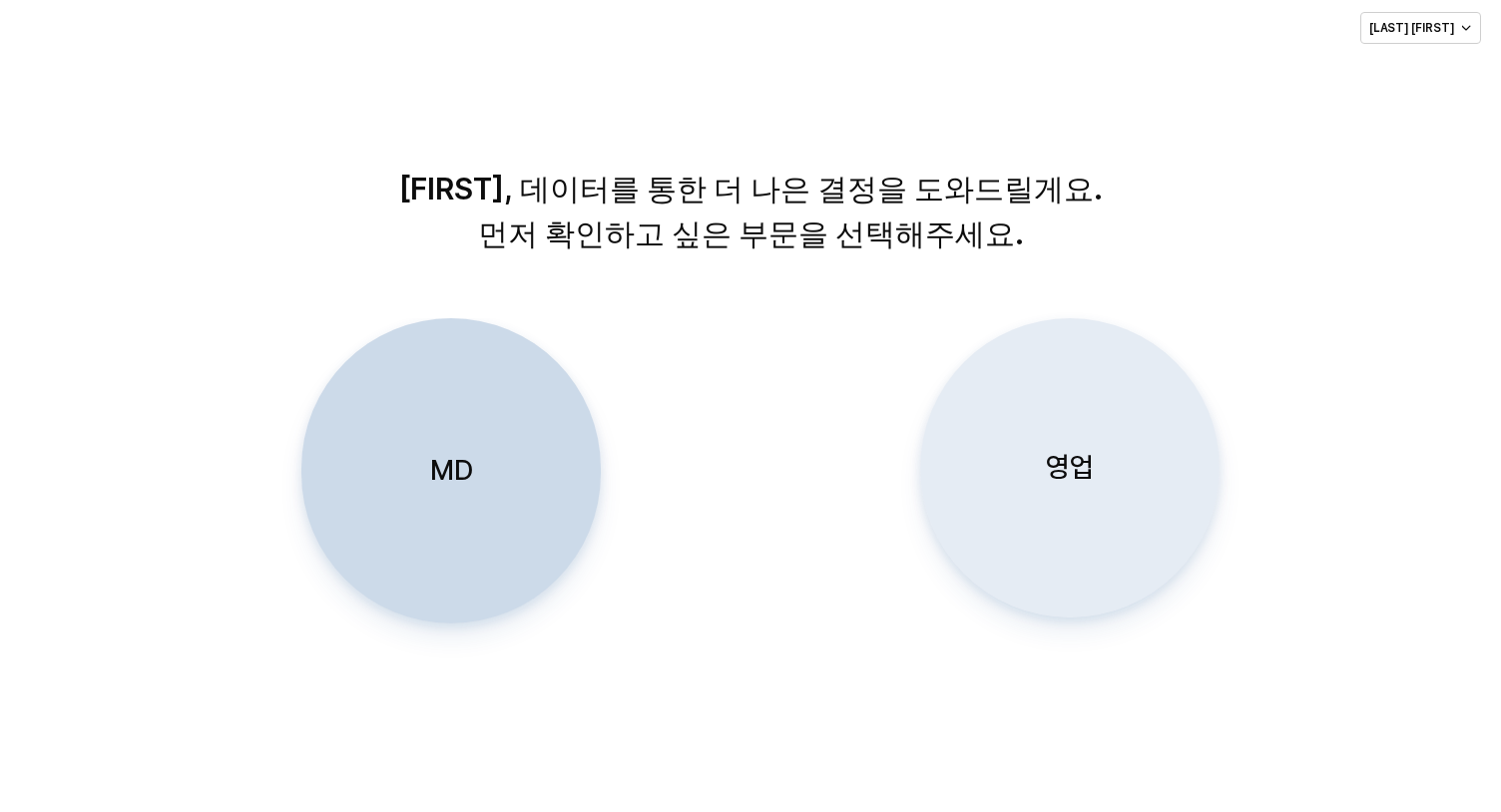 click on "영업" at bounding box center (1070, 468) 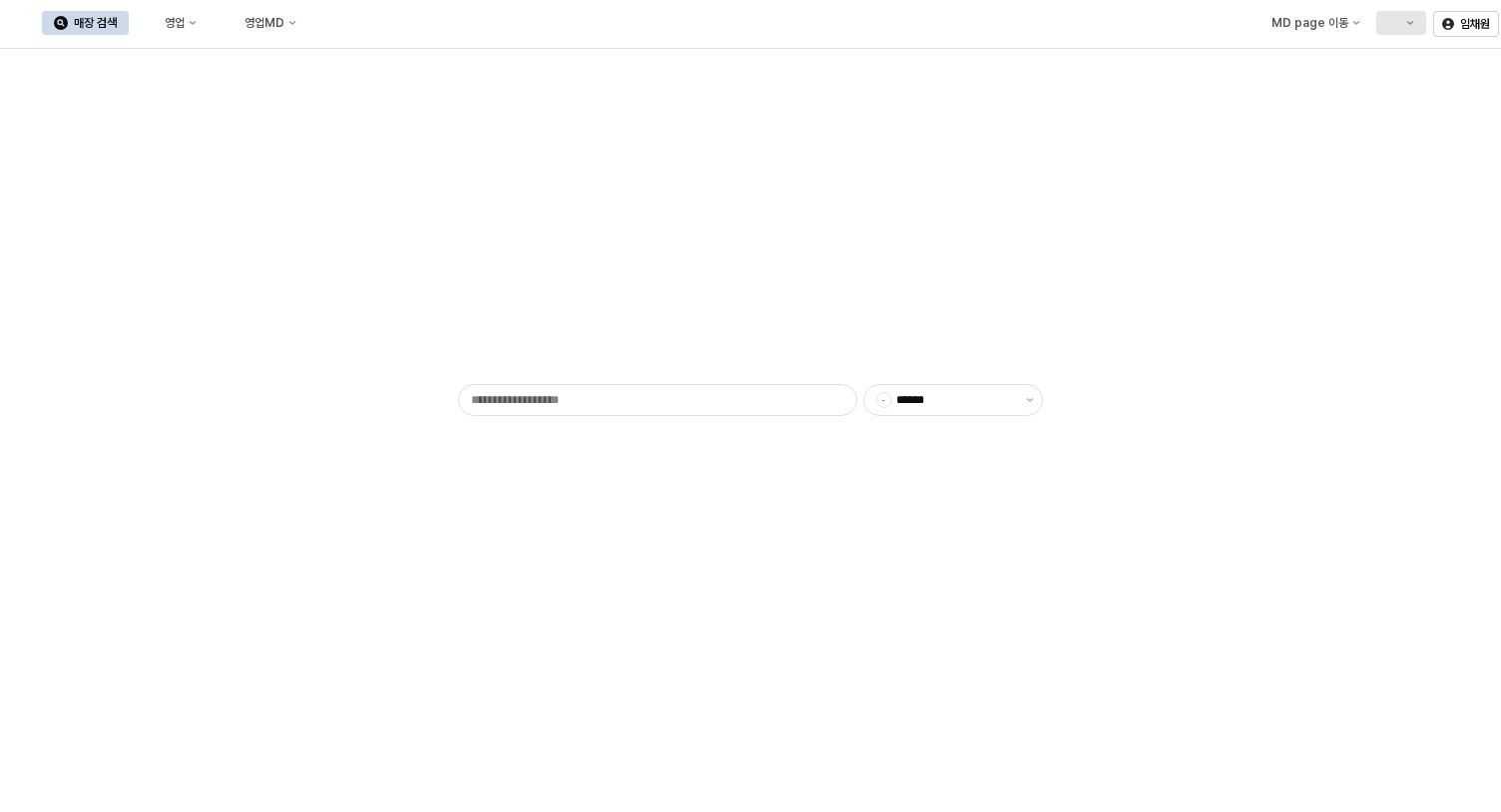 click at bounding box center (1394, 23) 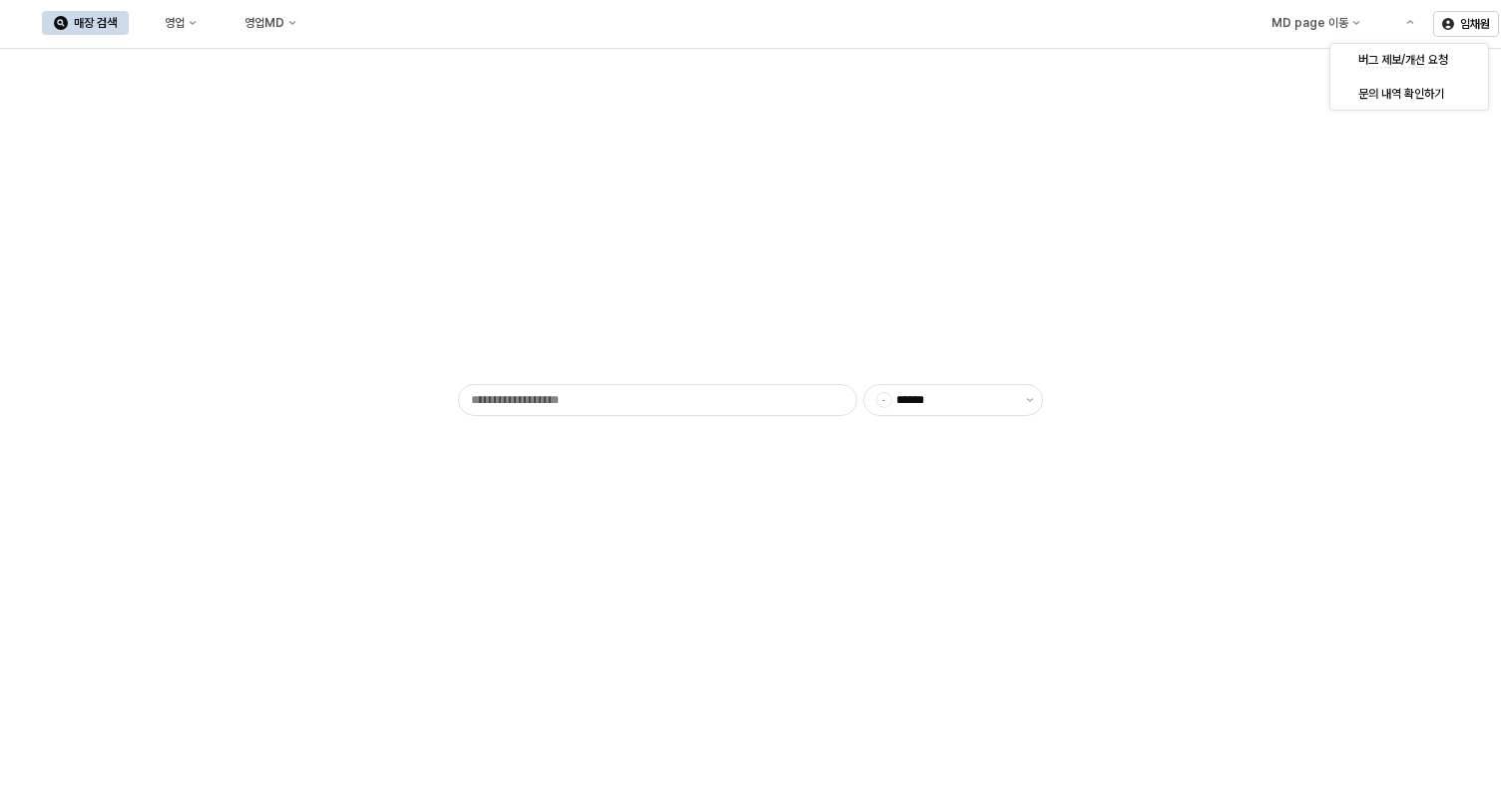 click on "- ******" at bounding box center (750, 236) 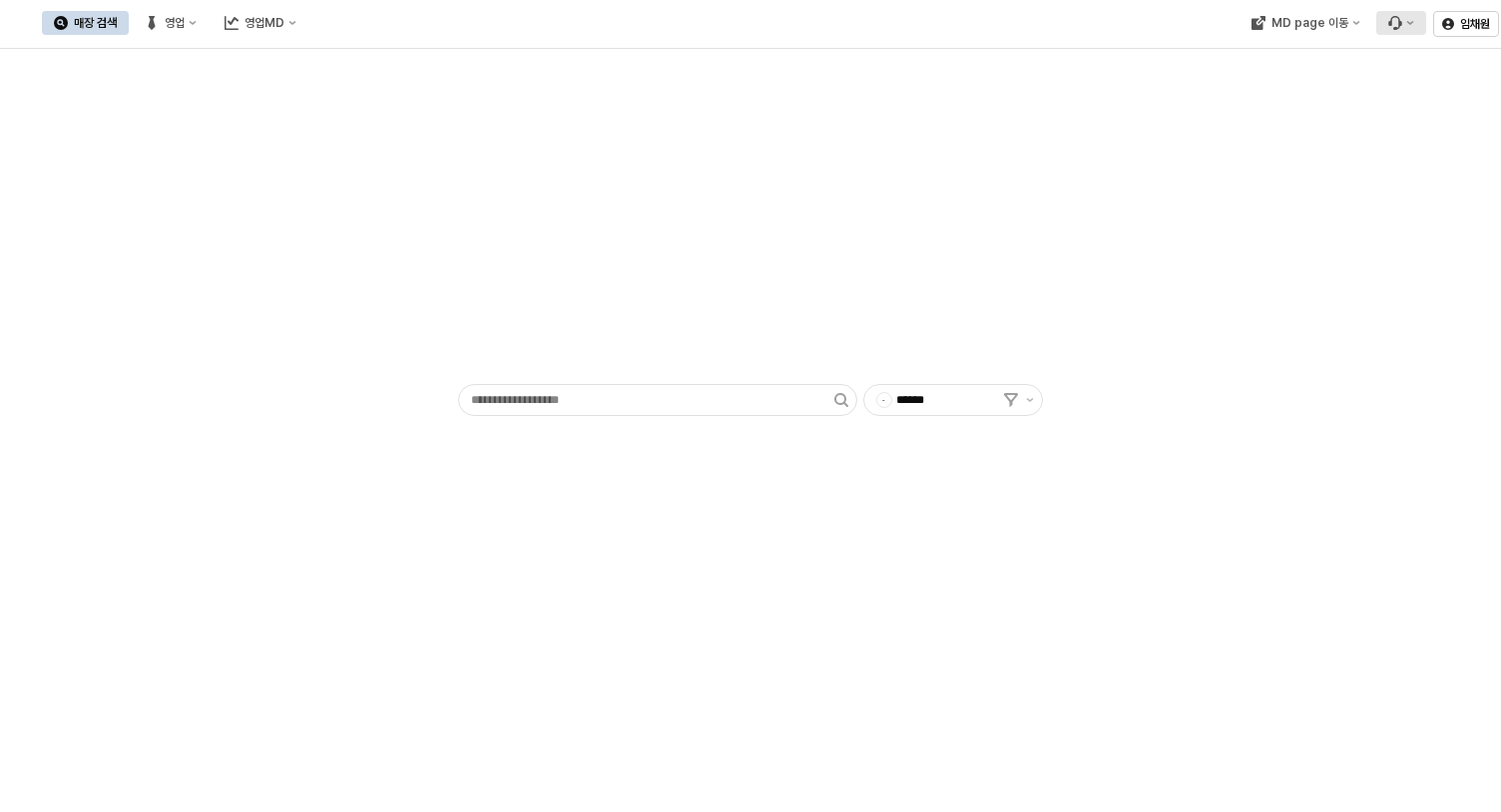 click at bounding box center (1400, 23) 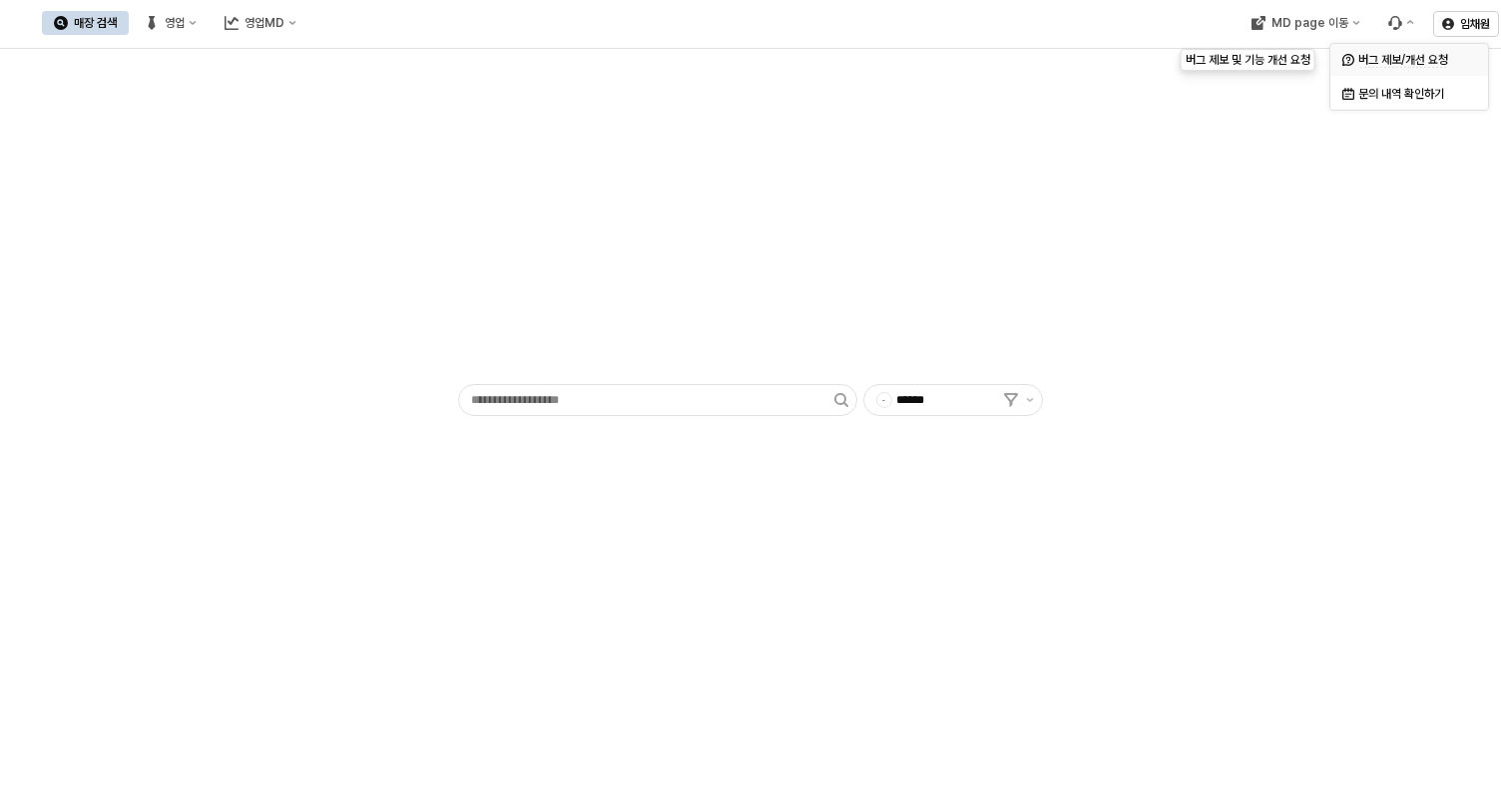 click on "버그 제보/개선 요청" at bounding box center (1403, 60) 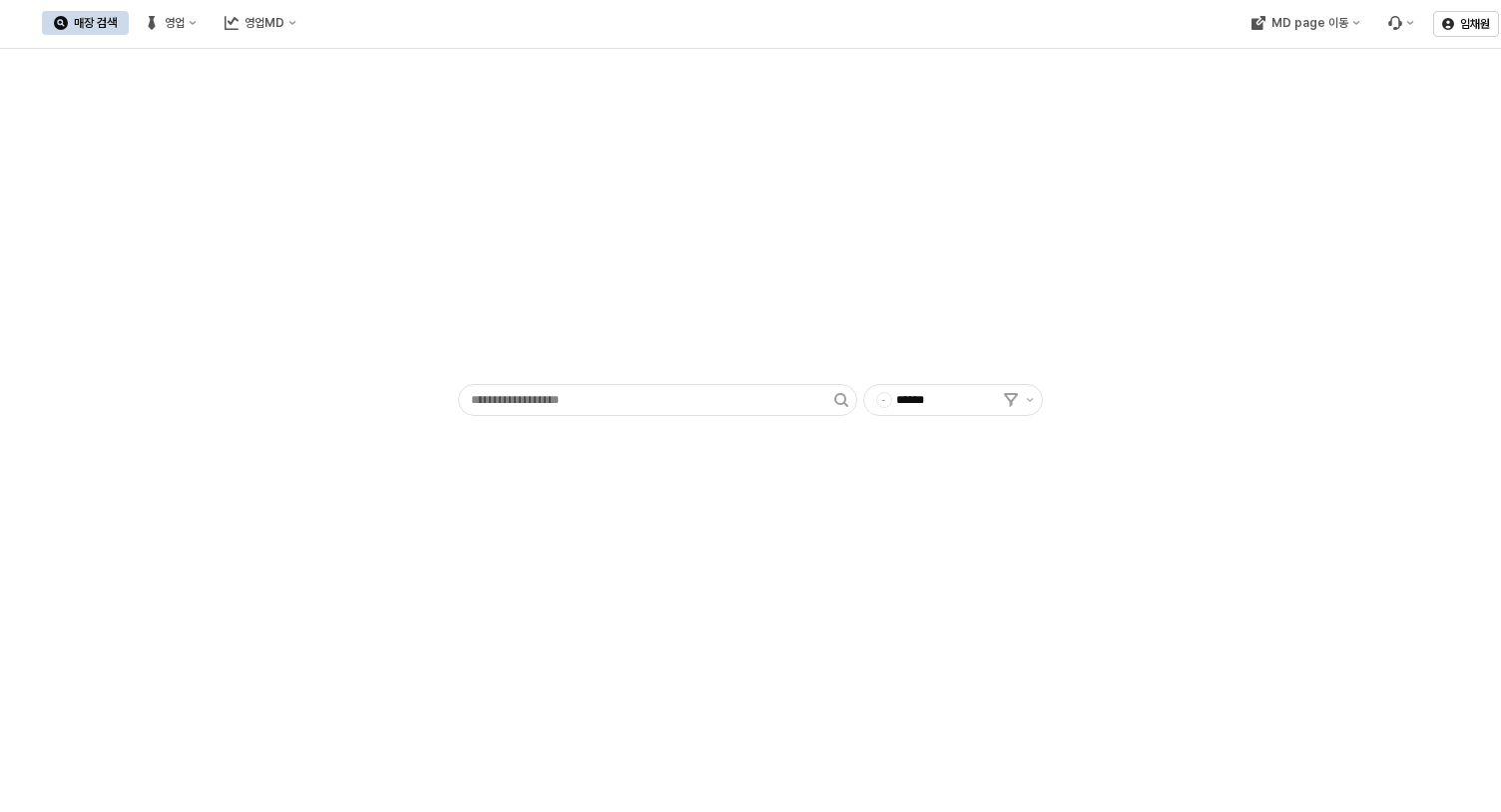 click on "- ******" at bounding box center [750, 236] 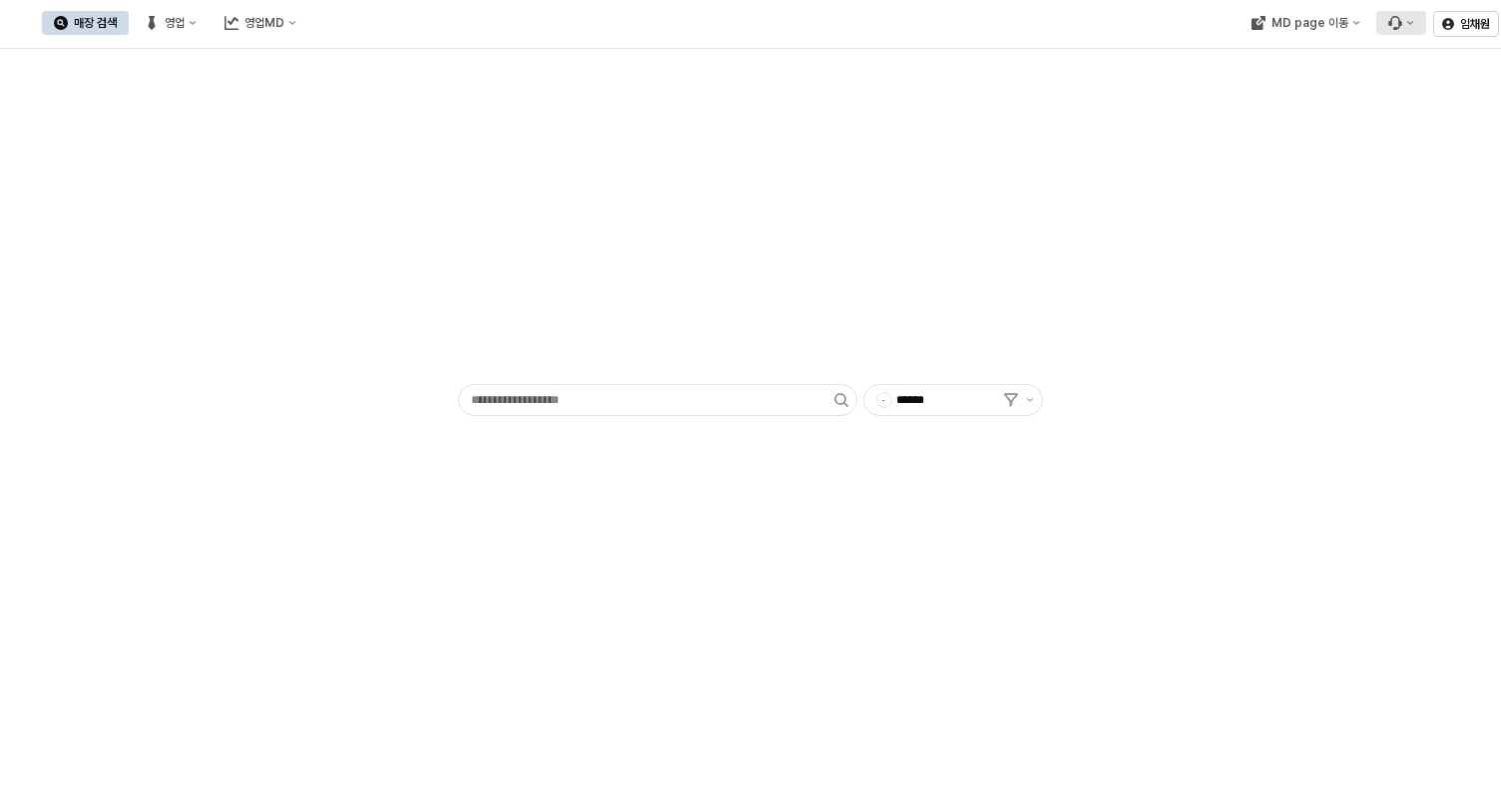 click 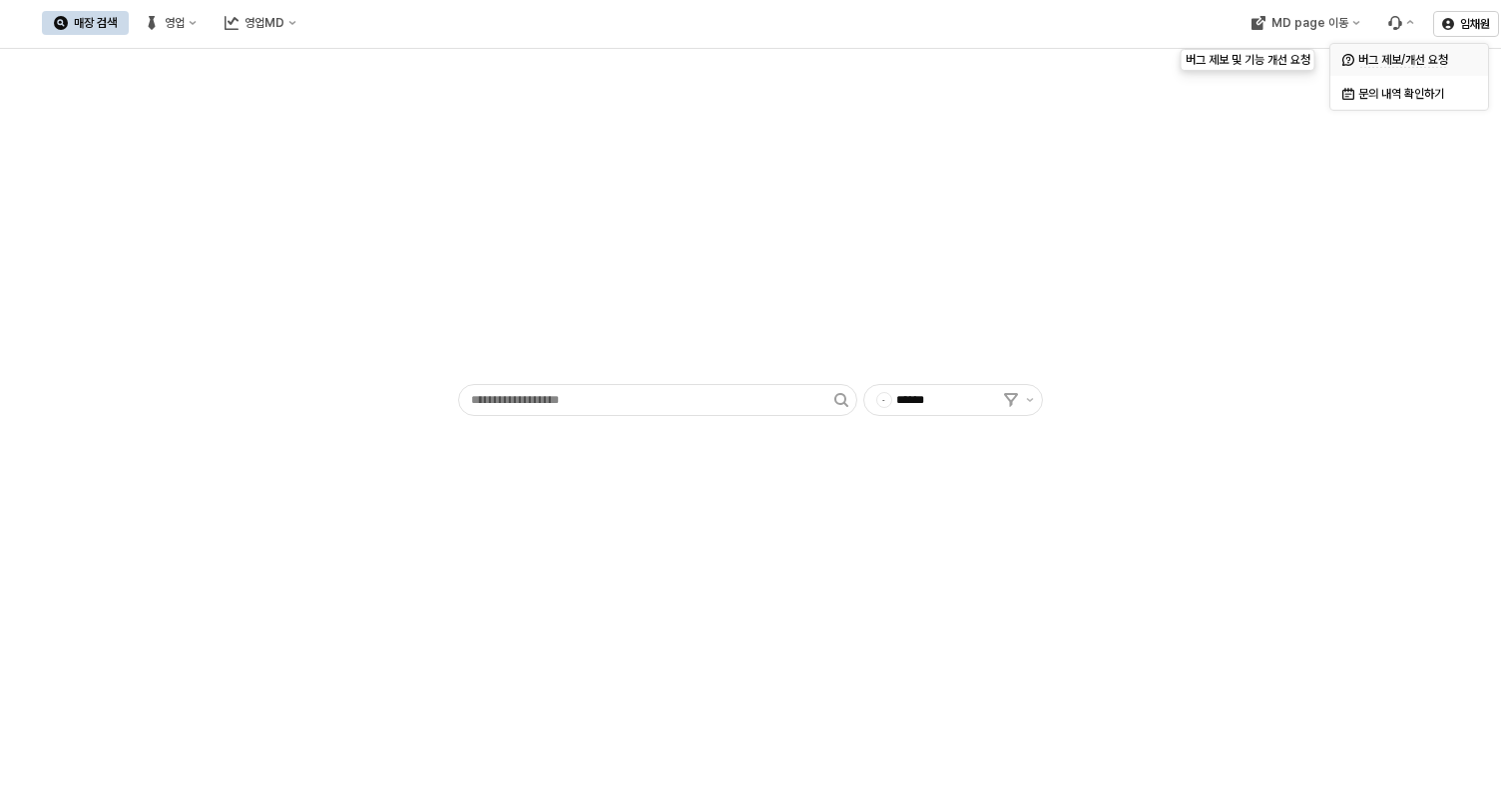 click on "버그 제보/개선 요청" at bounding box center (1403, 60) 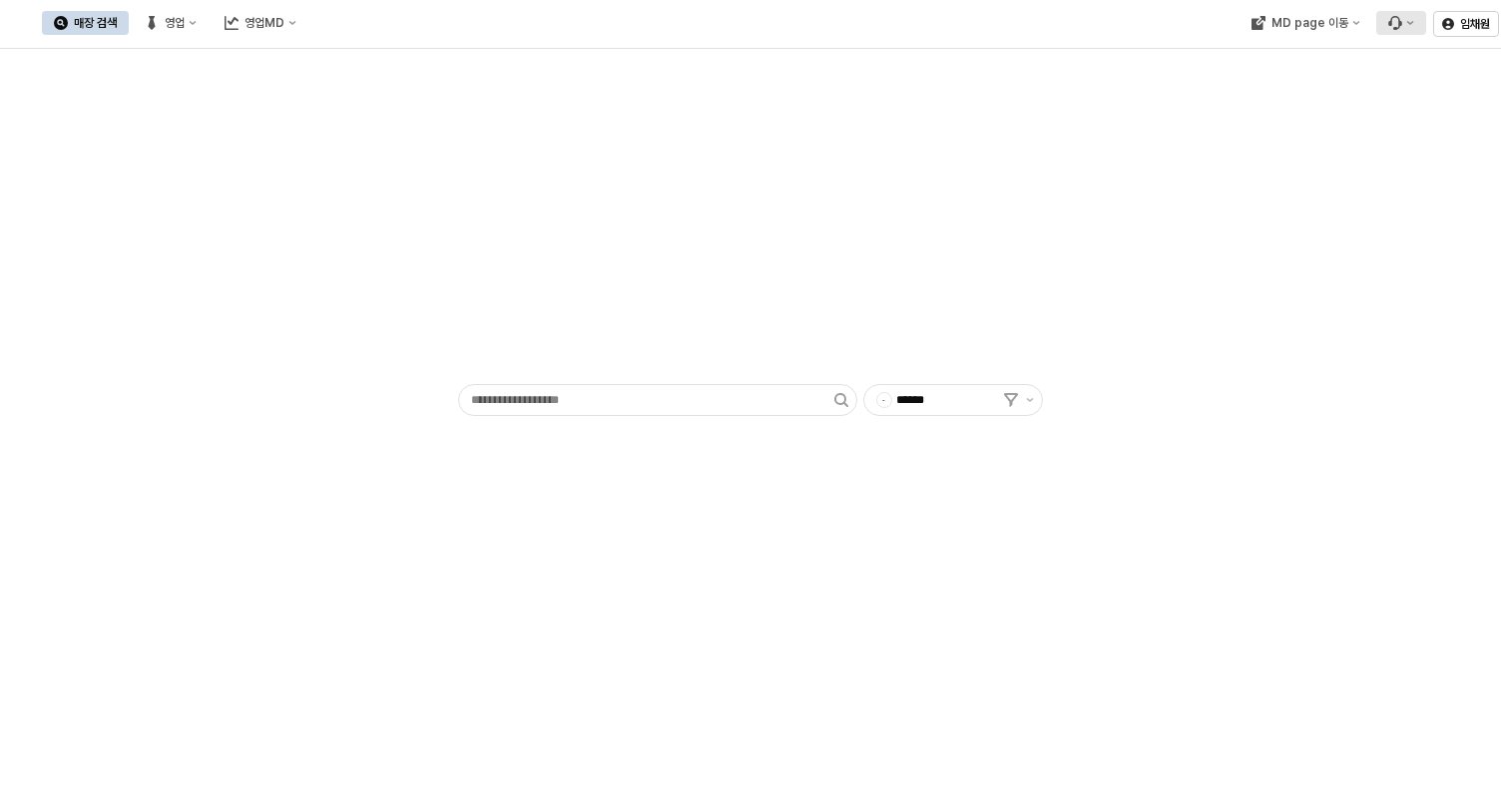 click at bounding box center [1400, 23] 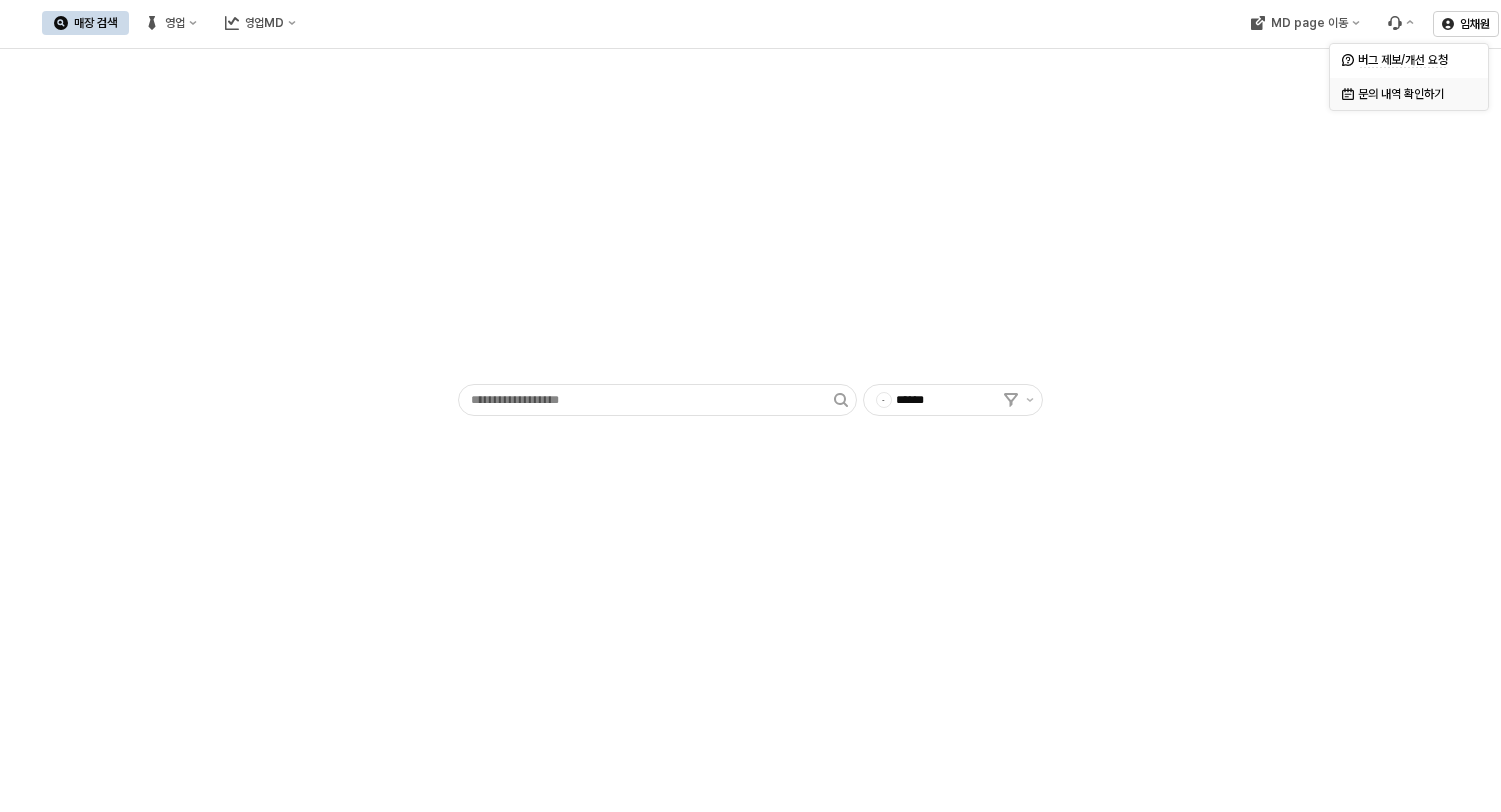 click on "문의 내역 확인하기" at bounding box center [1409, 94] 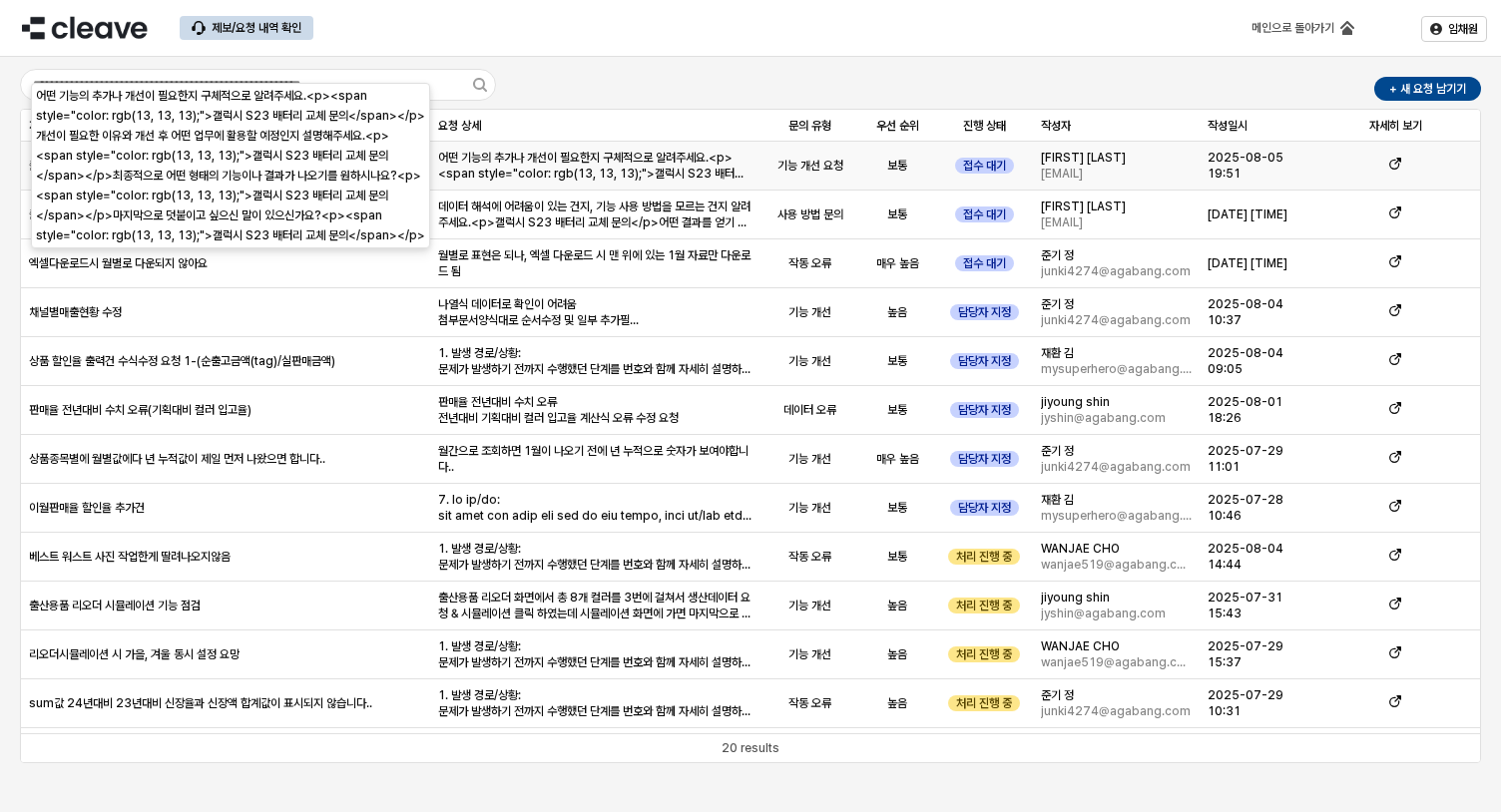 click on "어떤 기능의 추가나 개선이 필요한지 구체적으로 알려주세요.<p><span style="color: rgb(13, 13, 13);">갤럭시 S23 배터리 교체 문의</span></p>개선이 필요한 이유와 개선 후 어떤 업무에 활용할 예정인지 설명해주세요.<p><span style="color: rgb(13, 13, 13);">갤럭시 S23 배터리 교체 문의</span></p>최종적으로 어떤 형태의 기능이나 결과가 나오기를 원하시나요?<p><span style="color: rgb(13, 13, 13);">갤럭시 S23 배터리 교체 문의</span></p>마지막으로 덧붙이고 싶으신 말이 있으신가요?<p><span style="color: rgb(13, 13, 13);">갤럭시 S23 배터리 교체 문의</span></p>" at bounding box center (595, 166) 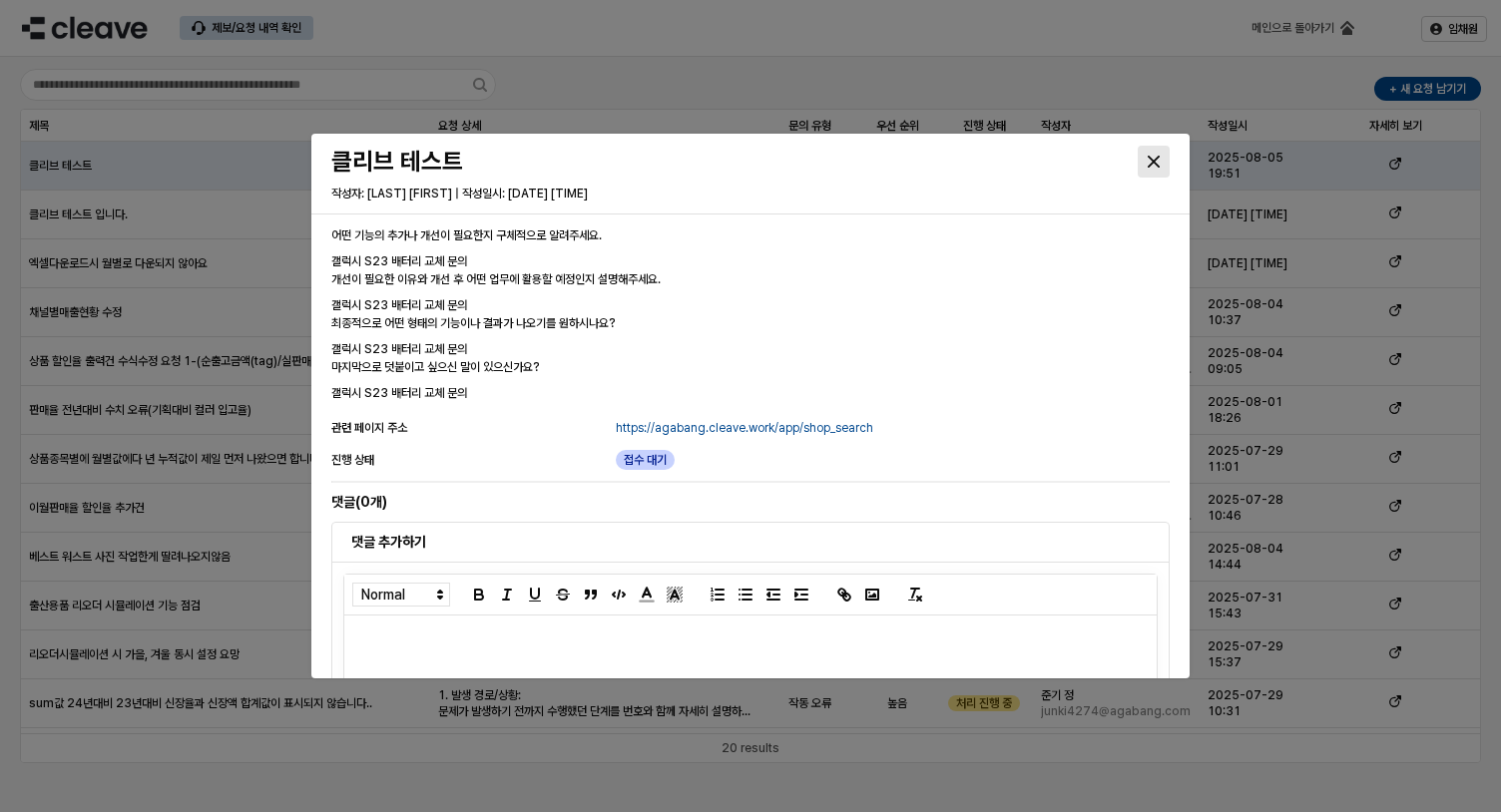 click at bounding box center [1154, 162] 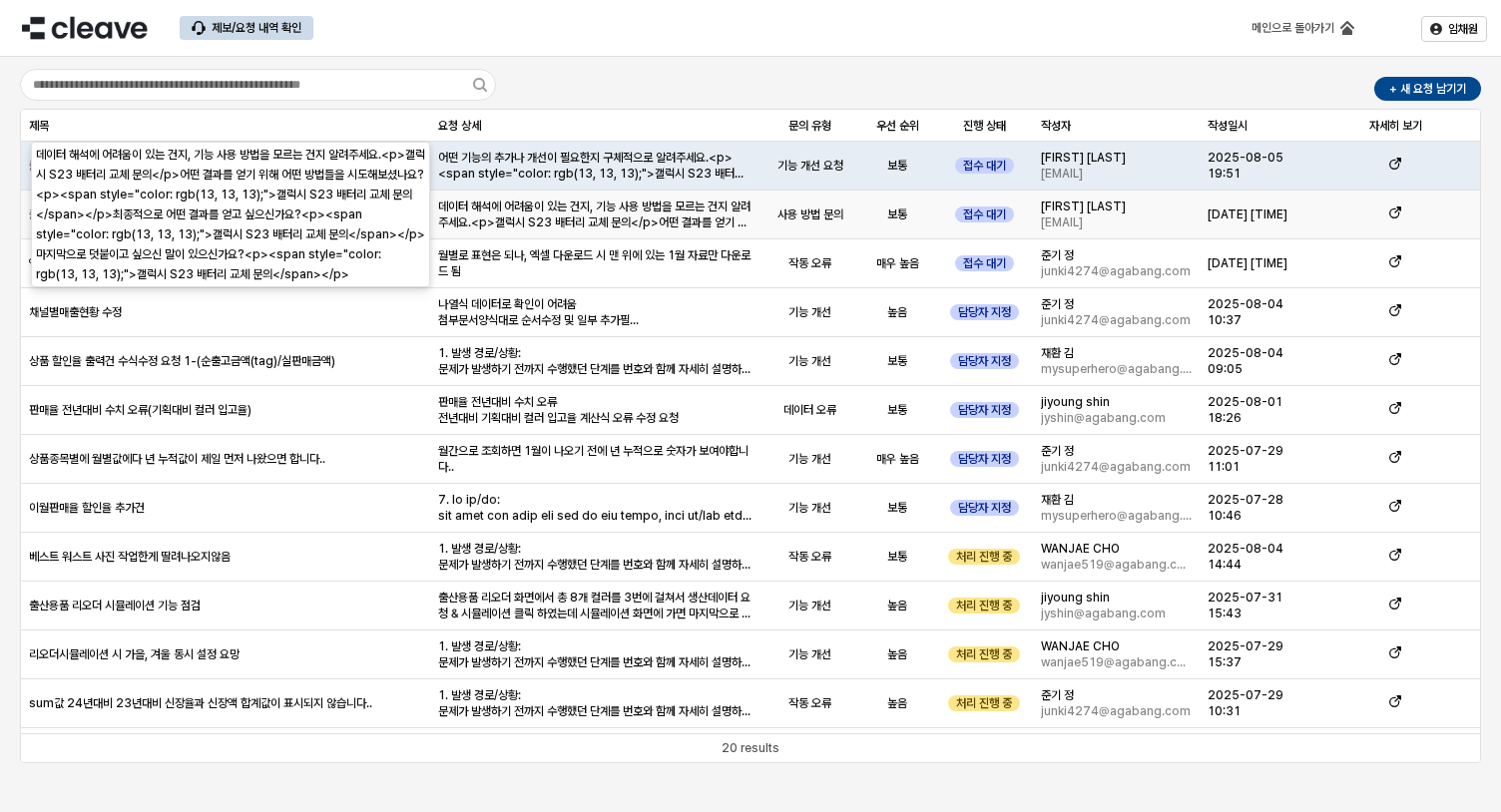 click on "데이터 해석에 어려움이 있는 건지, 기능 사용 방법을 모르는 건지 알려주세요.<p>갤럭시 S23 배터리 교체 문의</p>어떤 결과를 얻기 위해 어떤 방법들을 시도해보셨나요?<p><span style="color: rgb(13, 13, 13);">갤럭시 S23 배터리 교체 문의</span></p>최종적으로 어떤 결과를 얻고 싶으신가요?<p><span style="color: rgb(13, 13, 13);">갤럭시 S23 배터리 교체 문의</span></p>마지막으로 덧붙이고 싶으신 말이 있으신가요?<p><span style="color: rgb(13, 13, 13);">갤럭시 S23 배터리 교체 문의</span></p>" at bounding box center (595, 214) 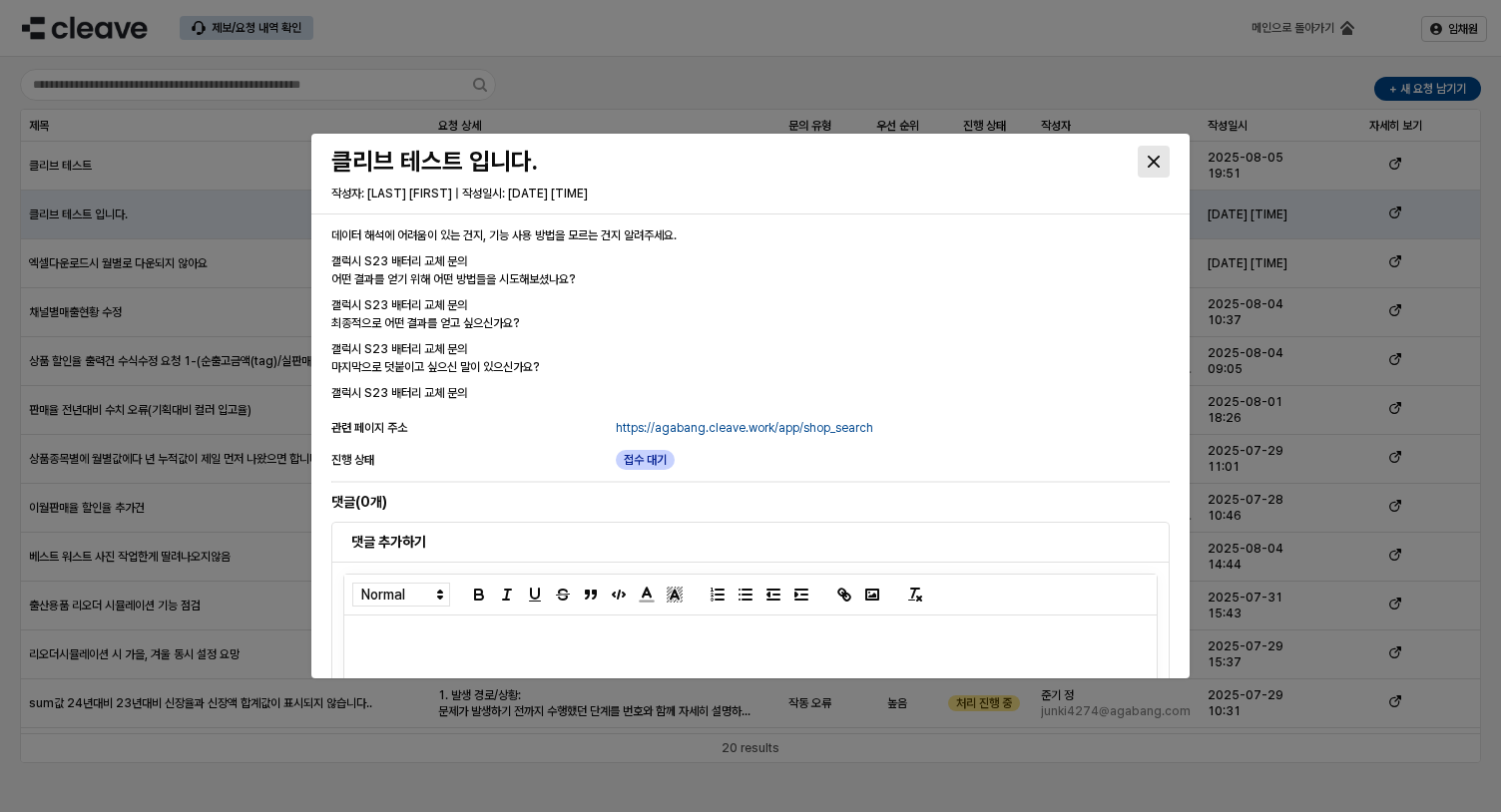 click at bounding box center [1154, 162] 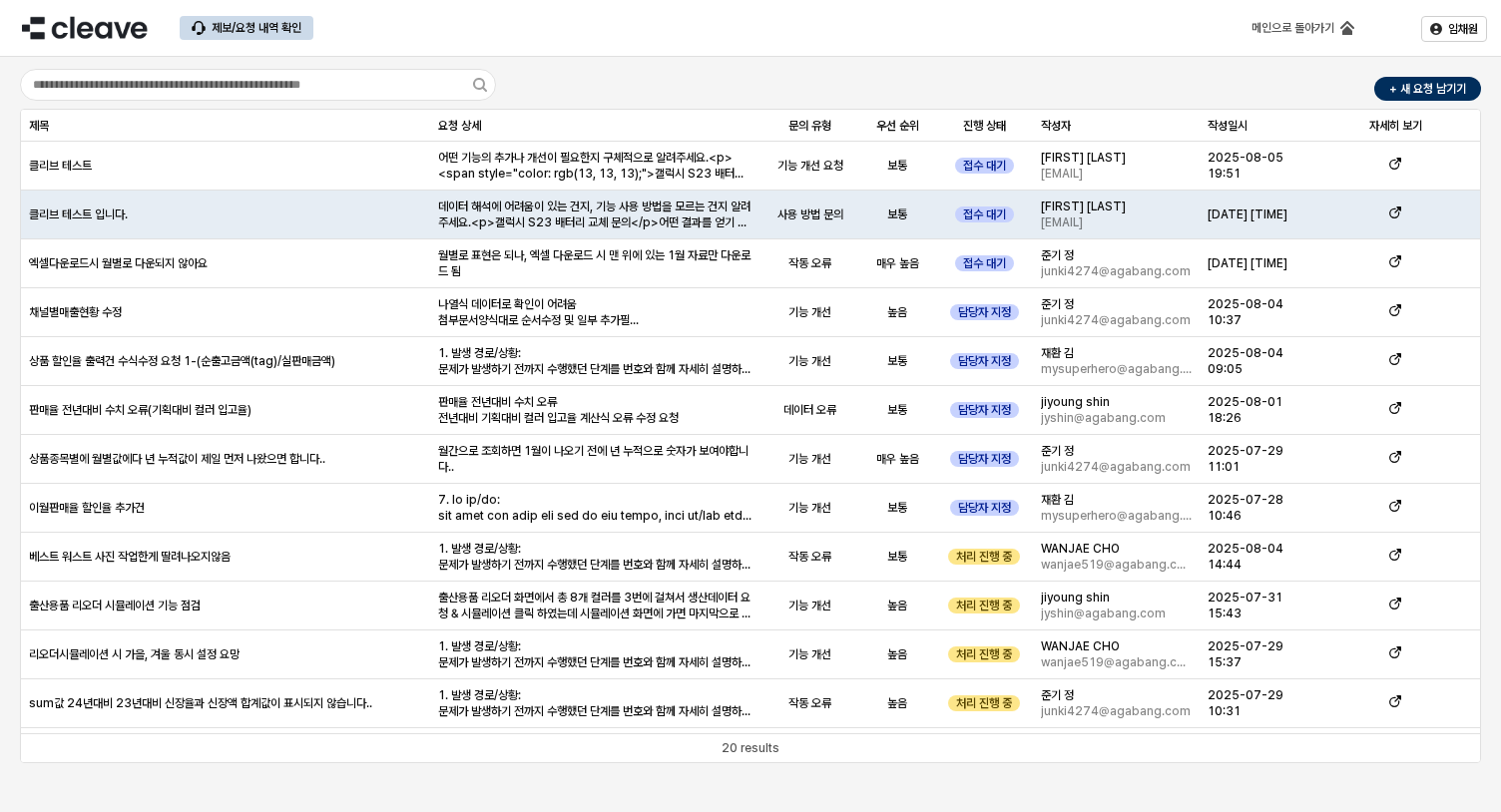 click on "+  새 요청 남기기" at bounding box center [1427, 89] 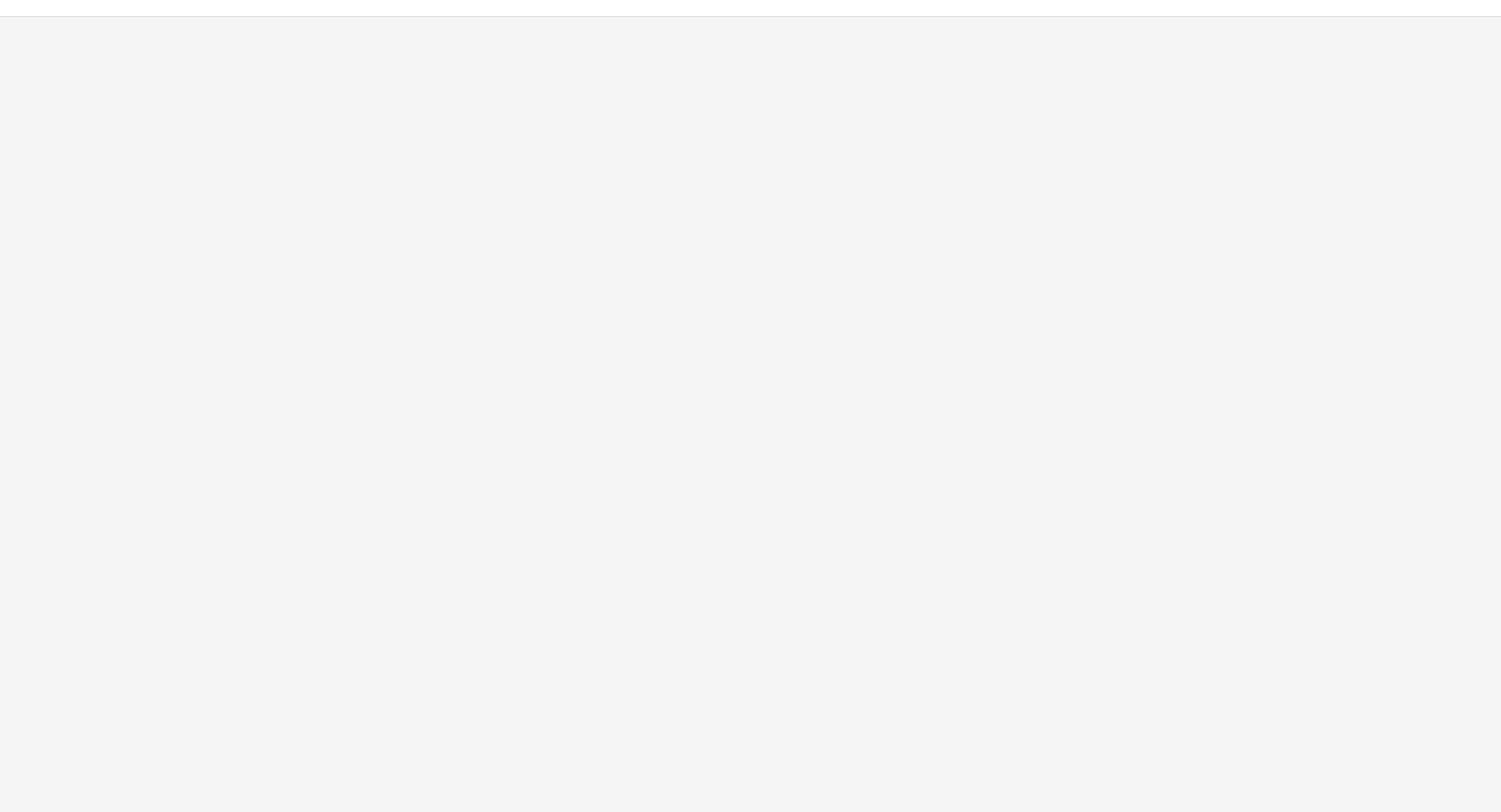 scroll, scrollTop: 0, scrollLeft: 0, axis: both 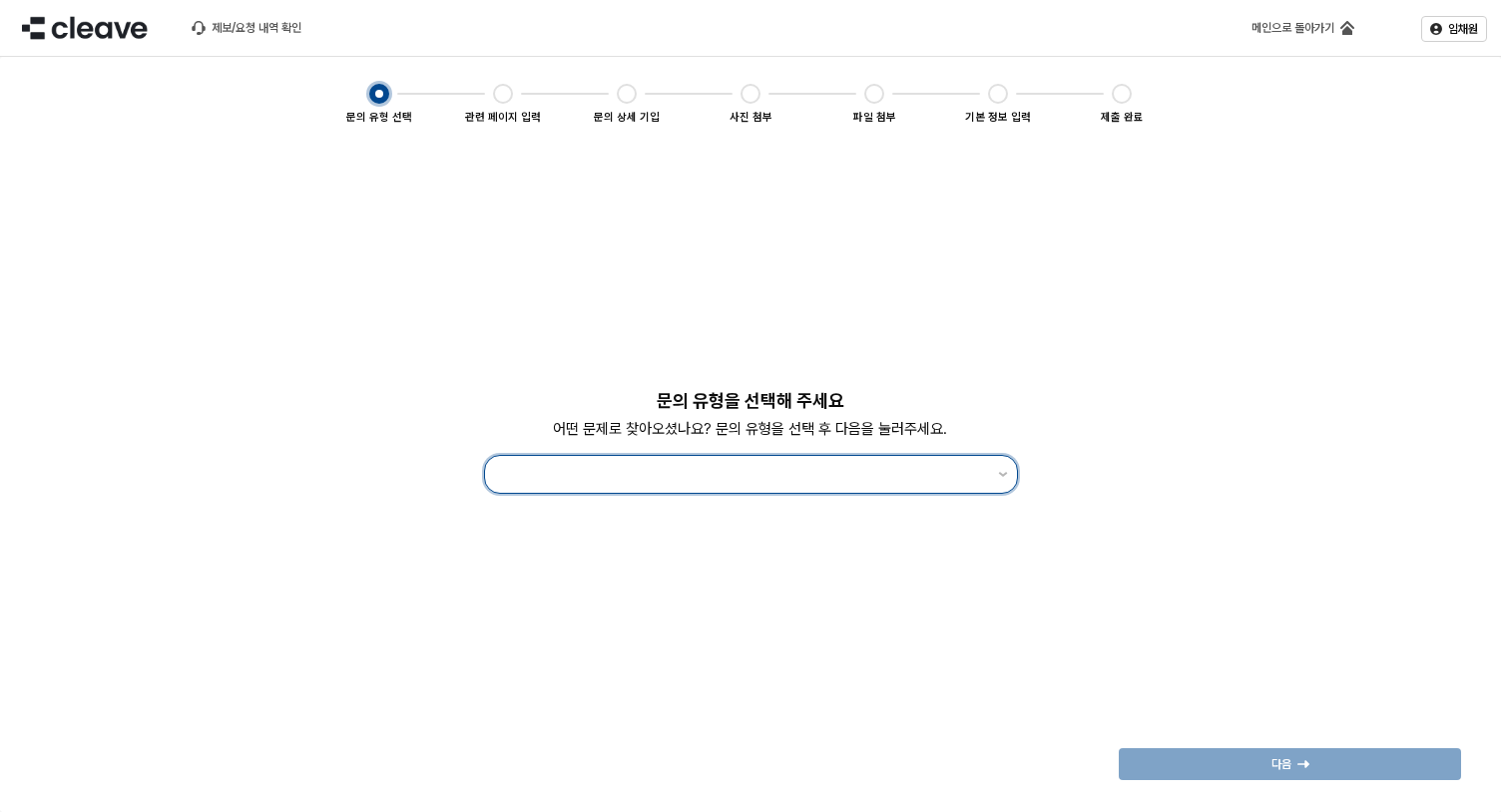click at bounding box center [738, 474] 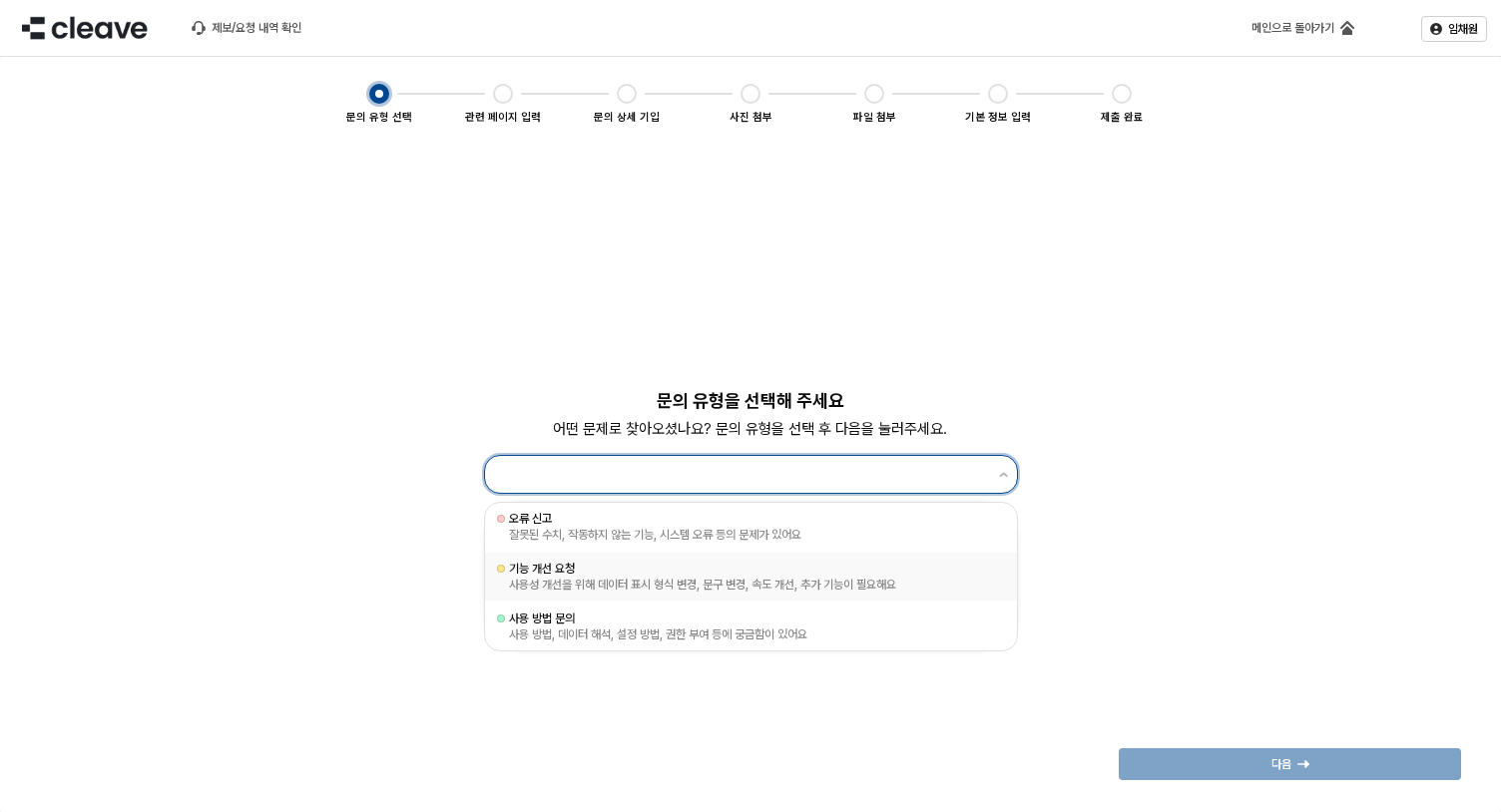 click on "기능 개선 요청" at bounding box center (750, 569) 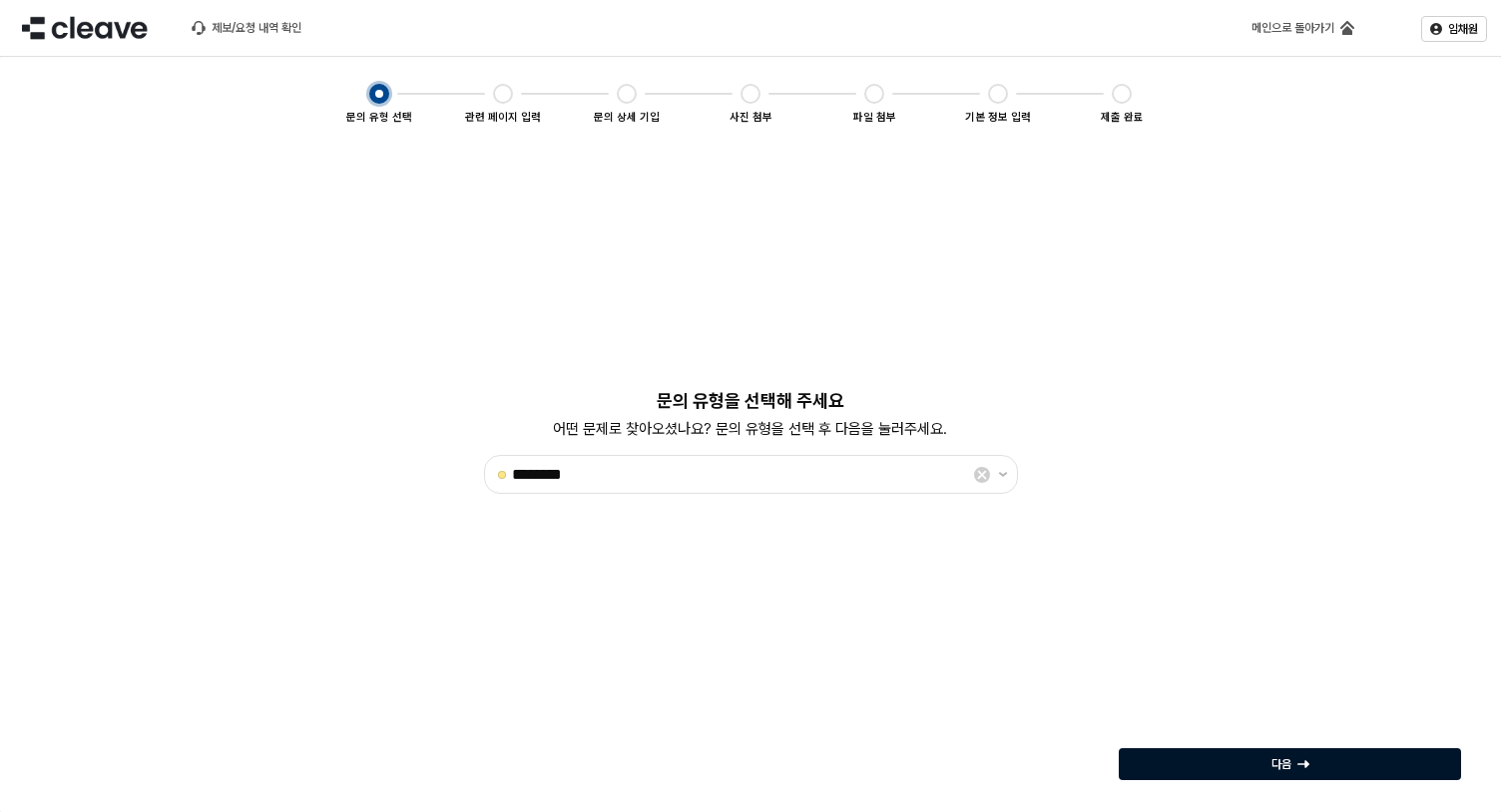 click on "다음" at bounding box center (1289, 764) 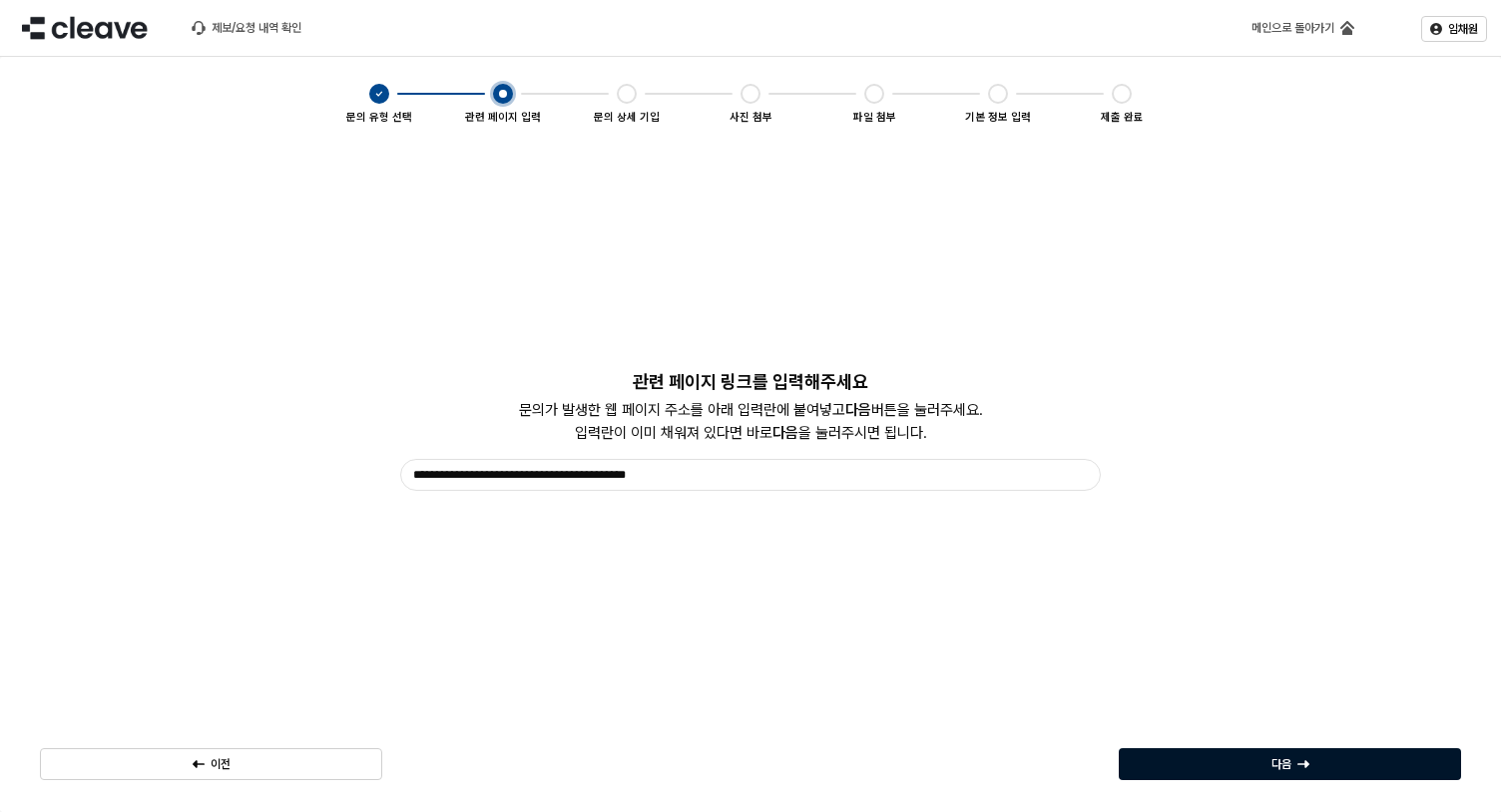 click 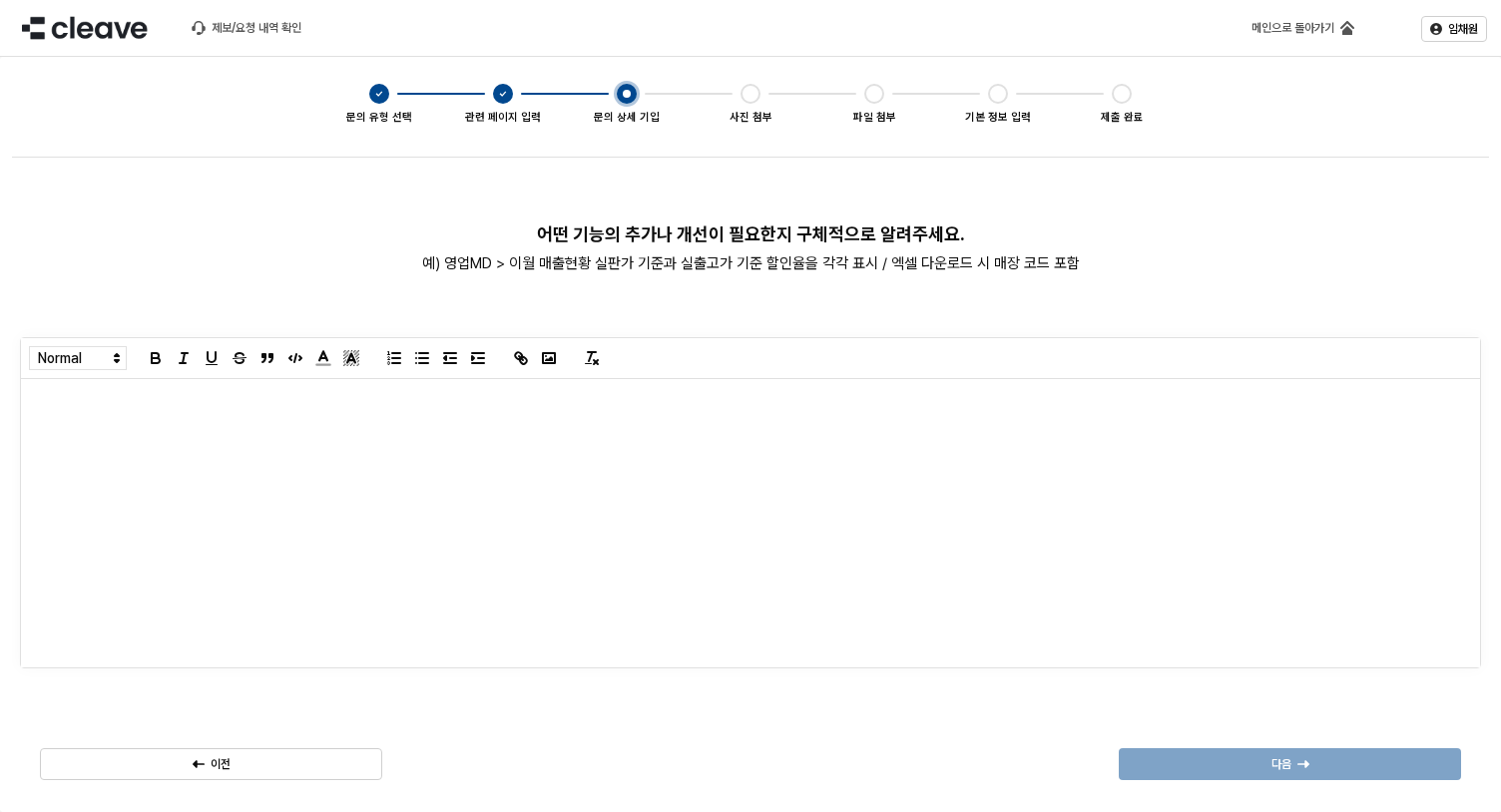 type 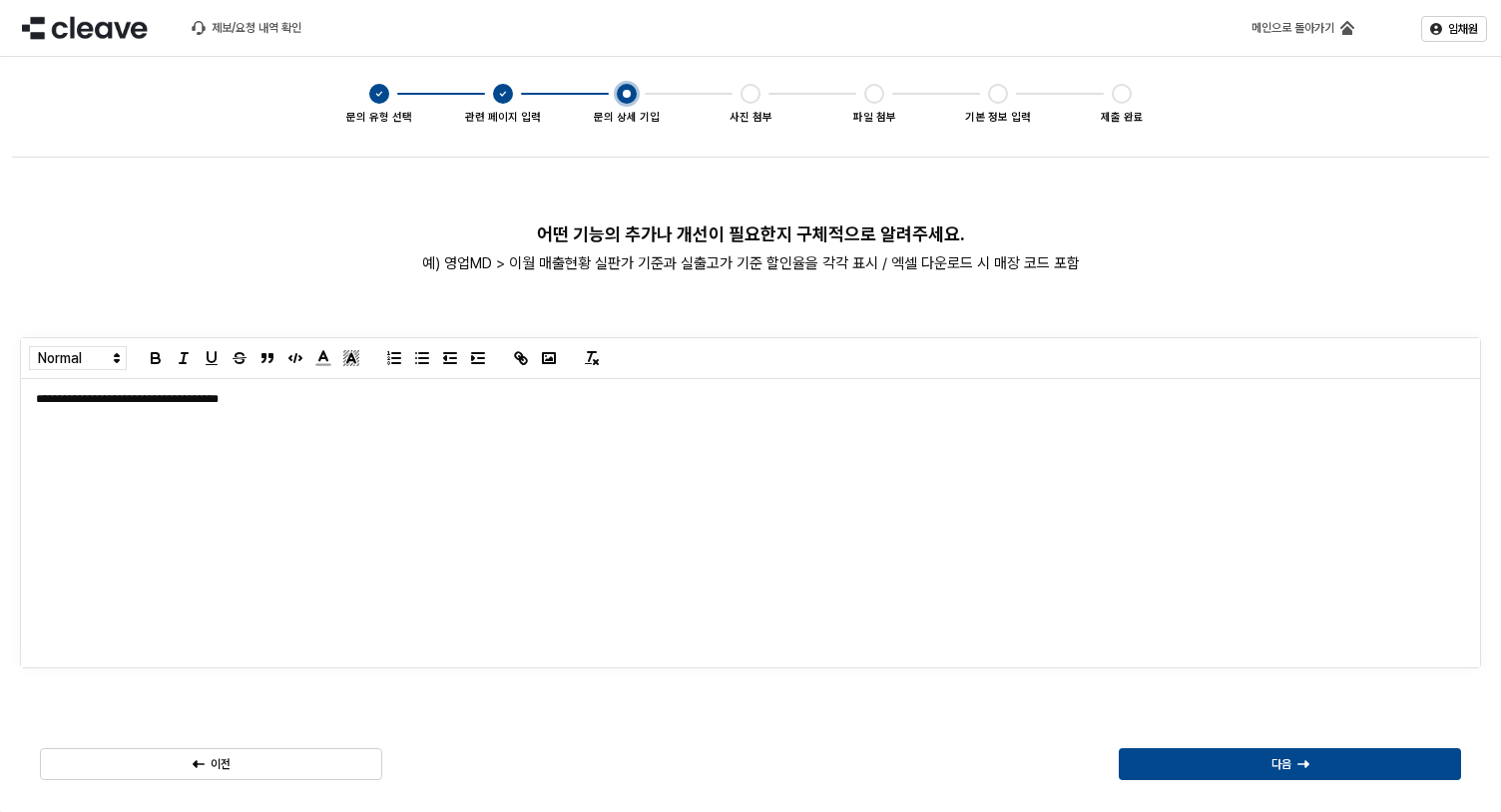 scroll, scrollTop: 0, scrollLeft: 0, axis: both 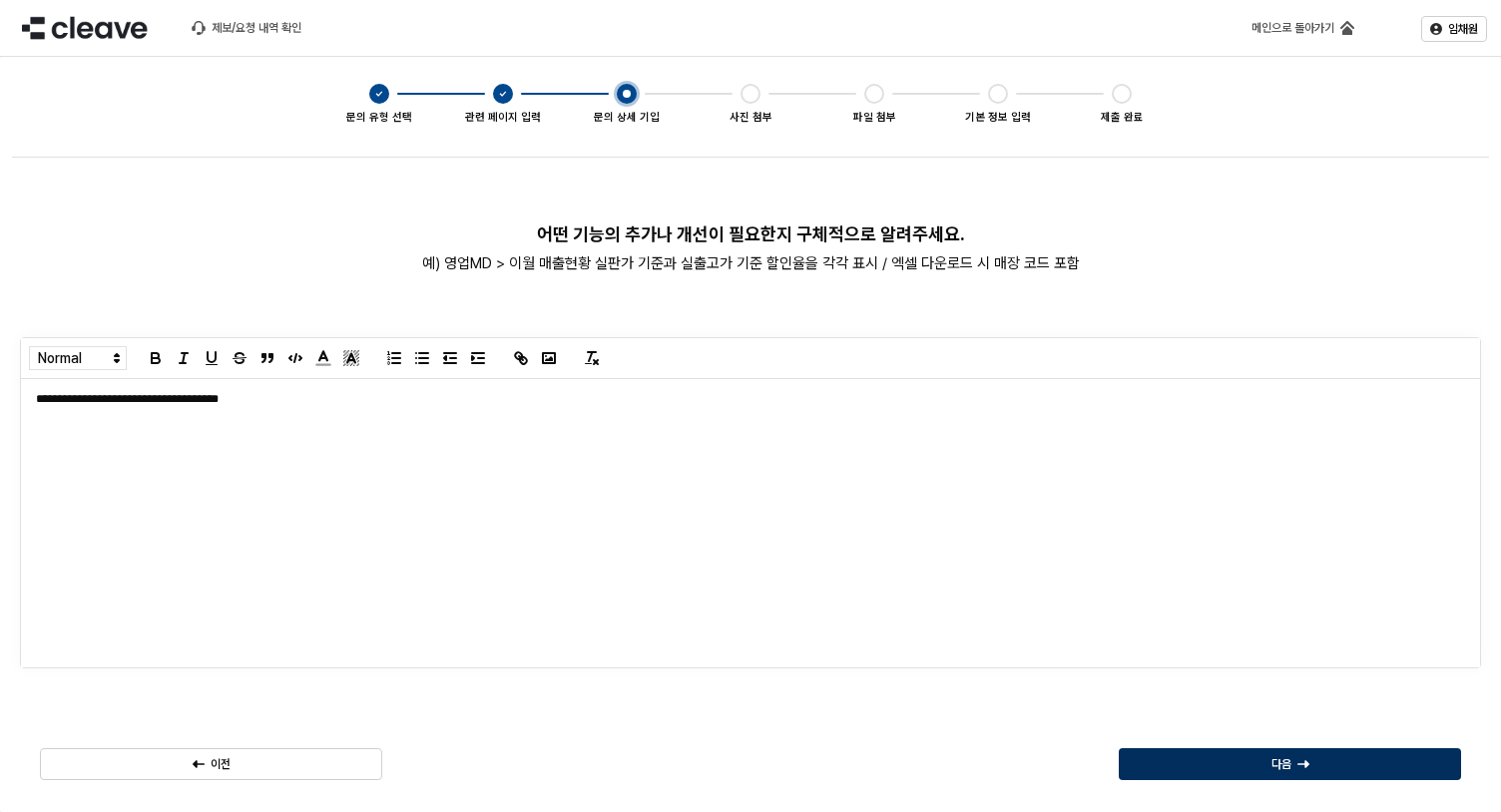 click on "다음" at bounding box center [1289, 764] 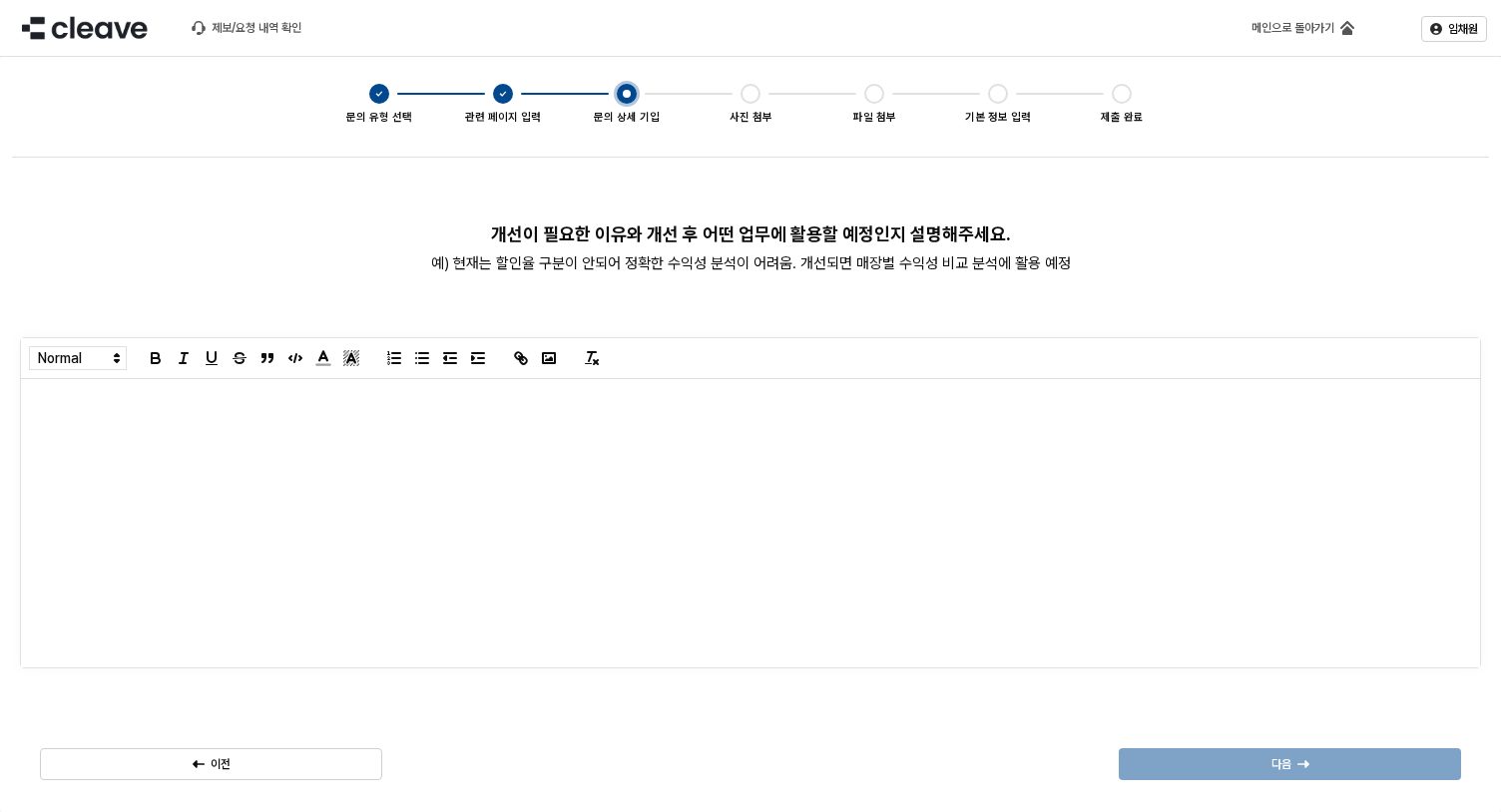 click at bounding box center [750, 523] 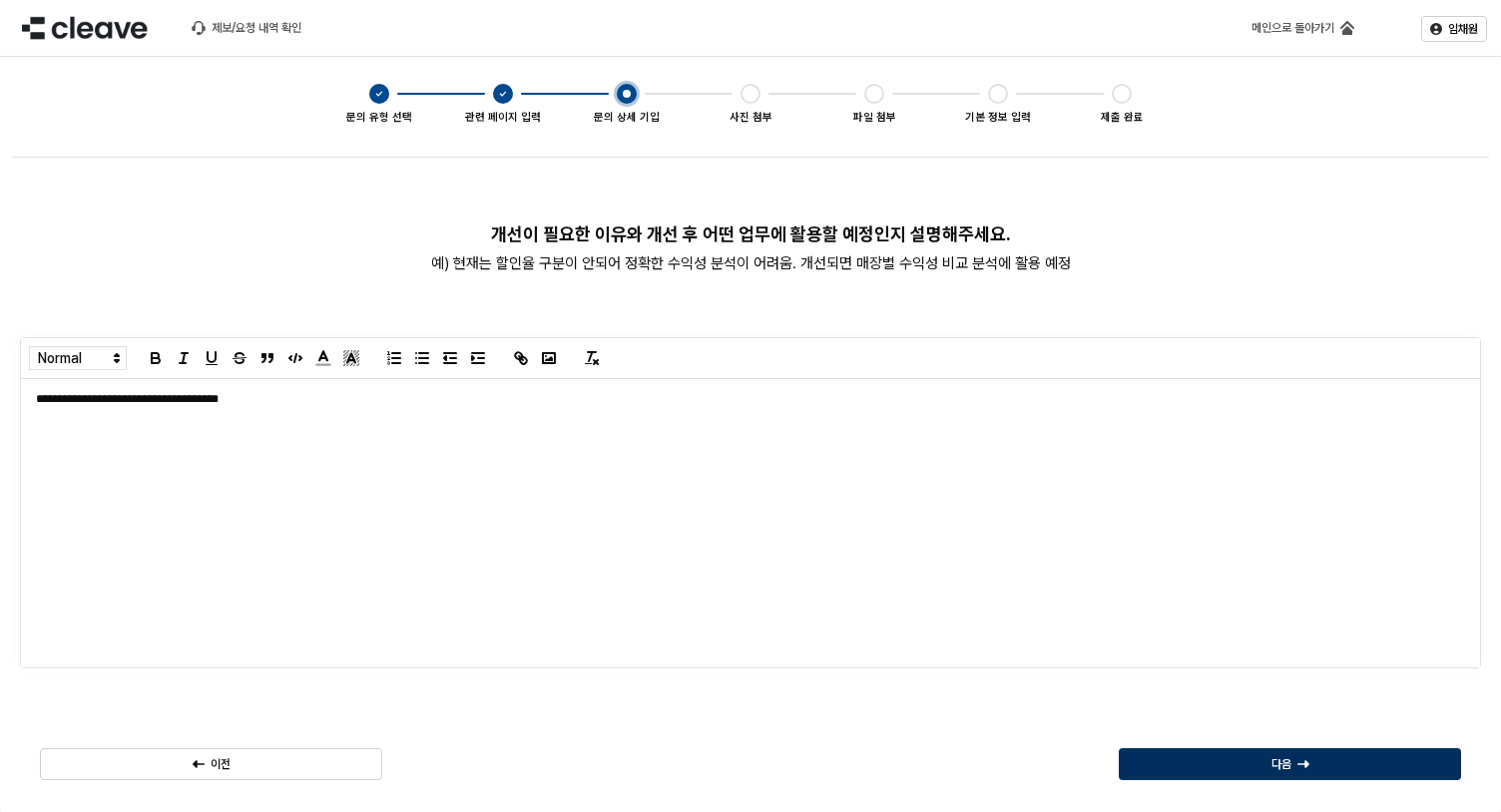 click on "다음" at bounding box center [1289, 764] 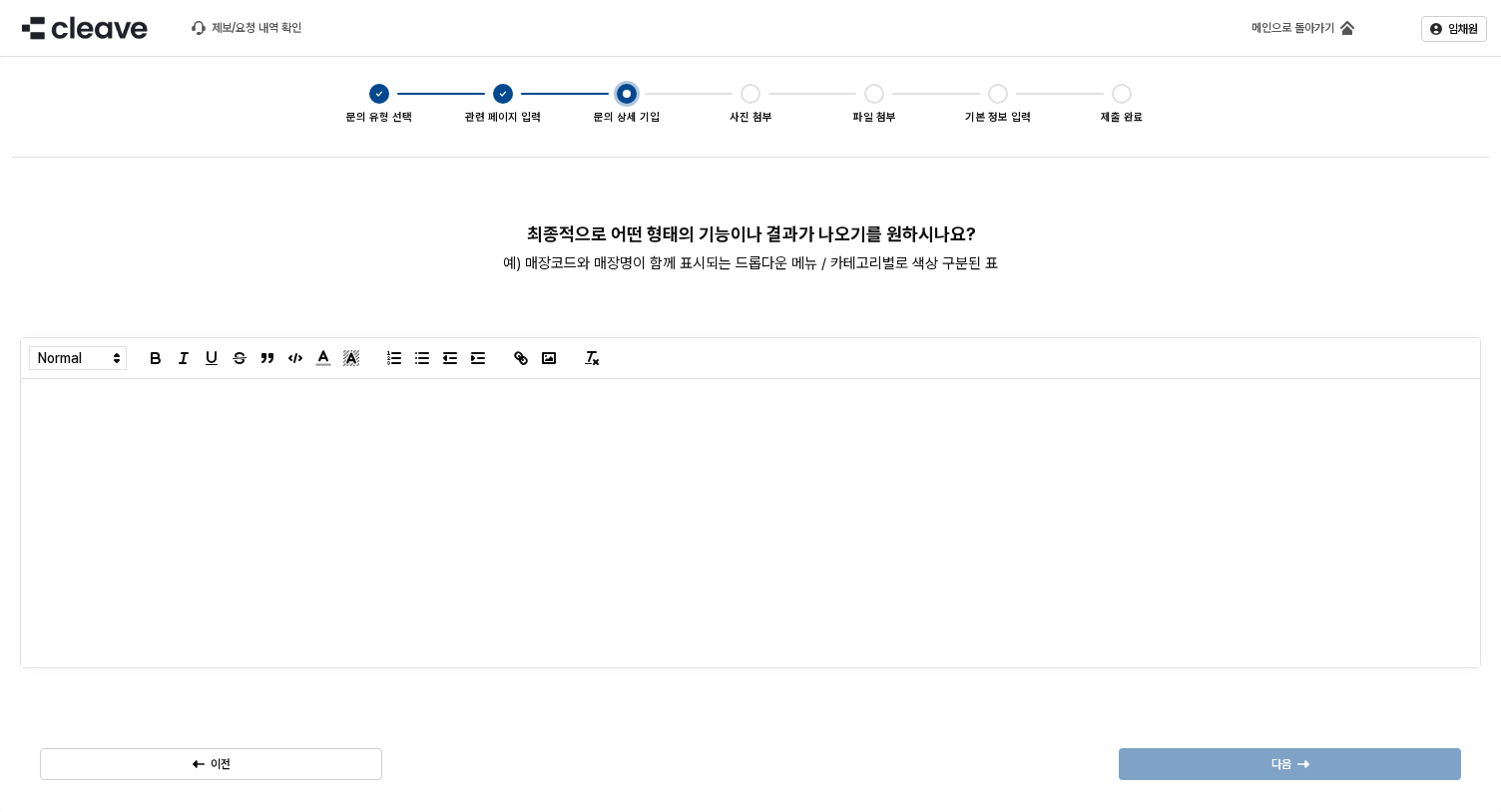 click at bounding box center (750, 523) 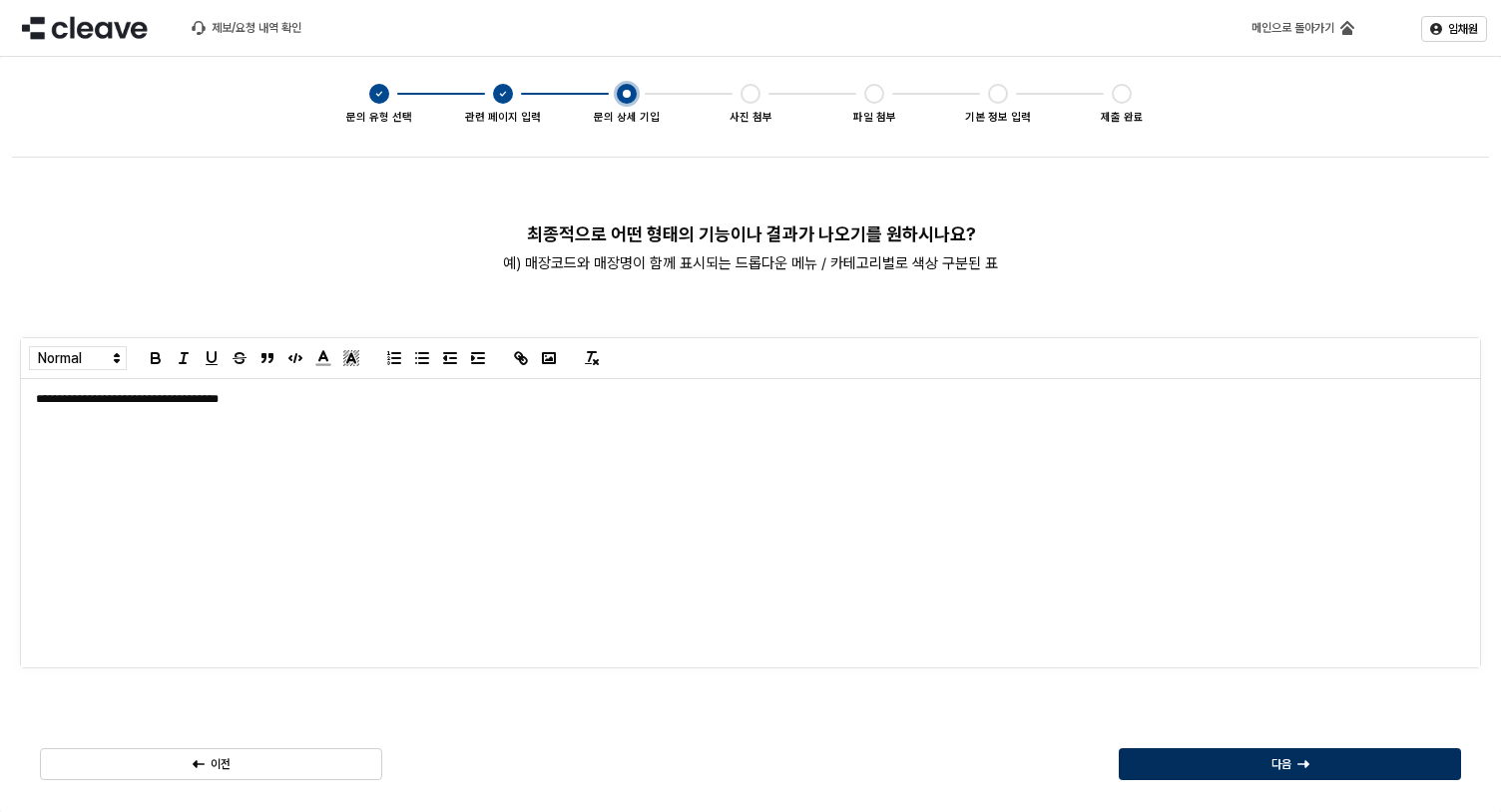 click on "다음" at bounding box center (1281, 764) 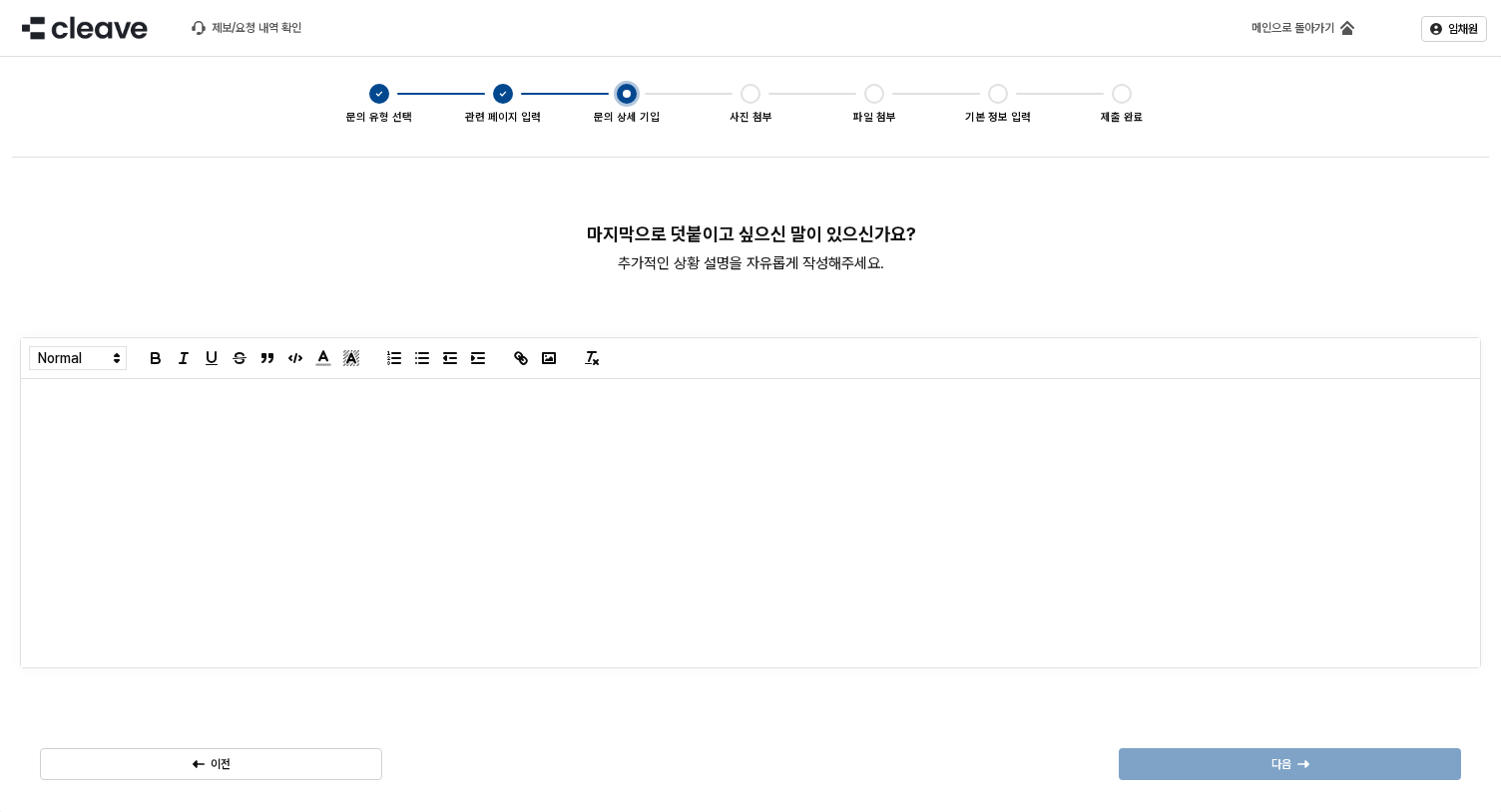 click at bounding box center (750, 523) 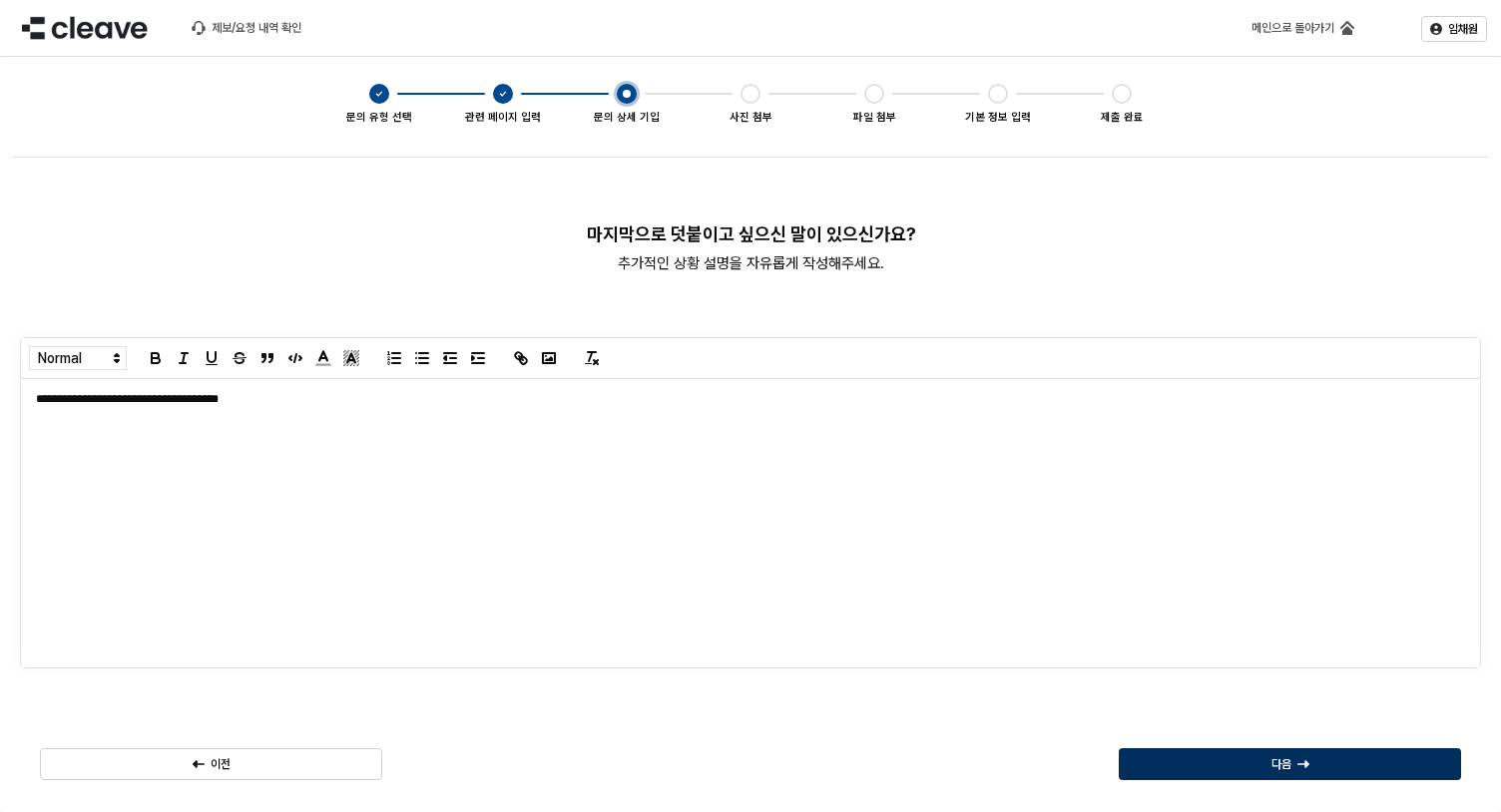 click on "다음" at bounding box center (1289, 764) 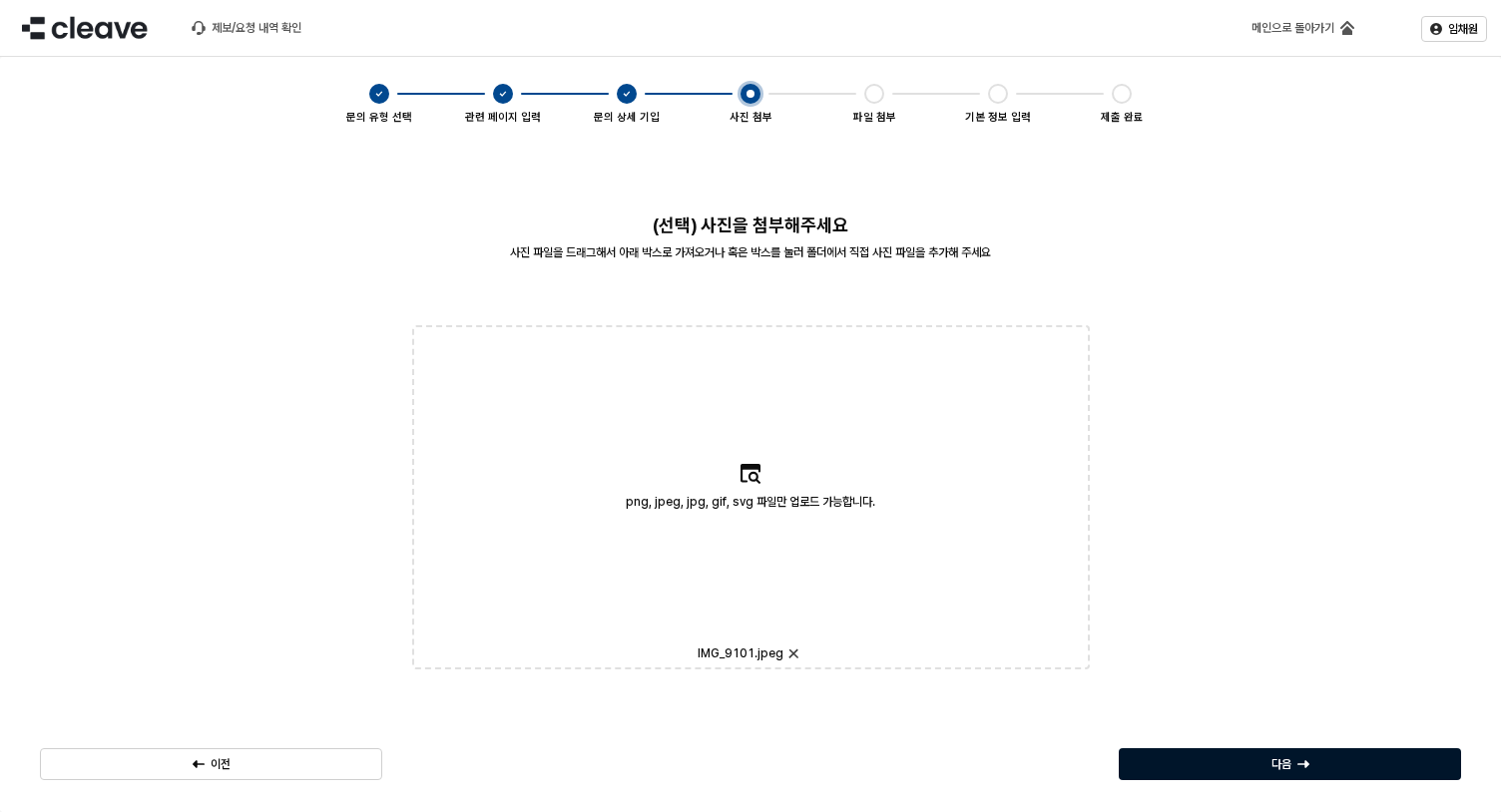 click on "다음" at bounding box center [1281, 764] 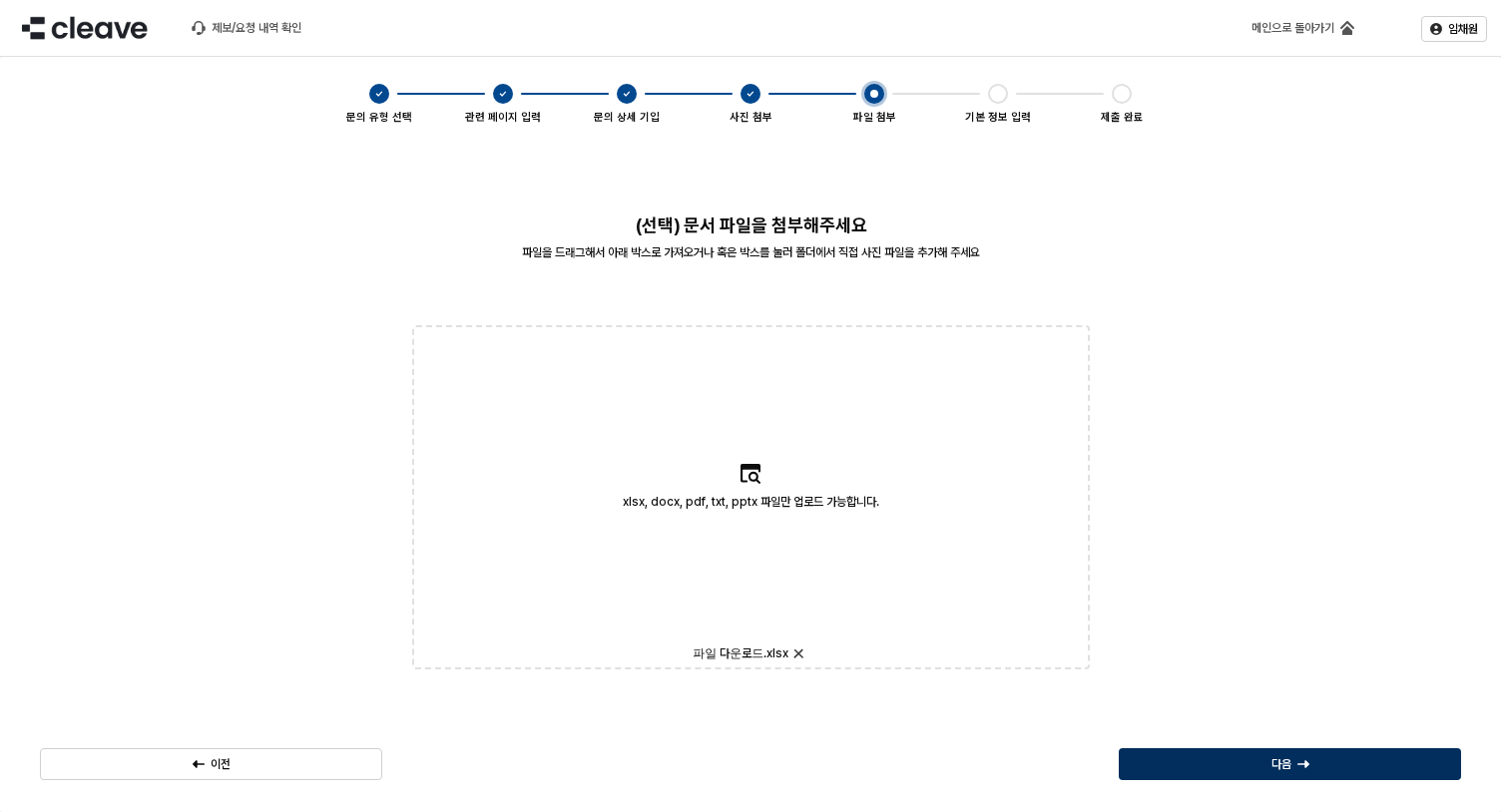click on "다음" at bounding box center (1289, 764) 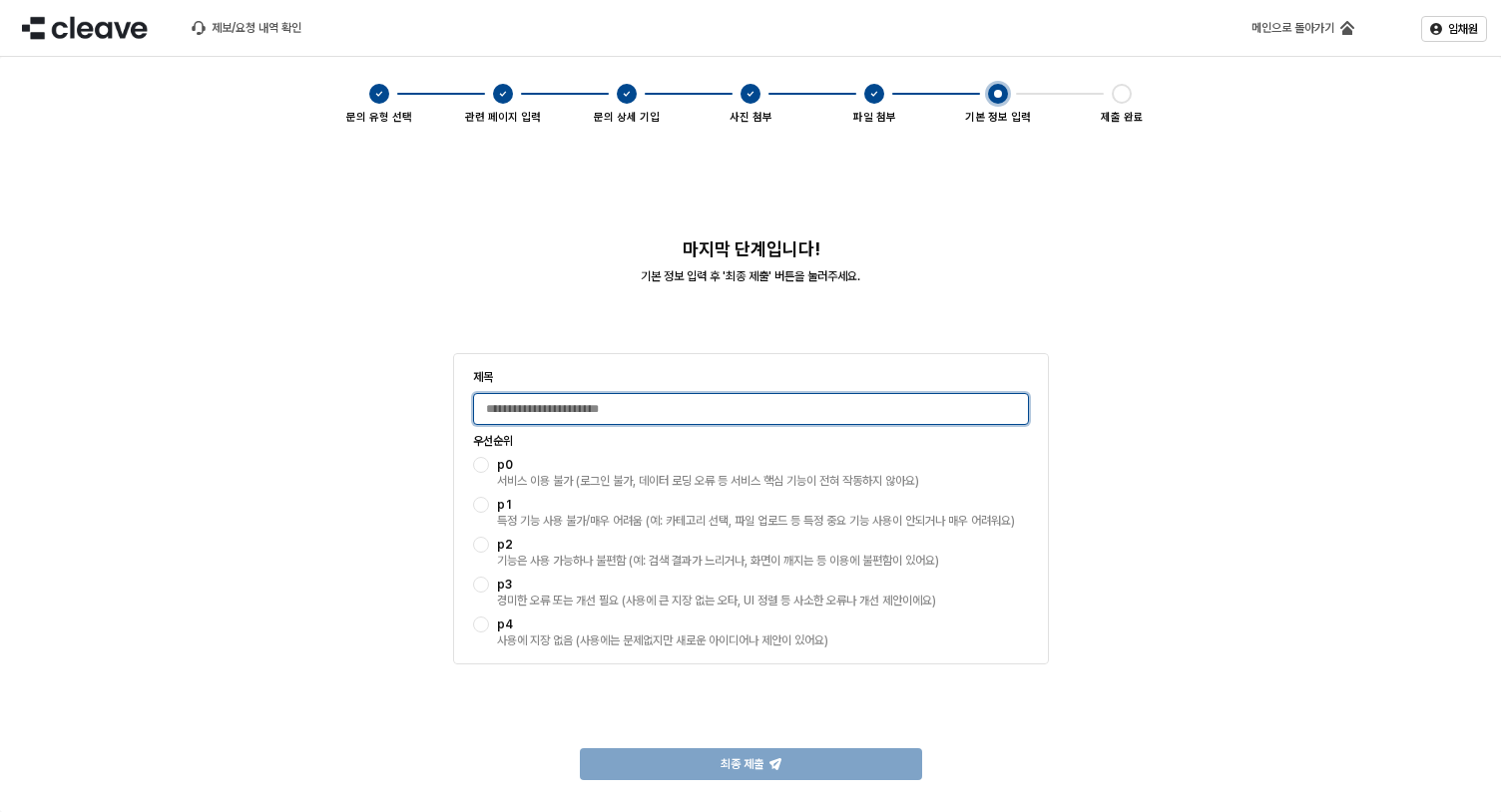 click on "제목" at bounding box center [750, 409] 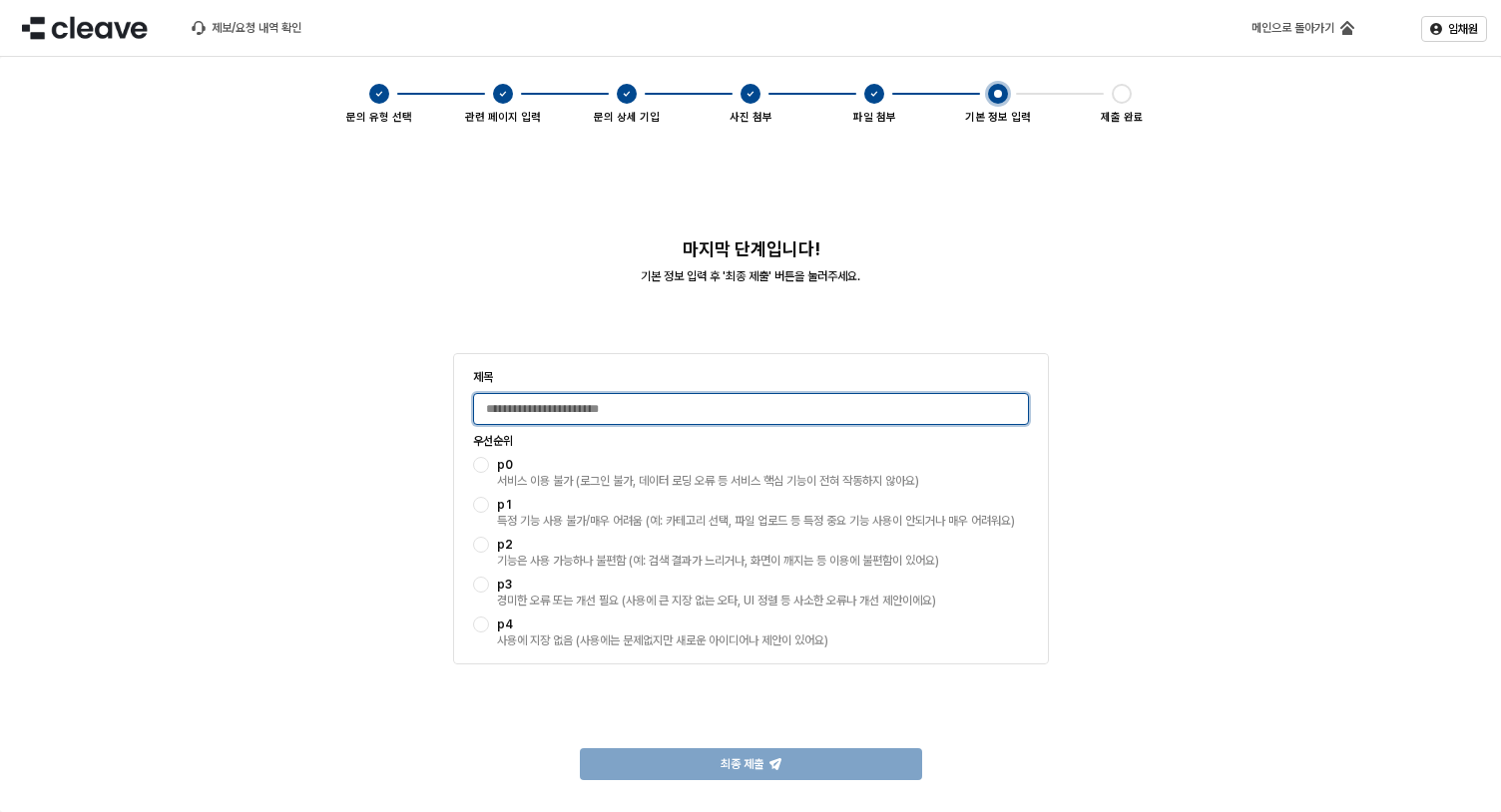 type on "*" 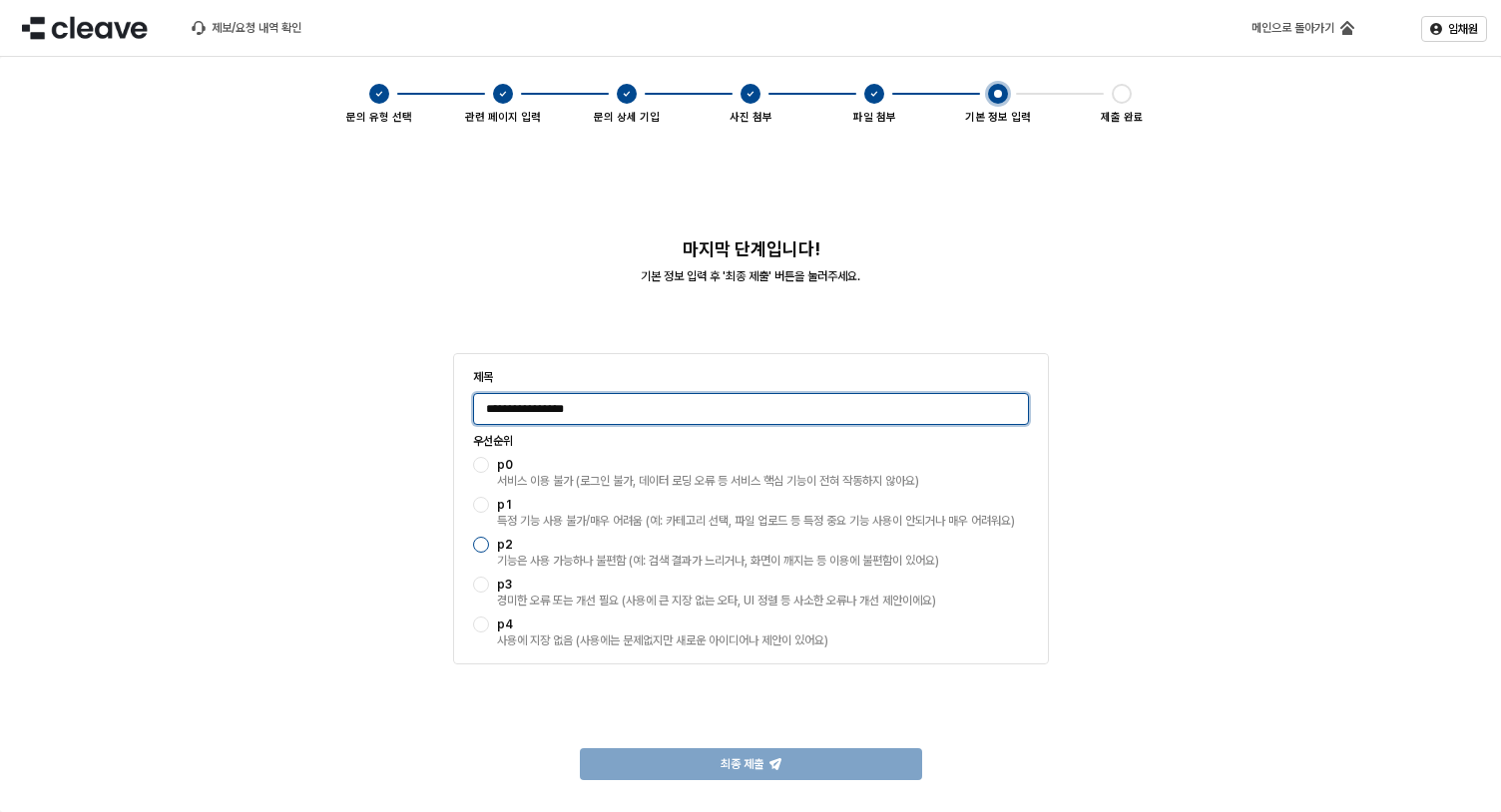 type on "**********" 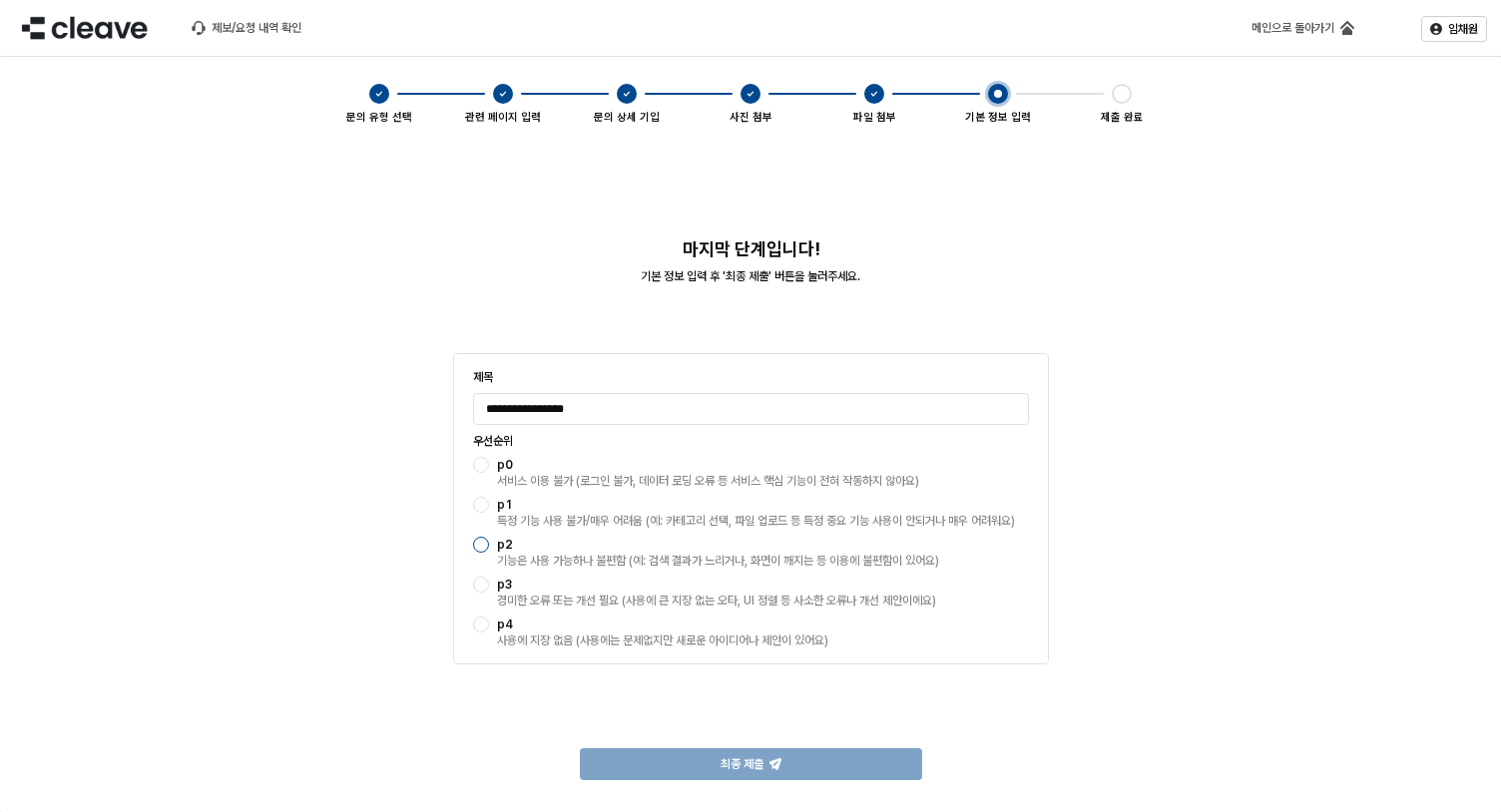 click at bounding box center (481, 545) 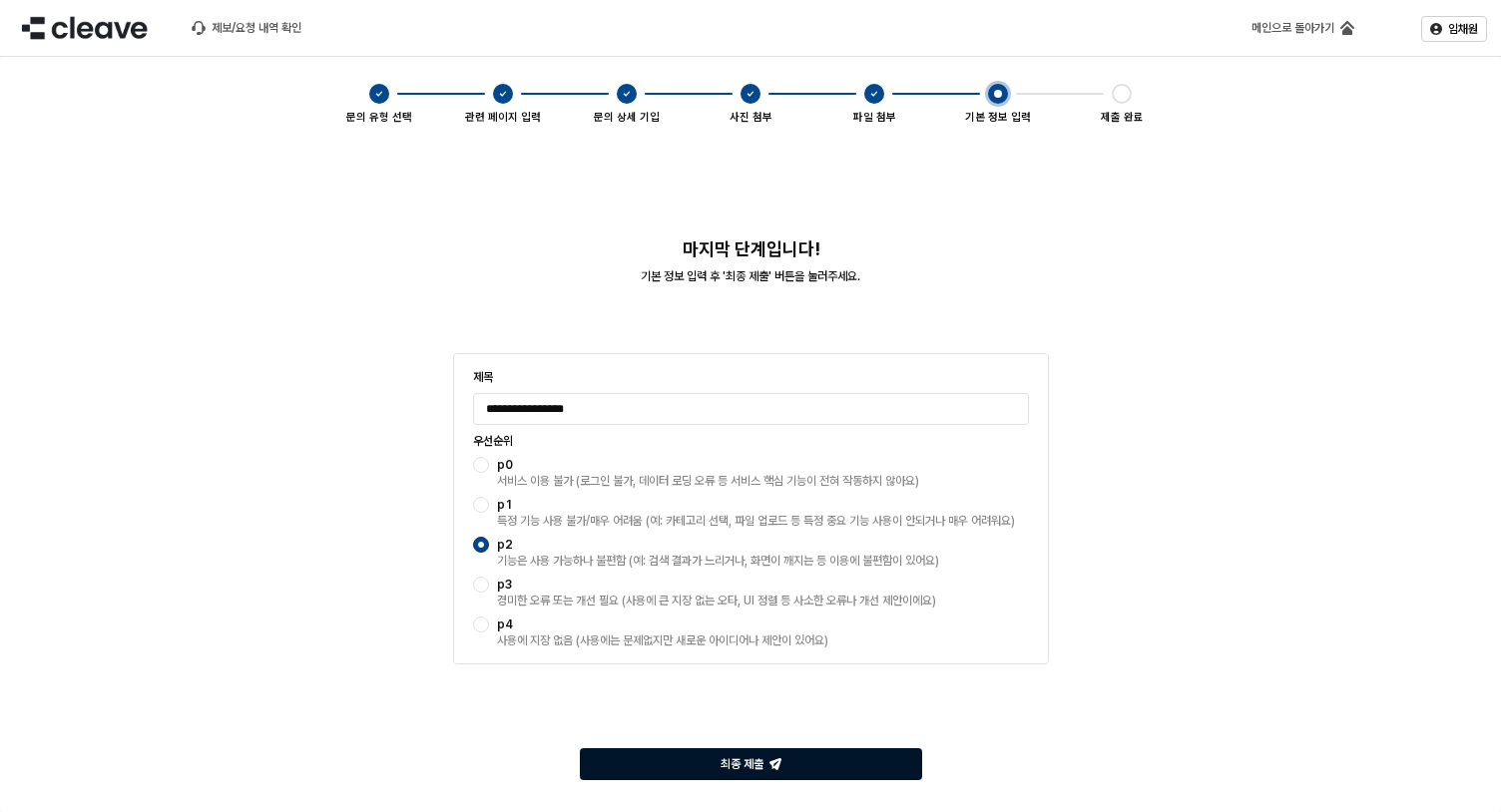 click on "최종 제출" at bounding box center (750, 764) 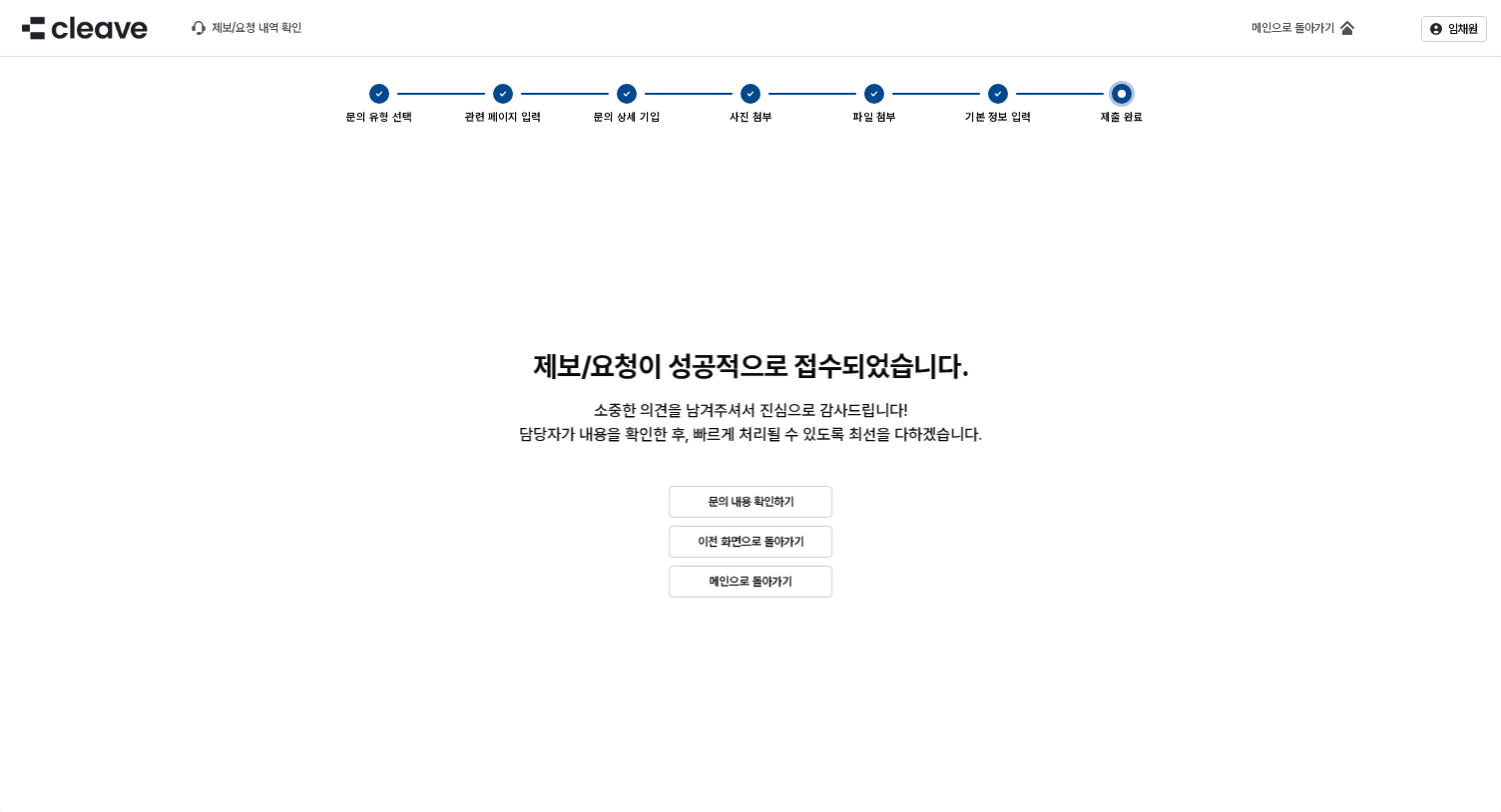 click on "제보/요청이 성공적으로 접수되었습니다.
소중한 의견을 남겨주셔서 진심으로 감사드립니다!
담당자가 내용을 확인한 후, 빠르게 처리될 수 있도록 최선을 다하겠습니다. 문의 내용 확인하기 이전 화면으로 돌아가기 메인으로 돌아가기" at bounding box center (750, 474) 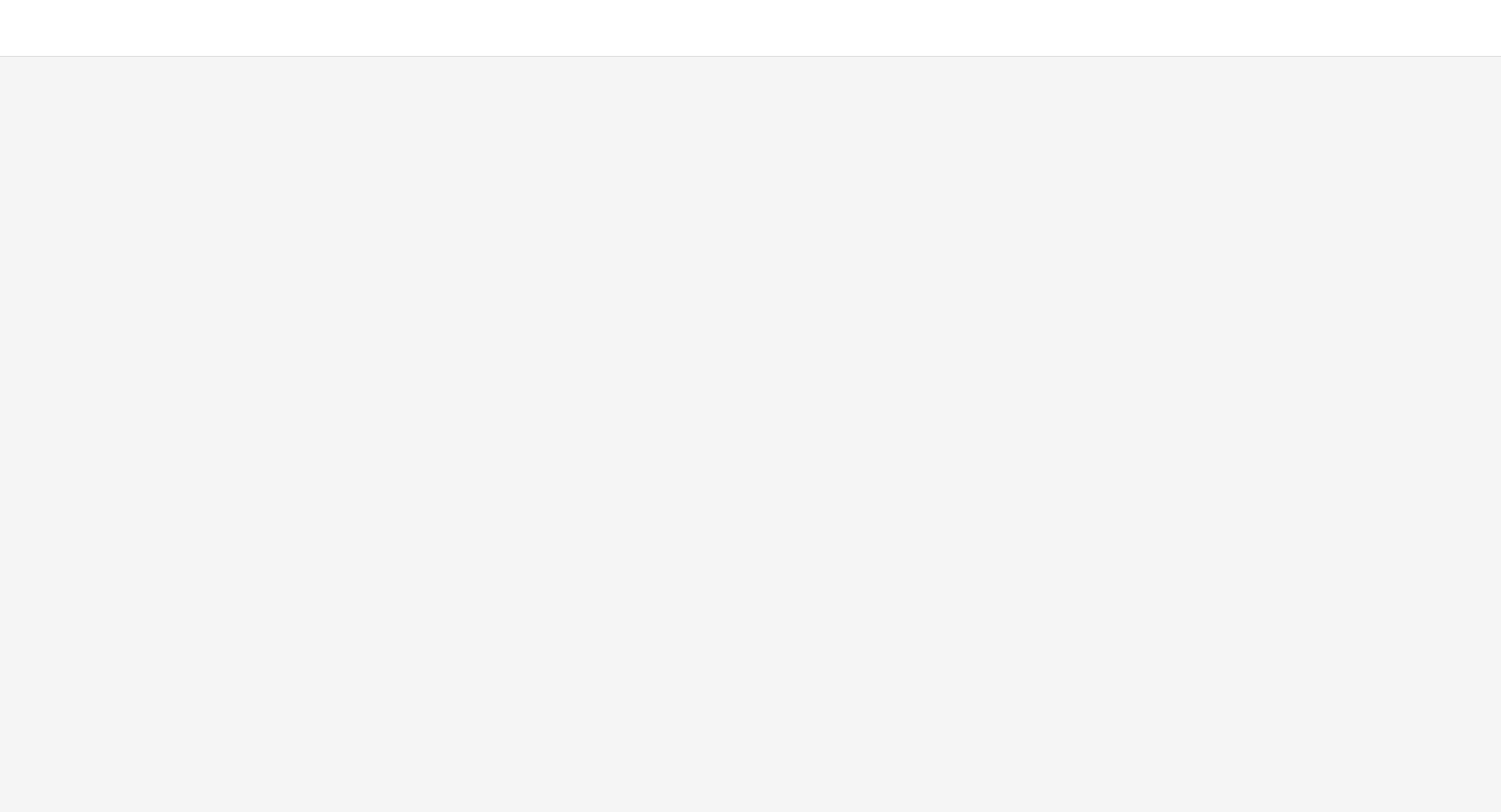 scroll, scrollTop: 0, scrollLeft: 0, axis: both 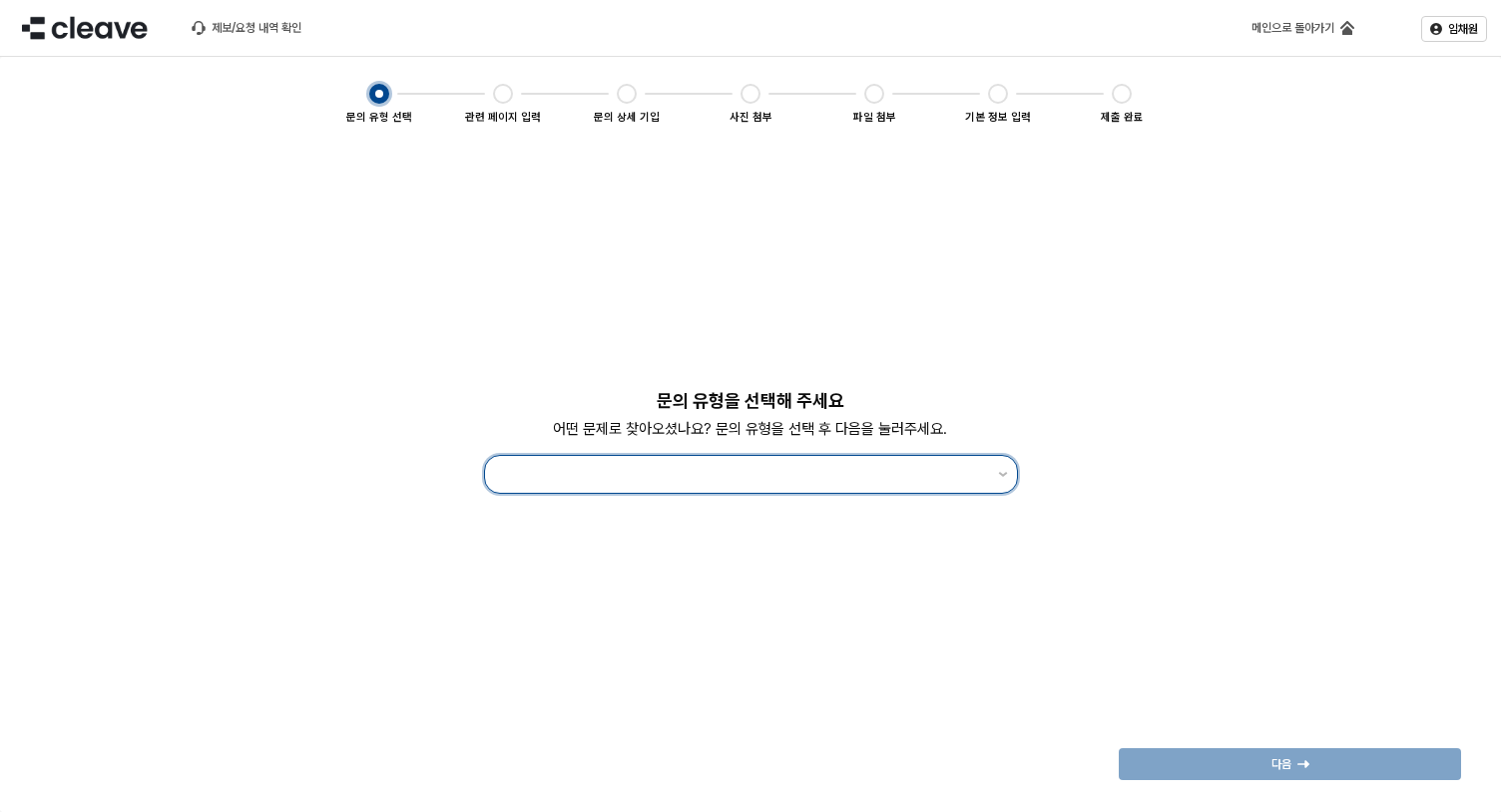 click at bounding box center (742, 474) 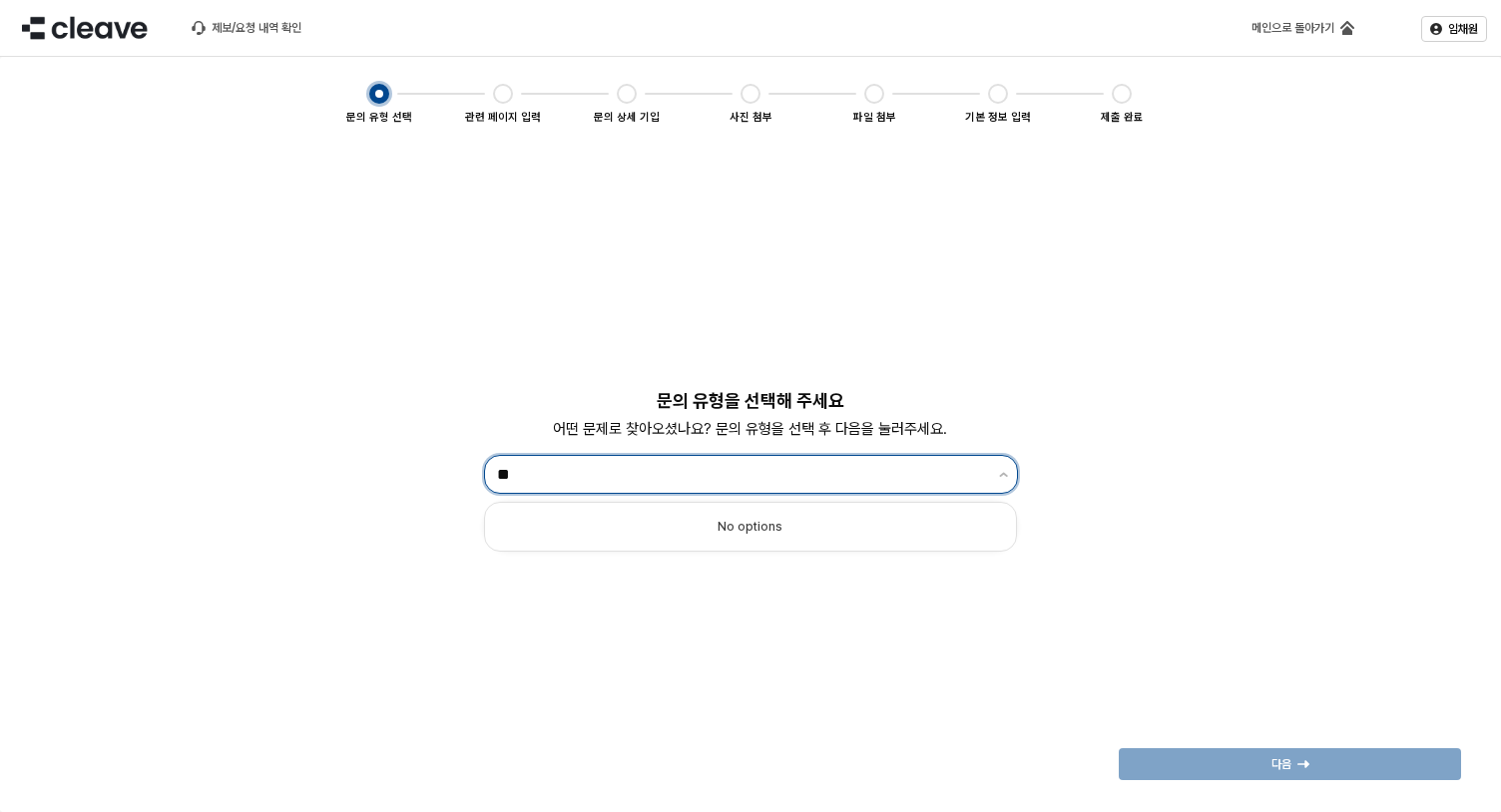 type on "*" 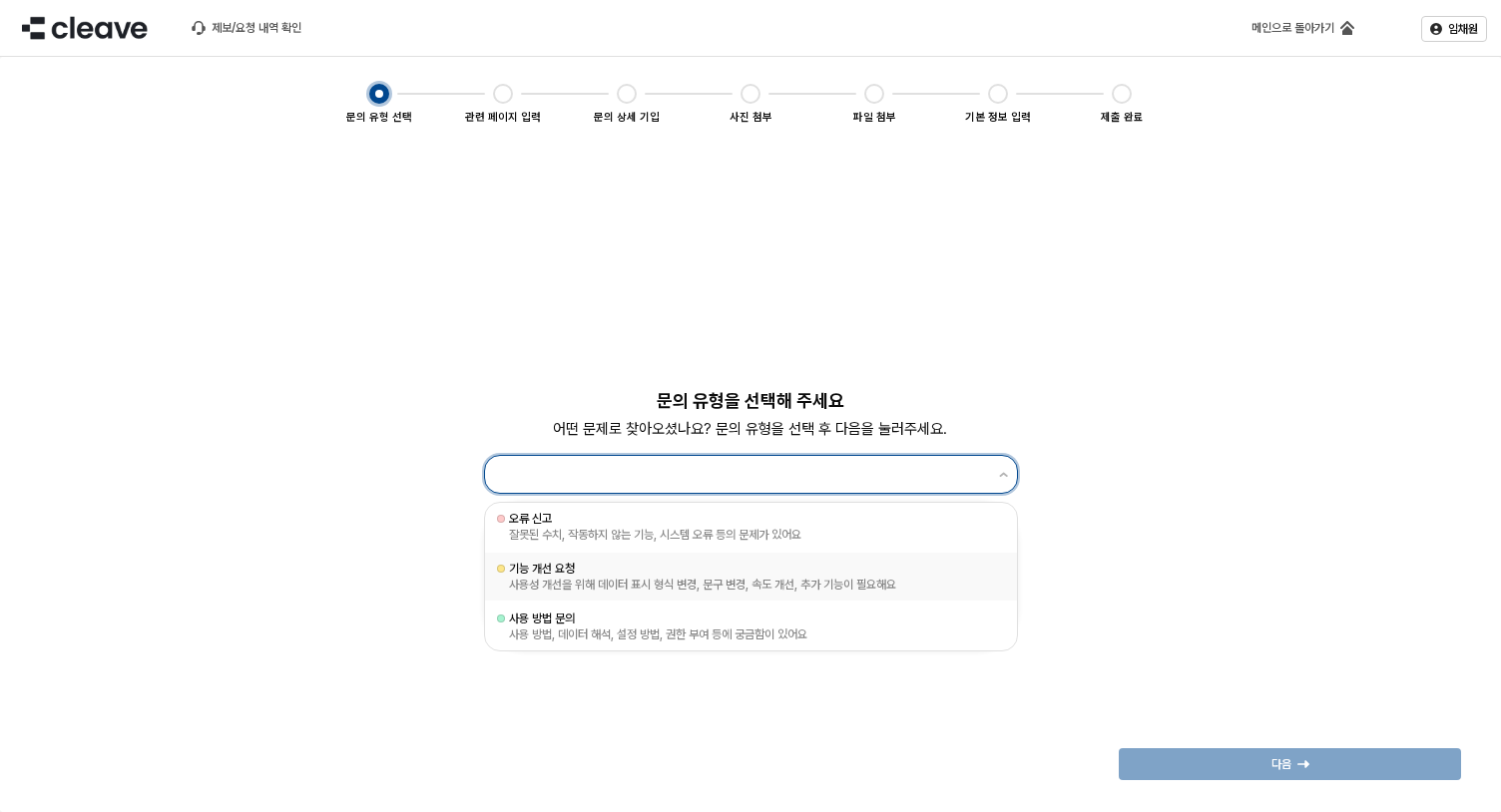 click on "기능 개선 요청 사용성 개선을 위해 데이터 표시 형식 변경, 문구 변경, 속도 개선, 추가 기능이 필요해요" at bounding box center (750, 577) 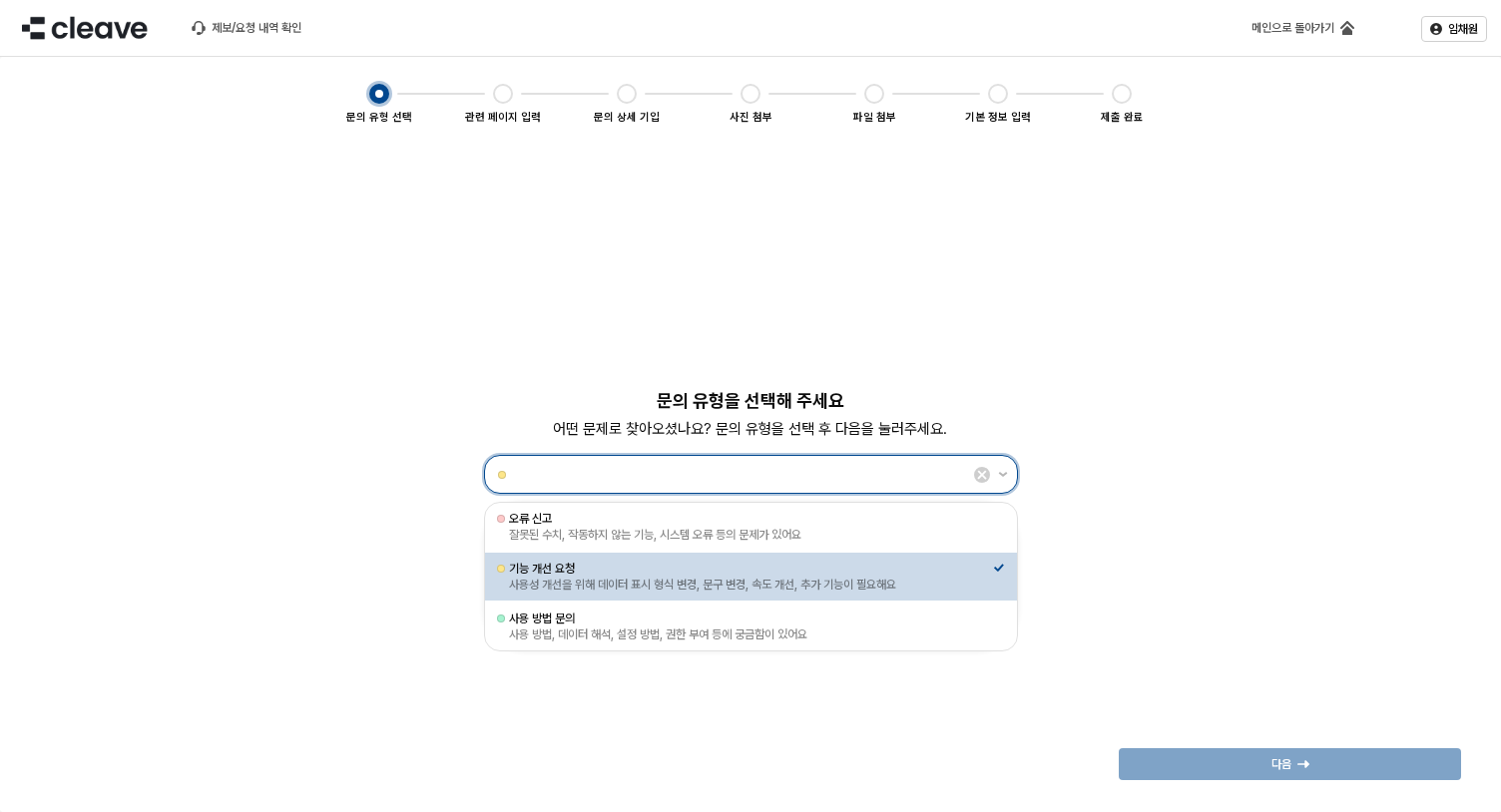 type on "********" 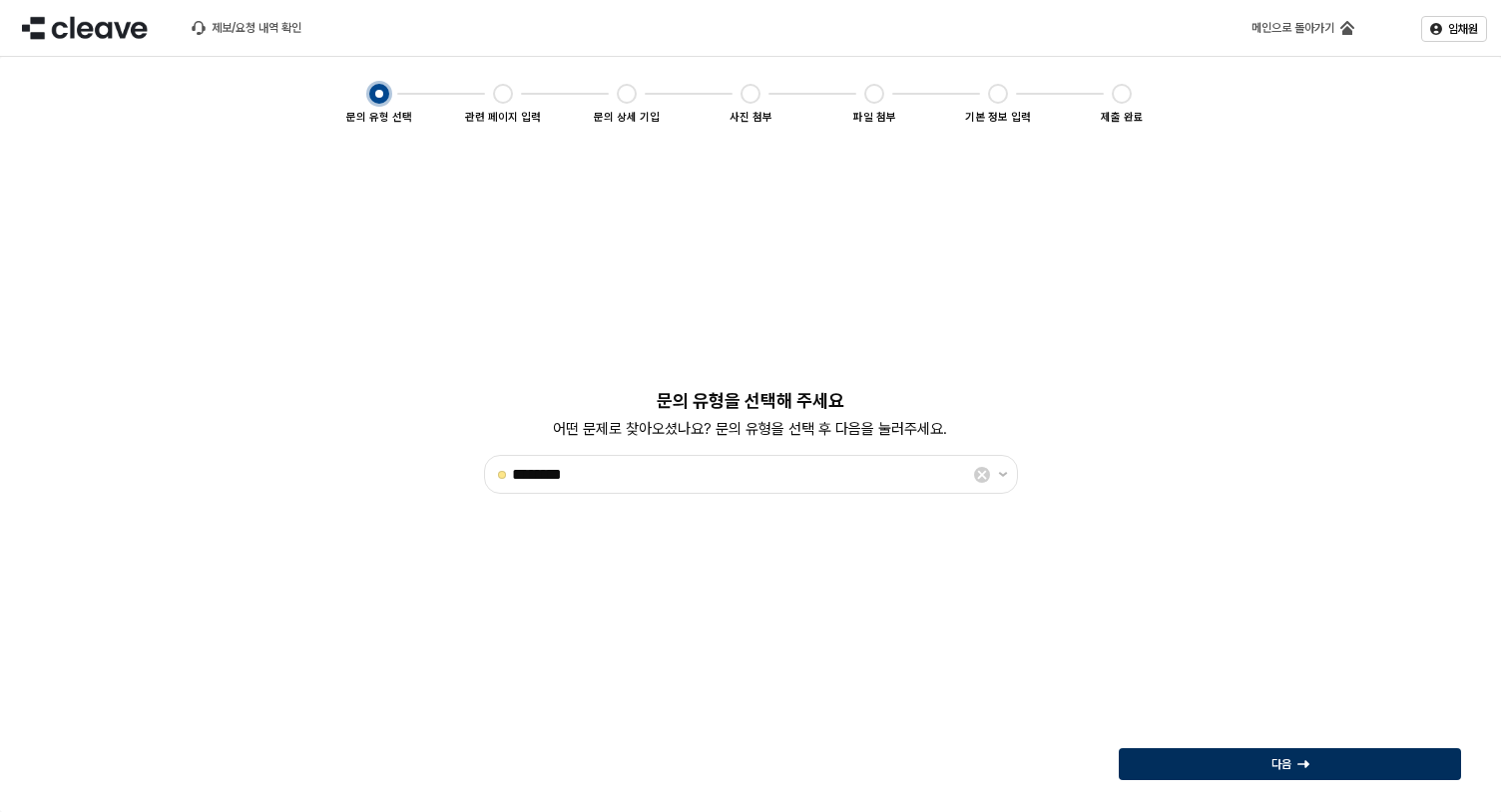 click on "다음" at bounding box center (1289, 764) 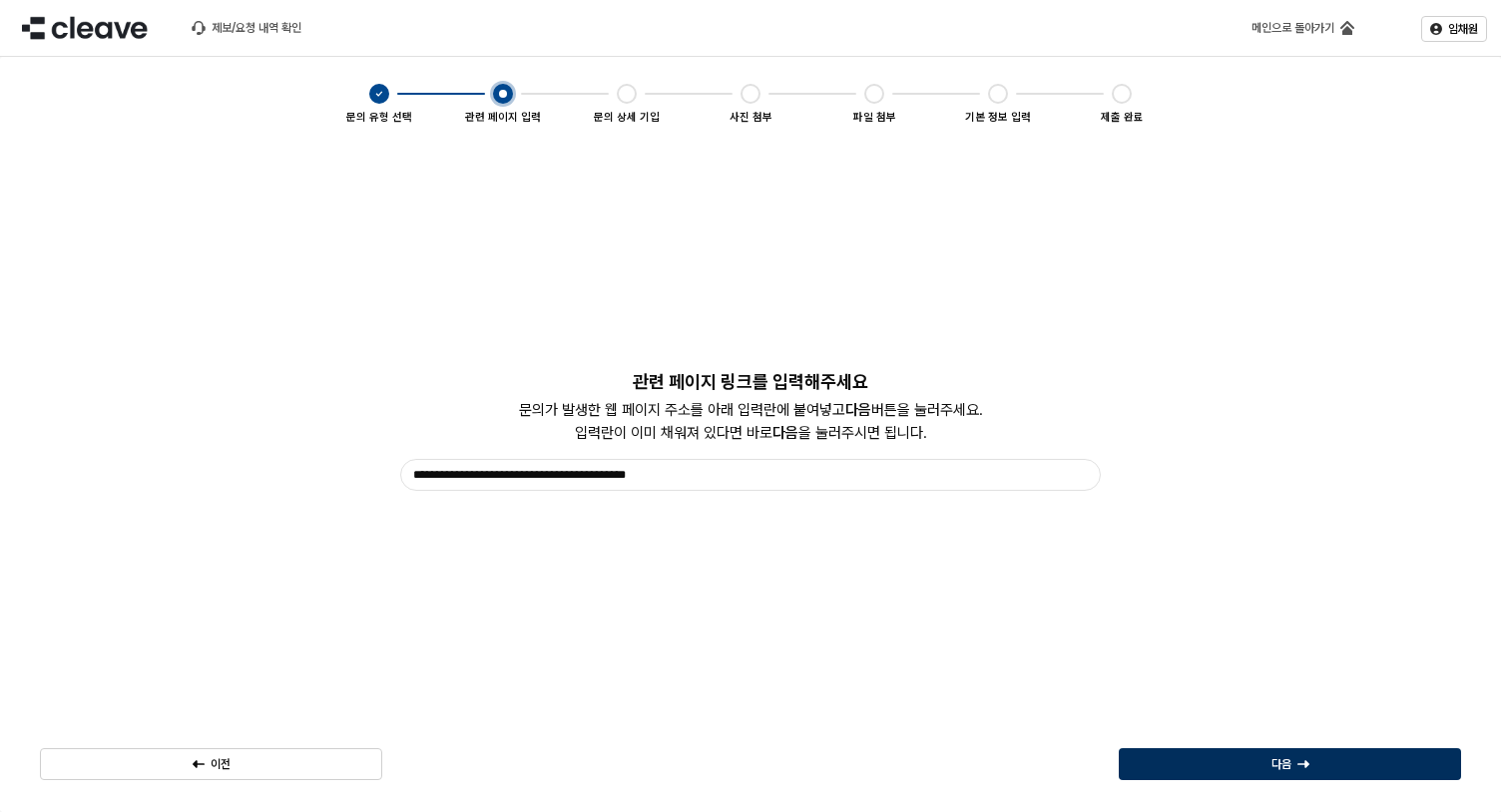 click on "다음" at bounding box center [1289, 764] 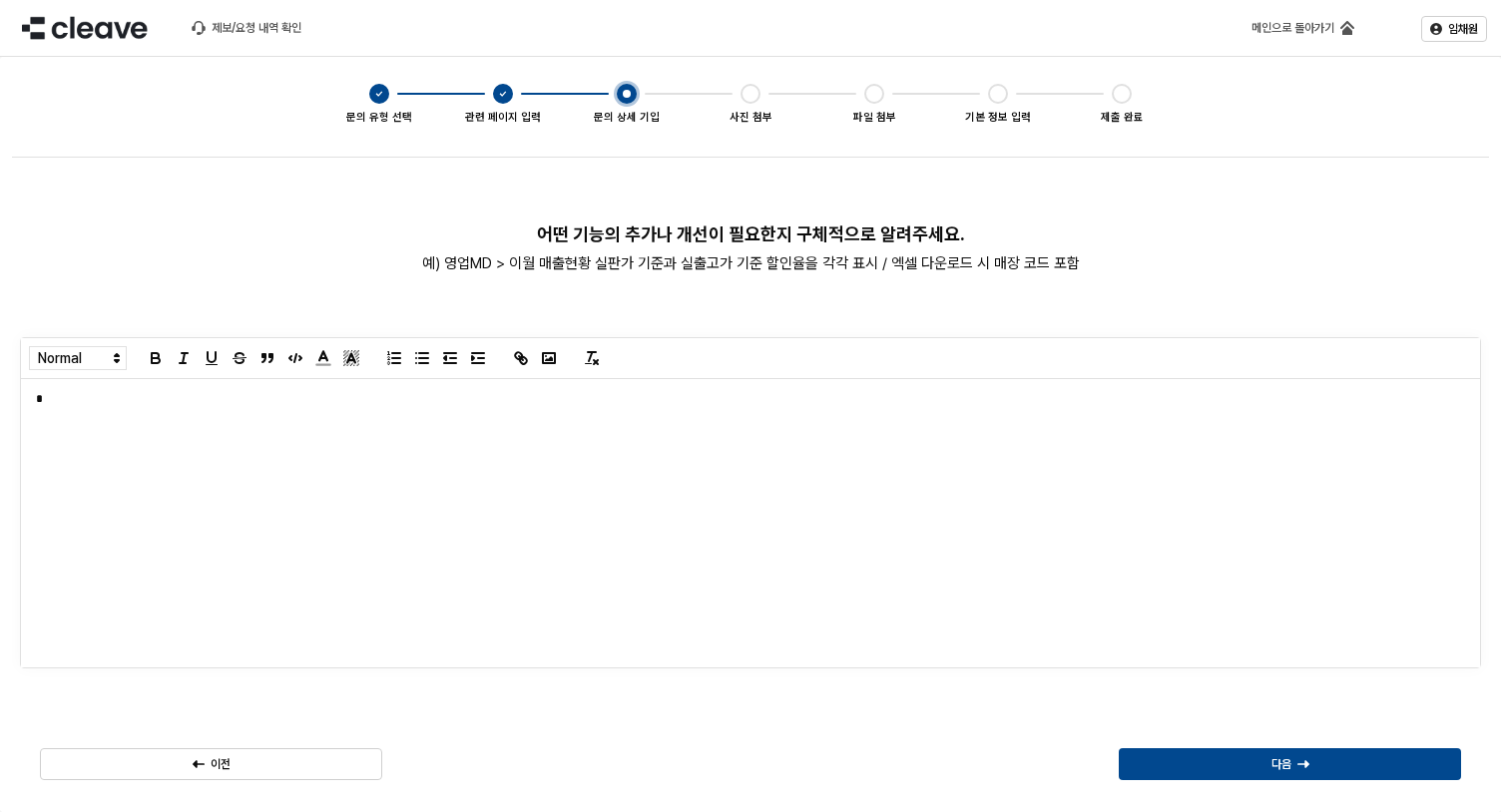 type 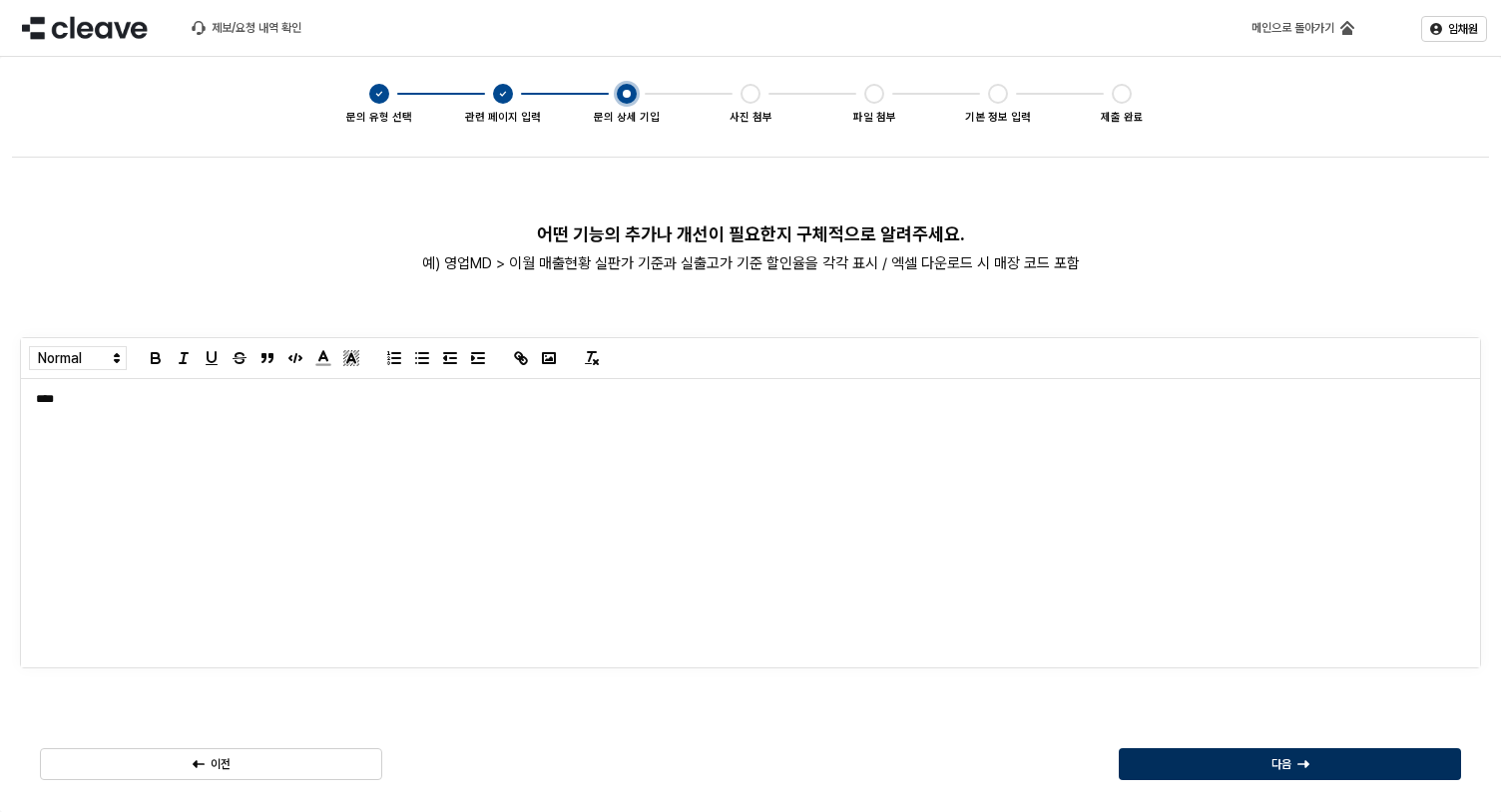 click on "다음" at bounding box center (1289, 764) 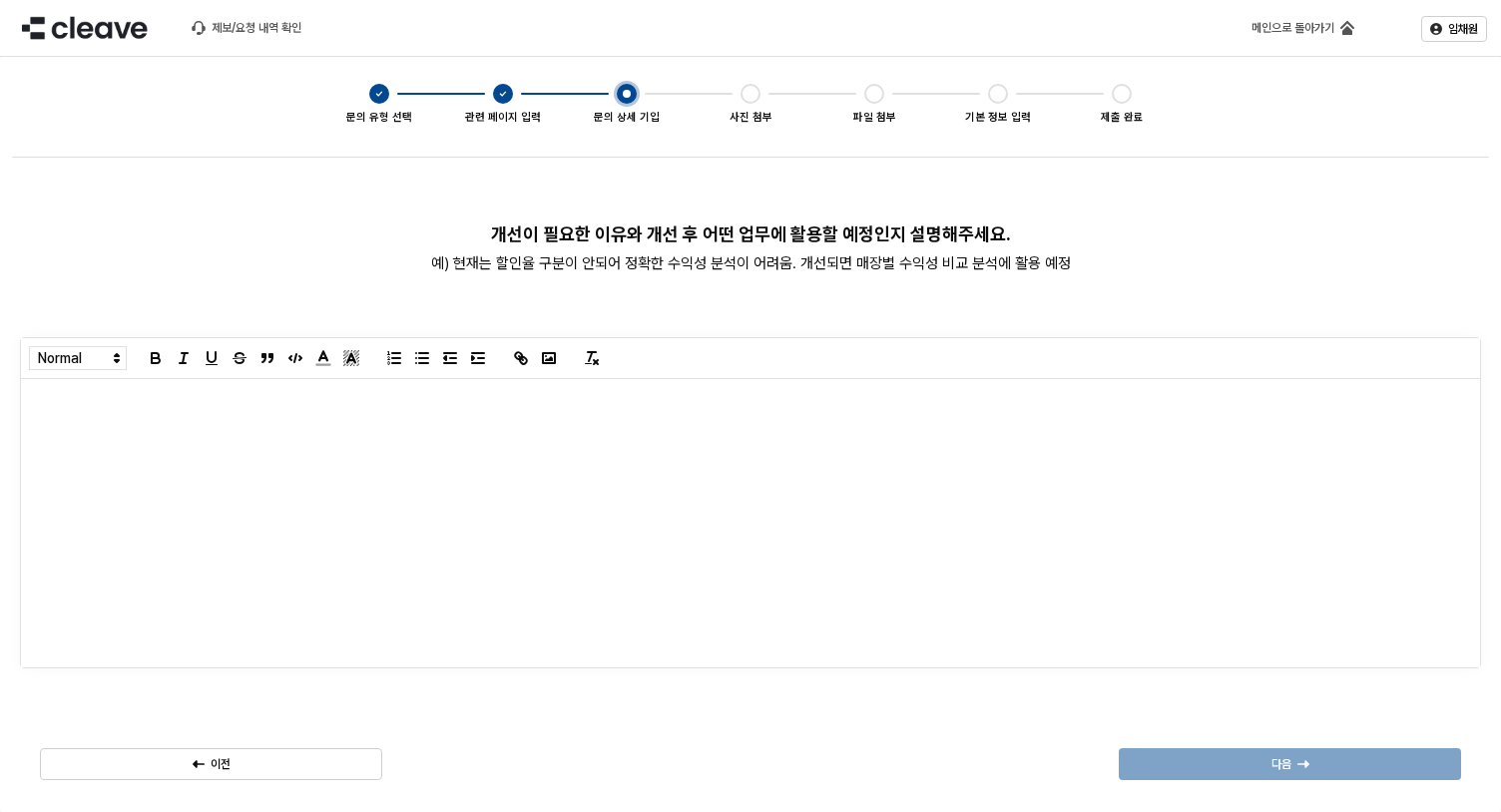 click at bounding box center [750, 523] 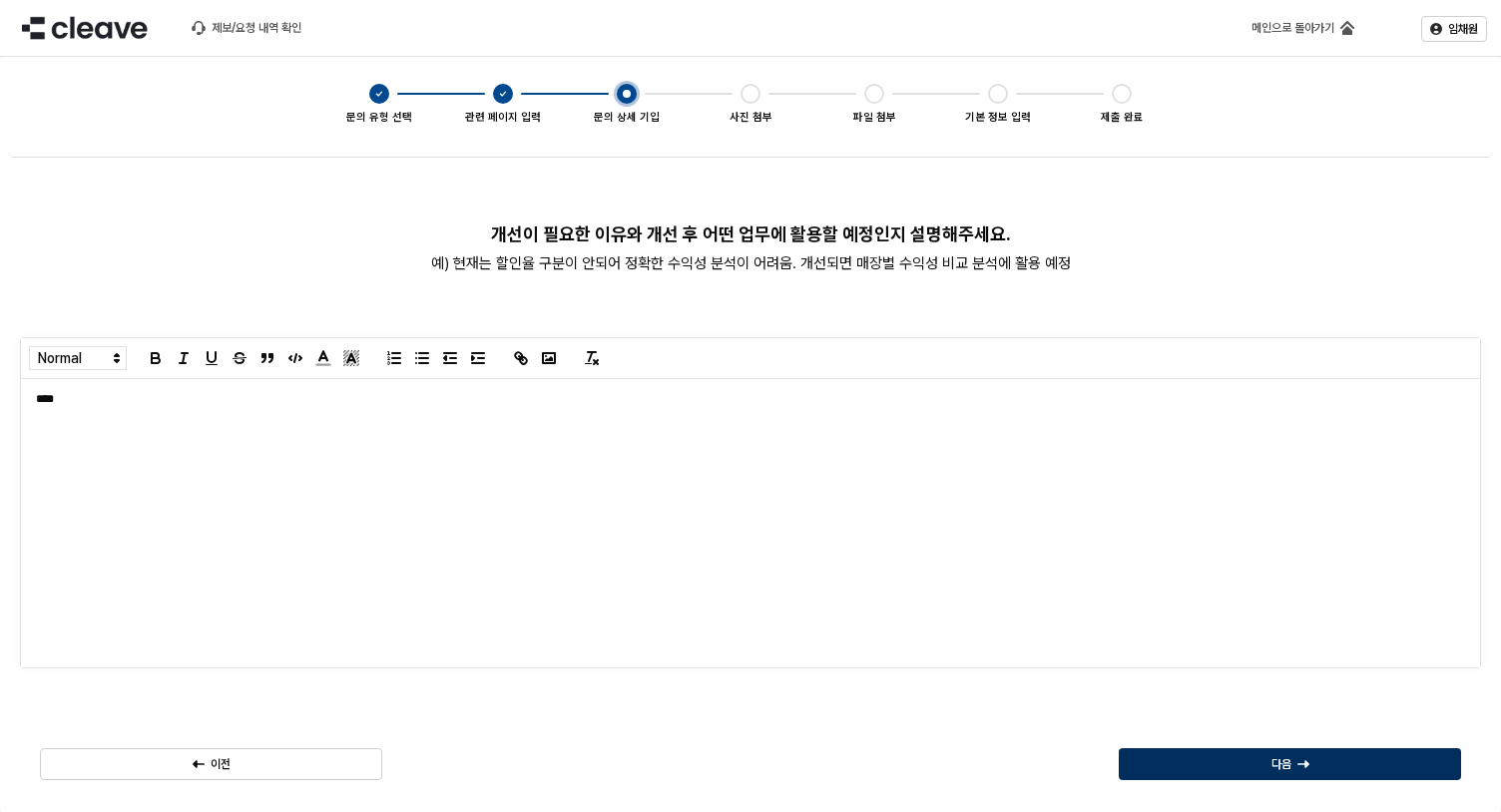 click on "다음" at bounding box center [1289, 764] 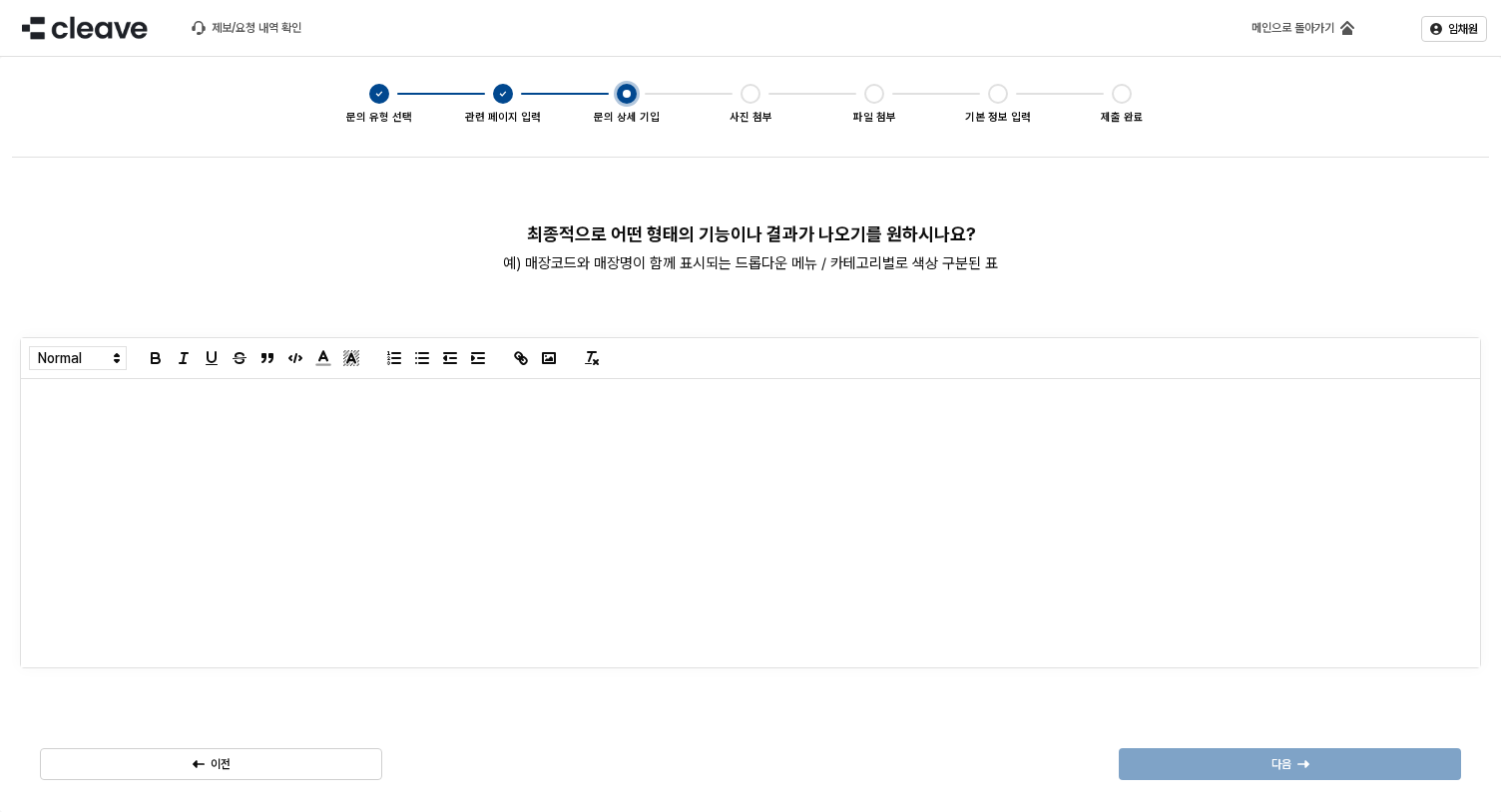 click at bounding box center (750, 523) 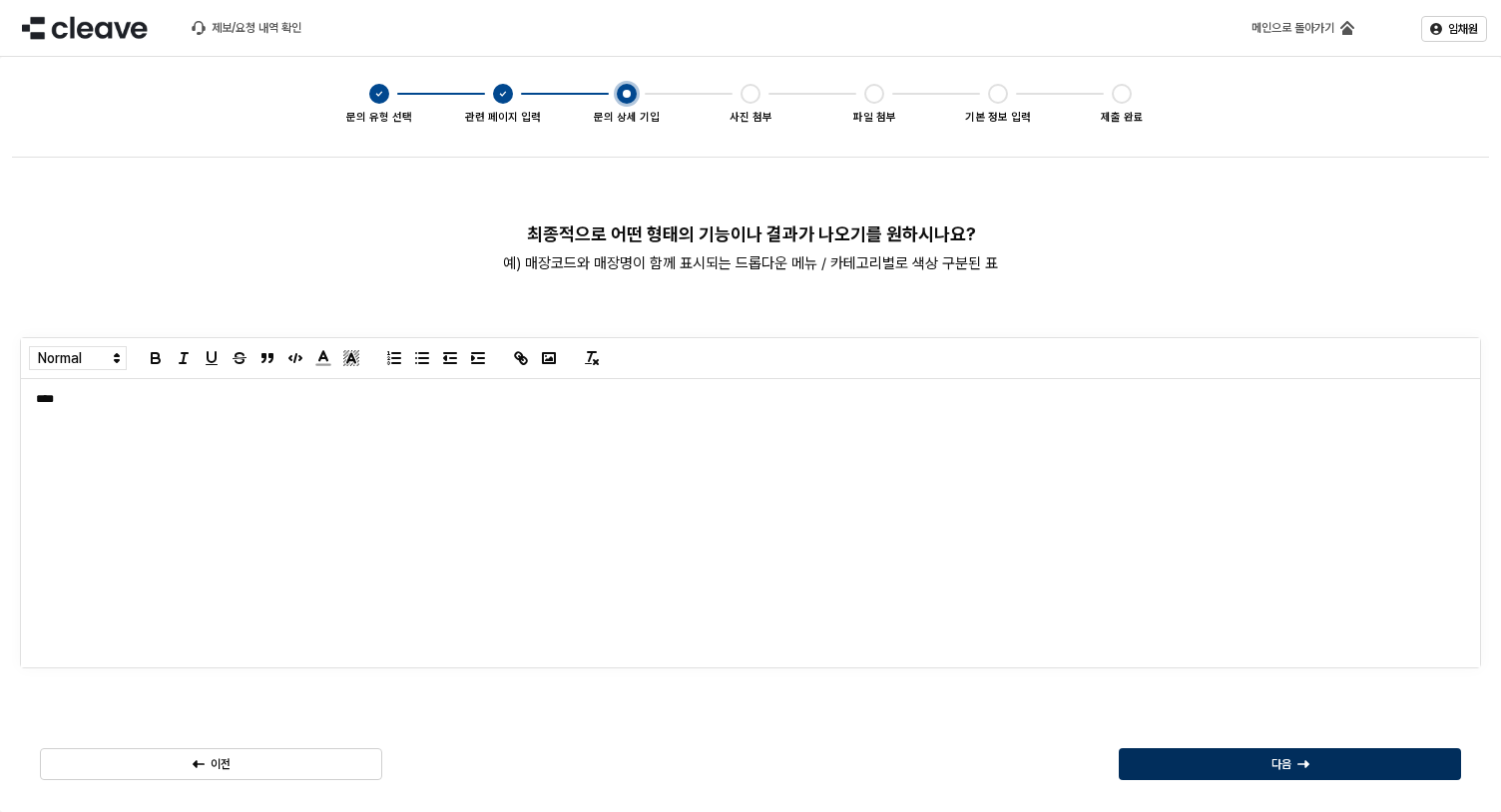 click on "다음" at bounding box center (1281, 764) 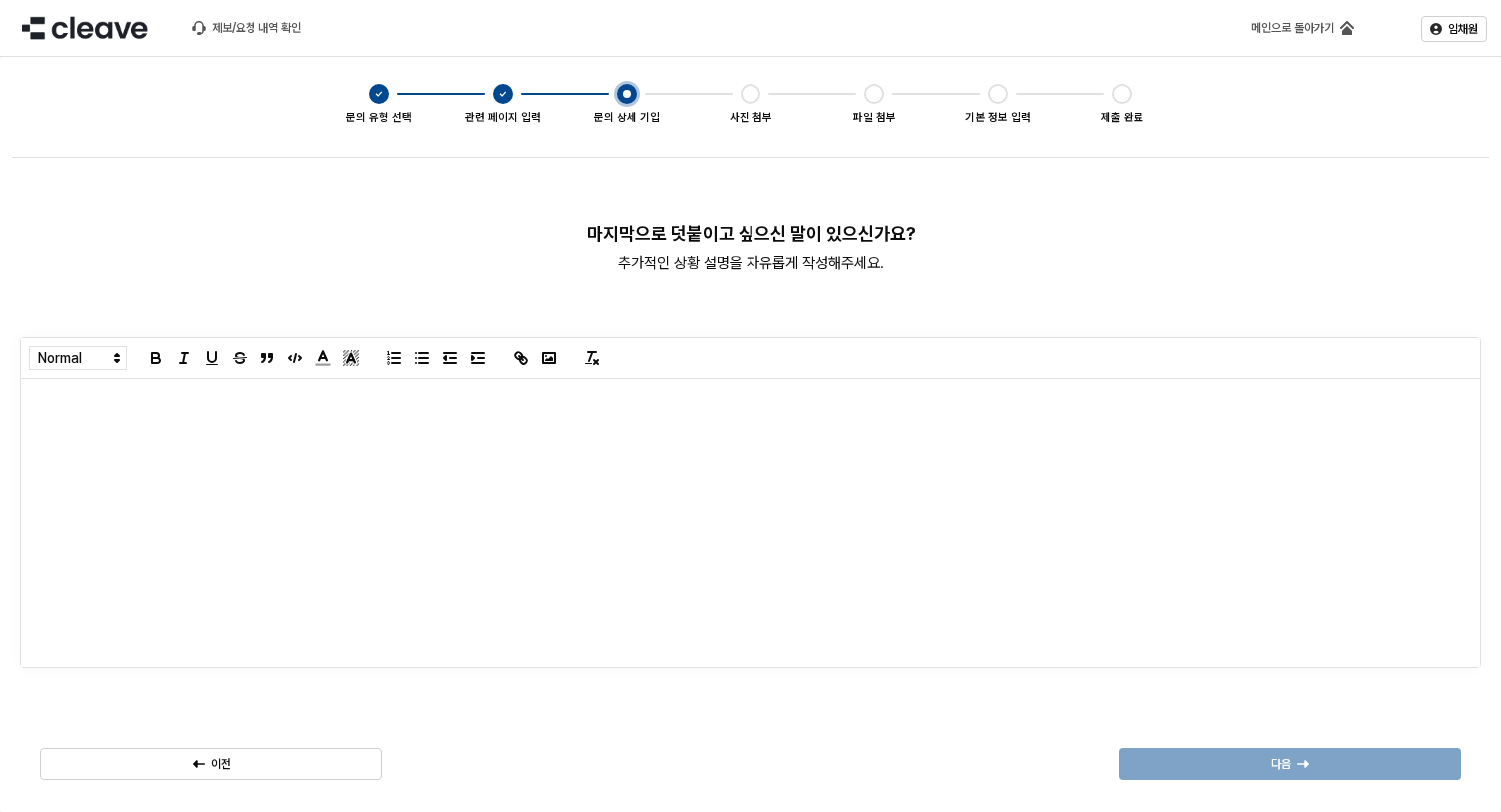 click at bounding box center (750, 523) 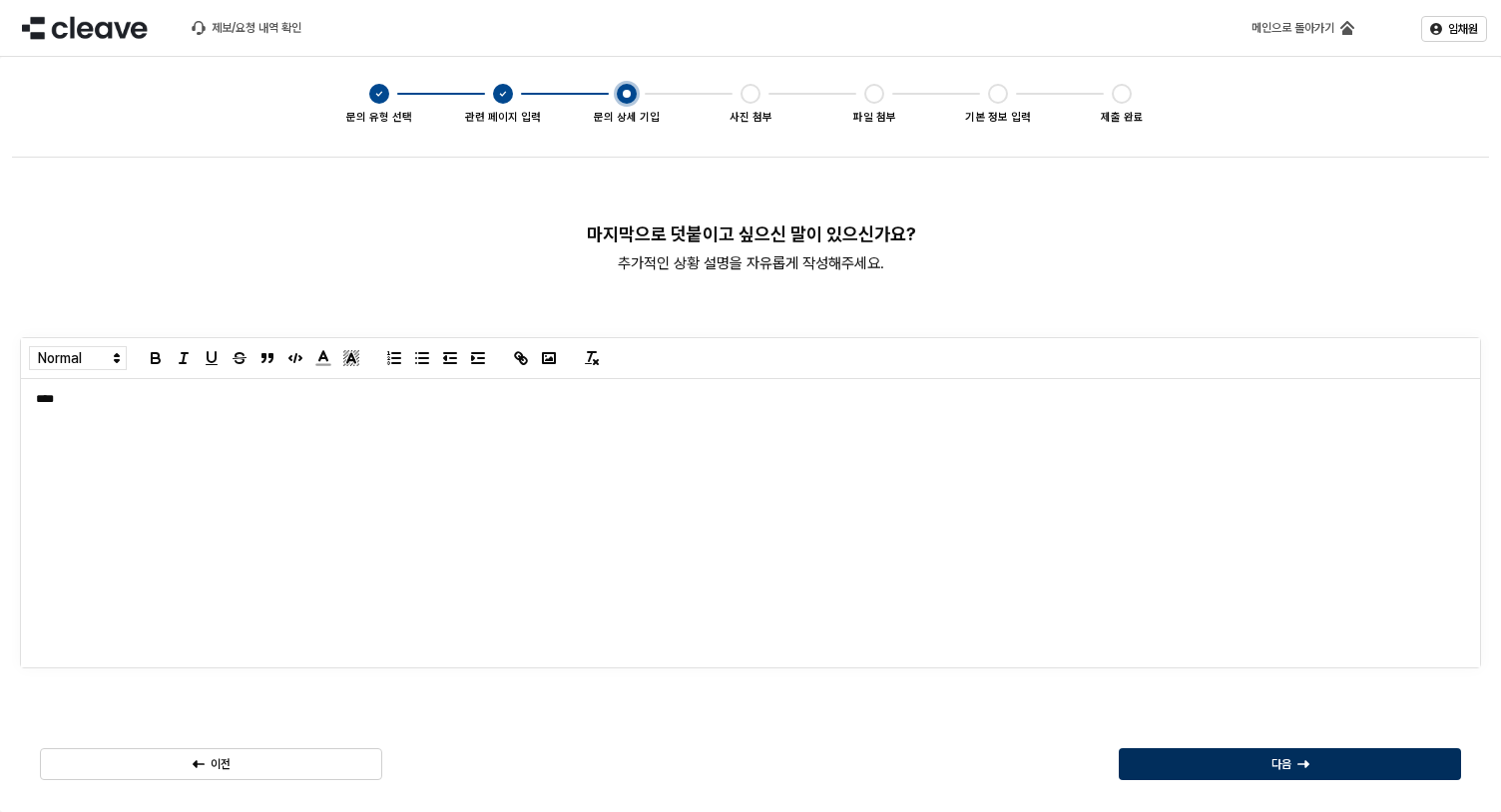 click on "다음" at bounding box center (1289, 764) 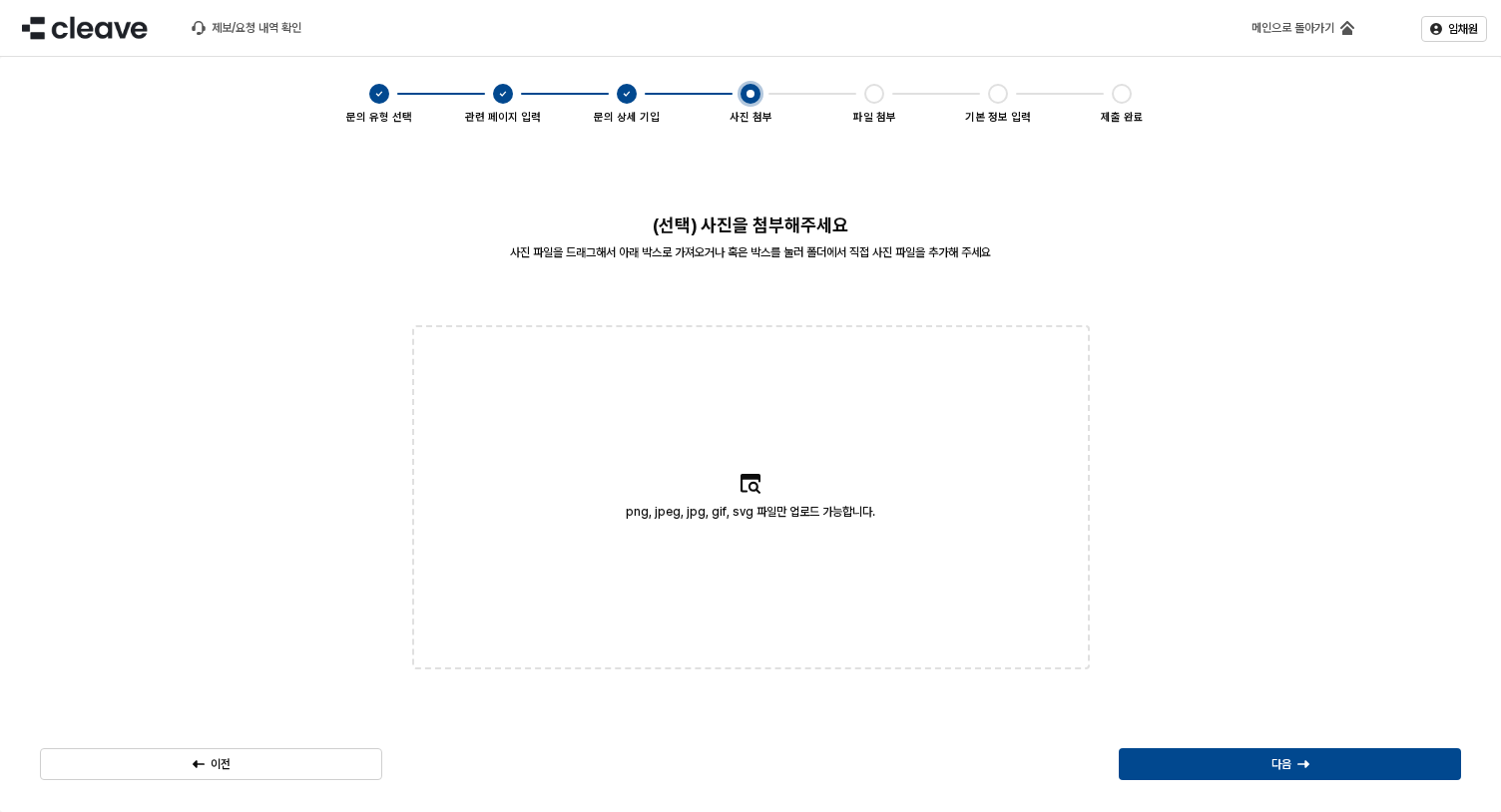 click on "png, jpeg, jpg, gif, svg 파일만 업로드 가능합니다." at bounding box center (750, 497) 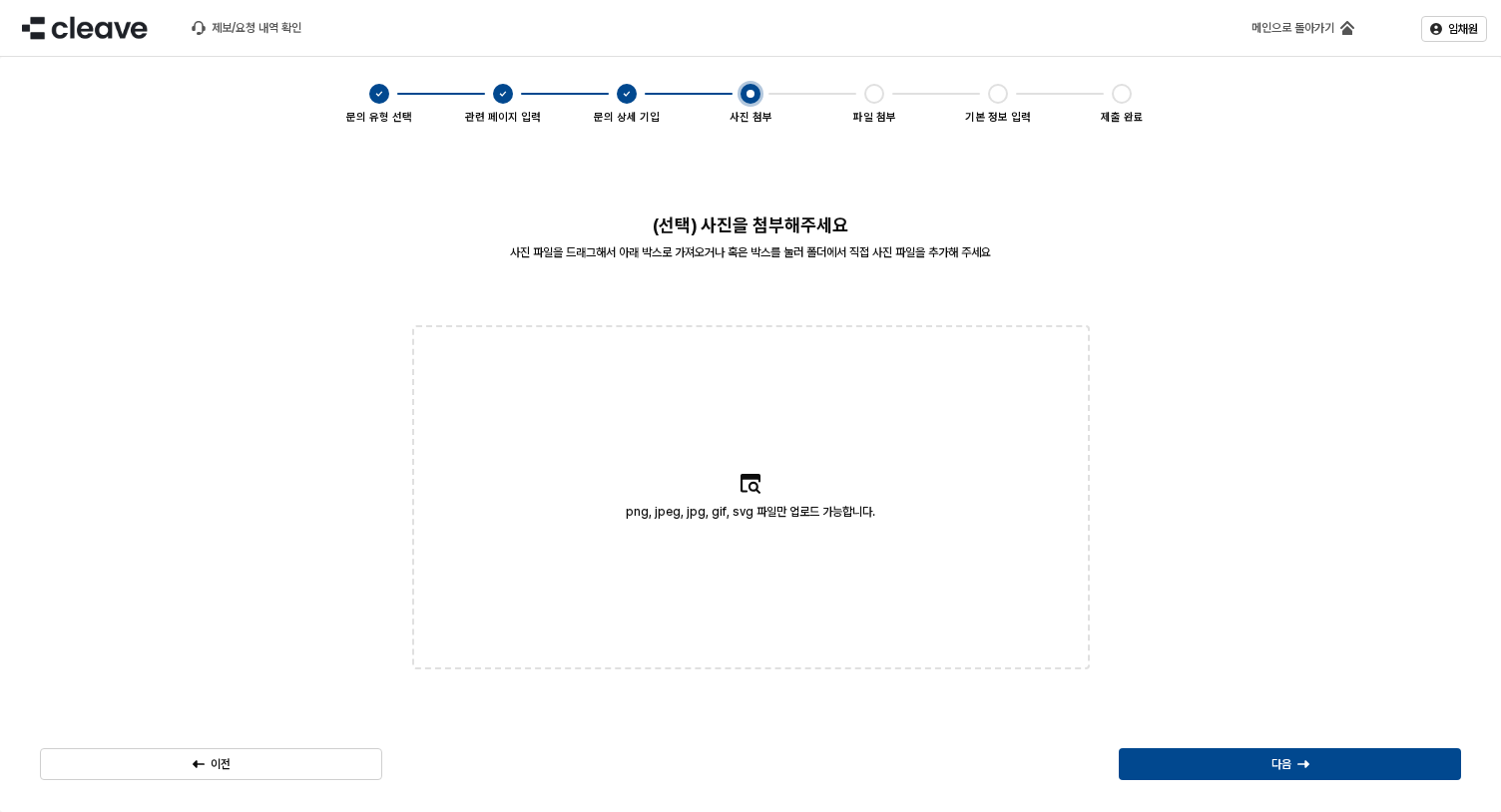 click on "png, jpeg, jpg, gif, svg 파일만 업로드 가능합니다." at bounding box center [750, 497] 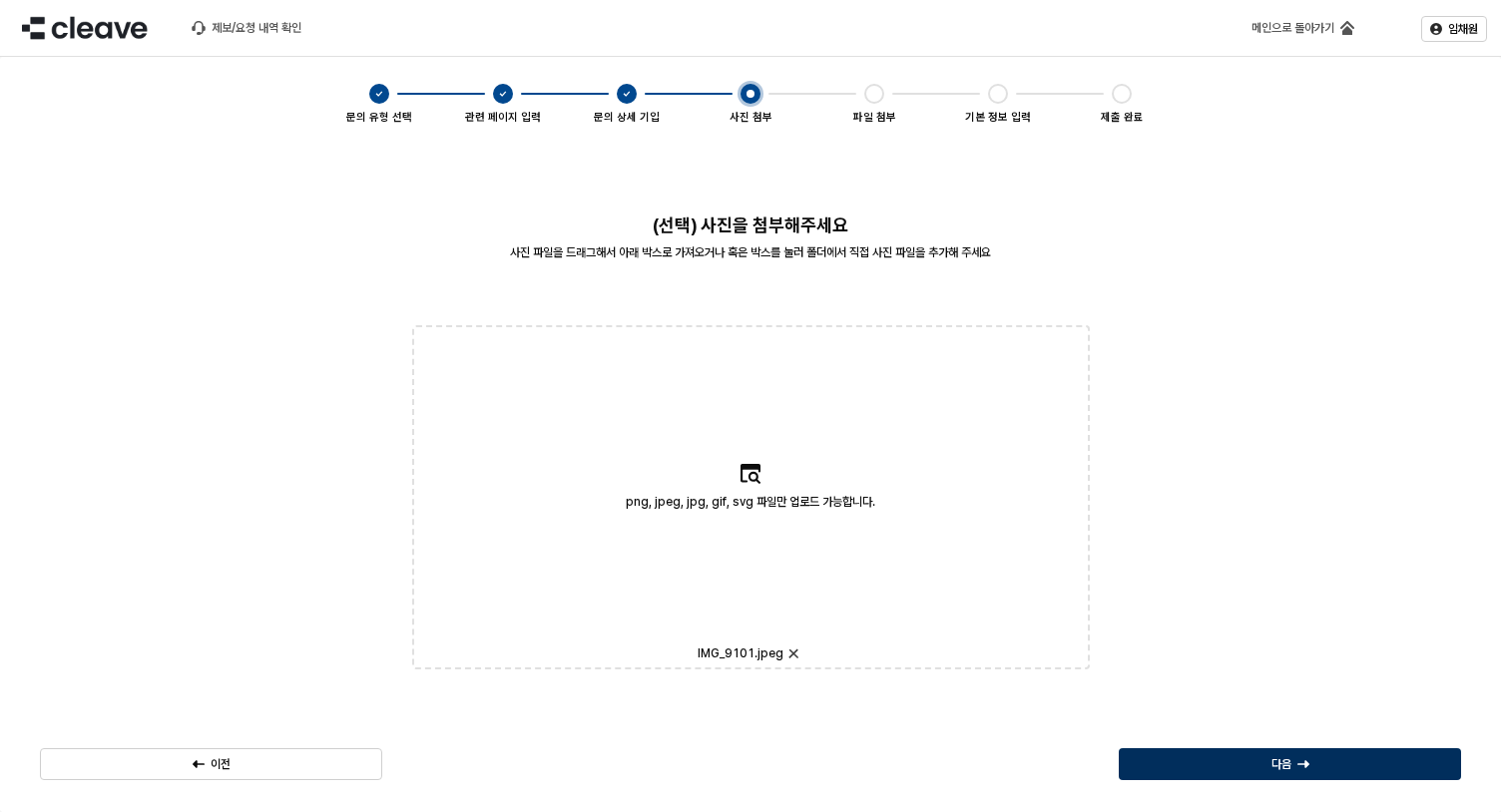 click on "다음" at bounding box center (1289, 764) 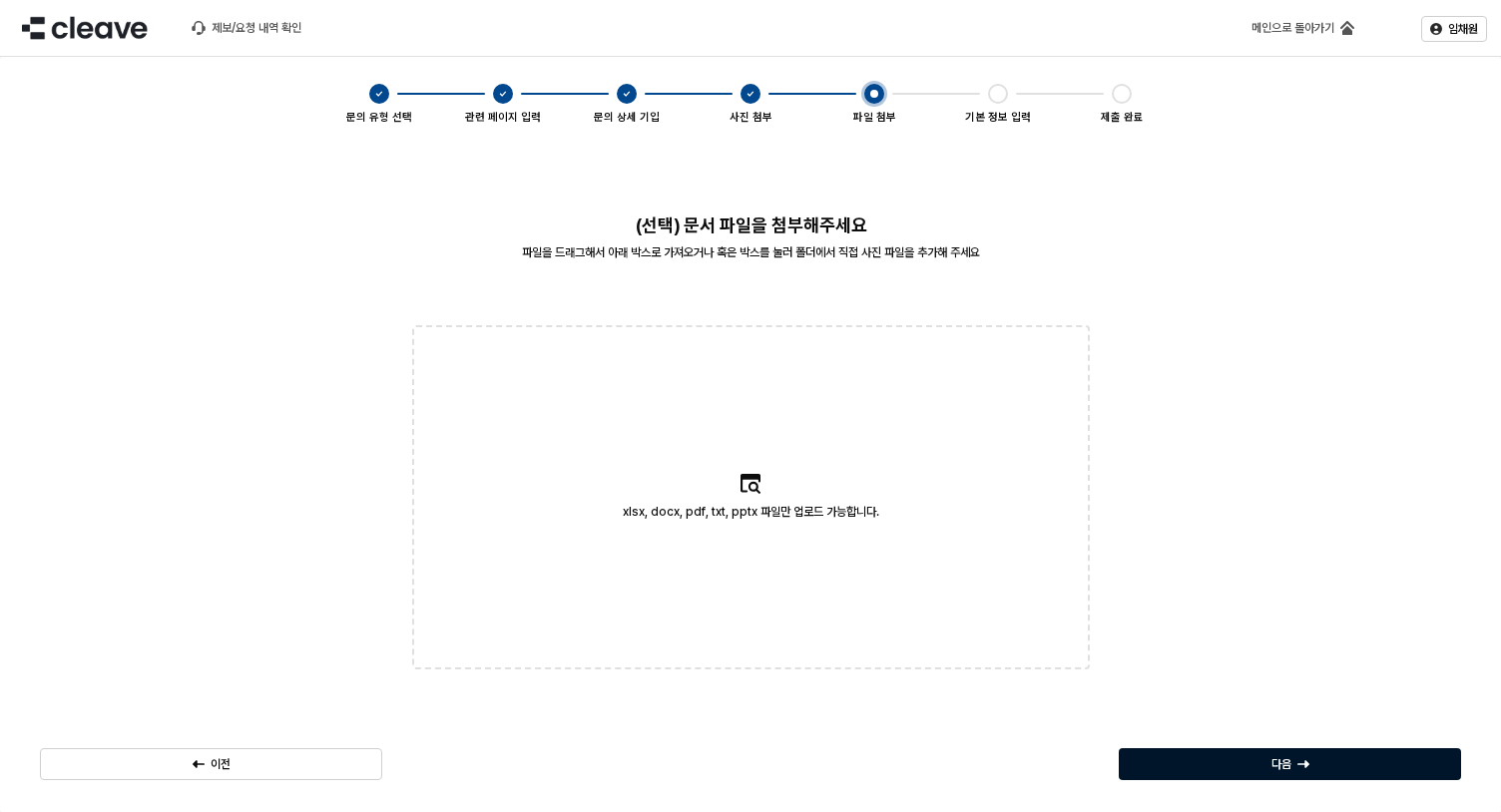 click on "다음" at bounding box center [1289, 764] 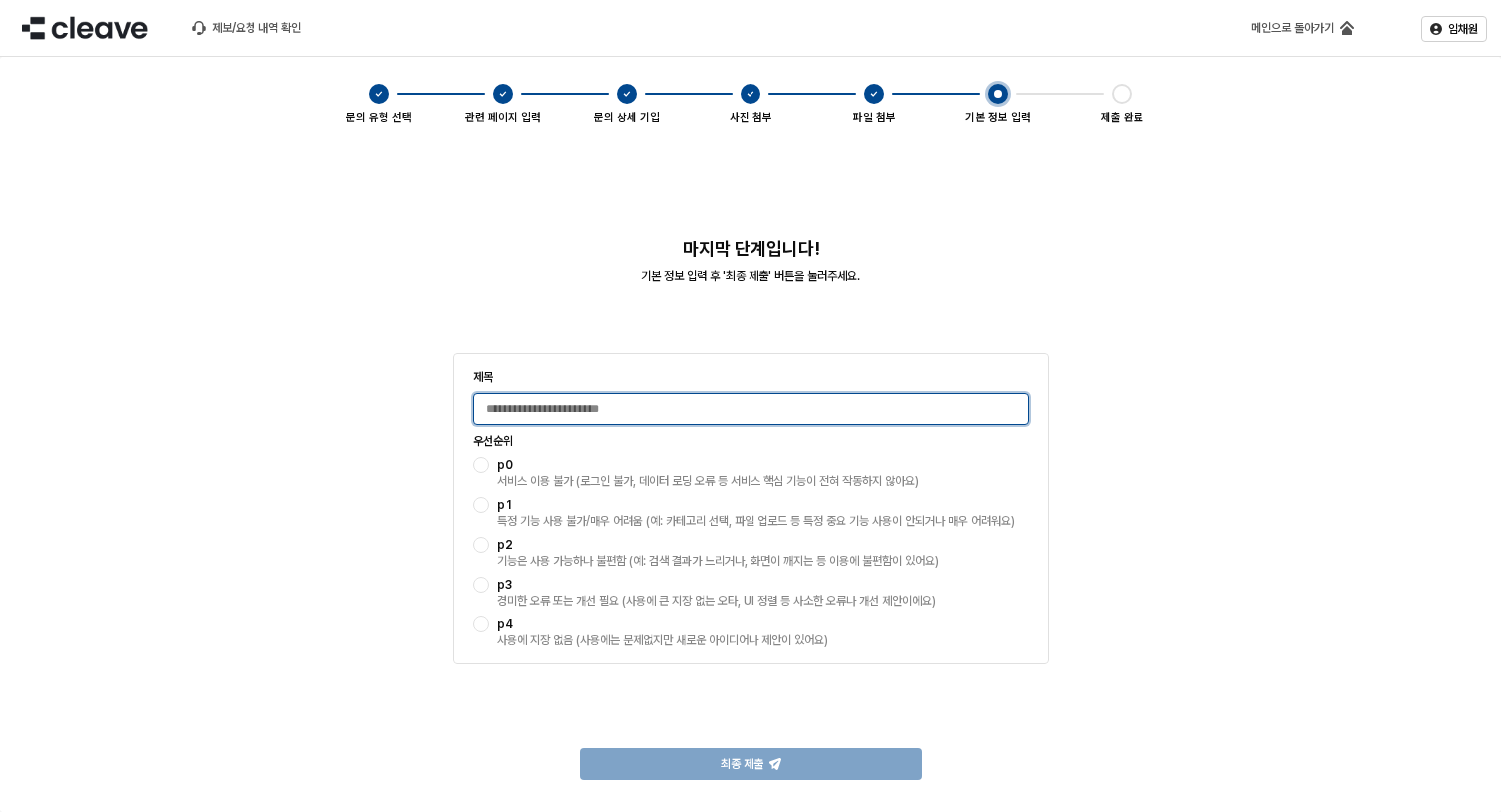 click on "제목" at bounding box center [750, 409] 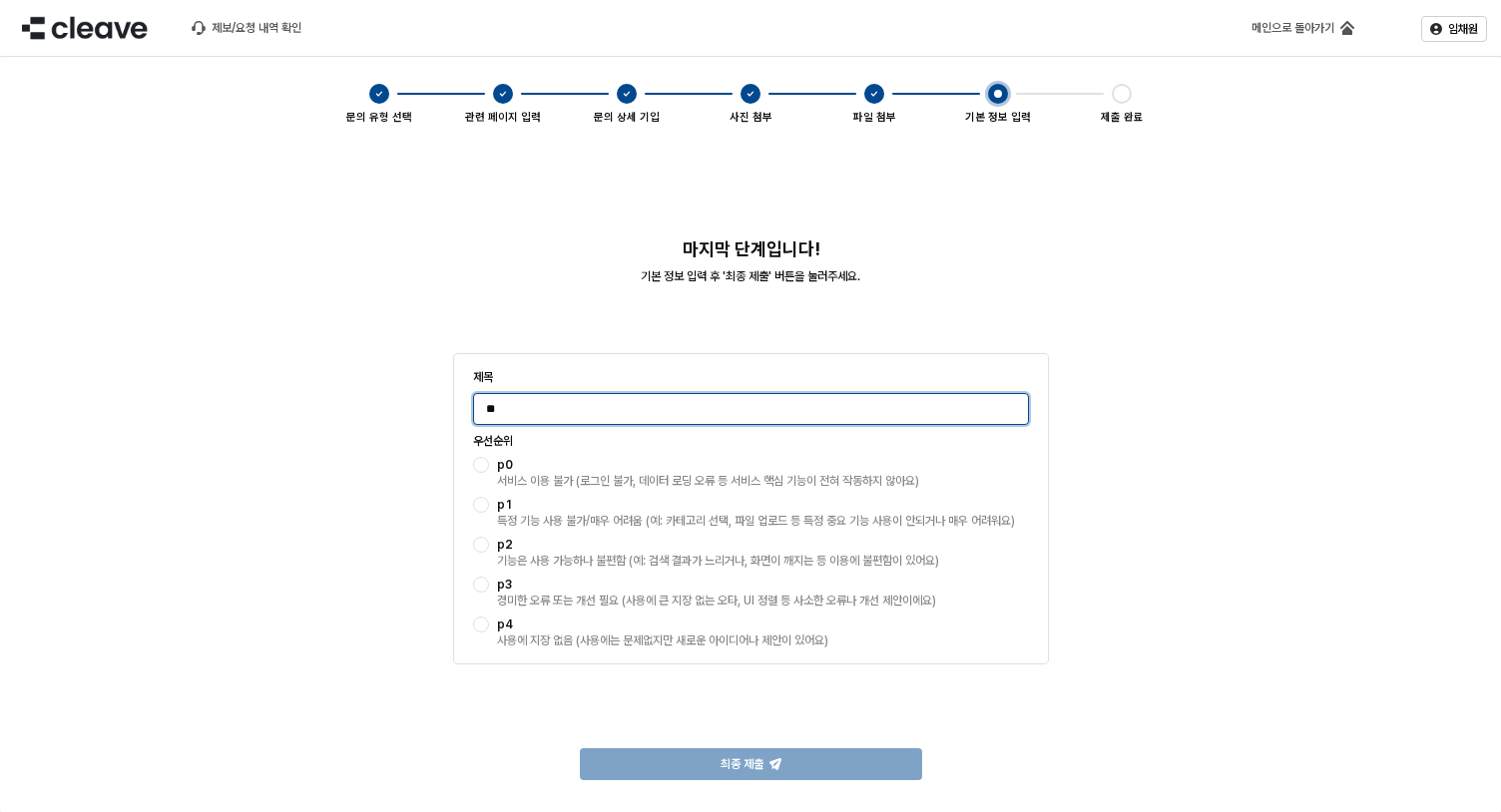type on "*" 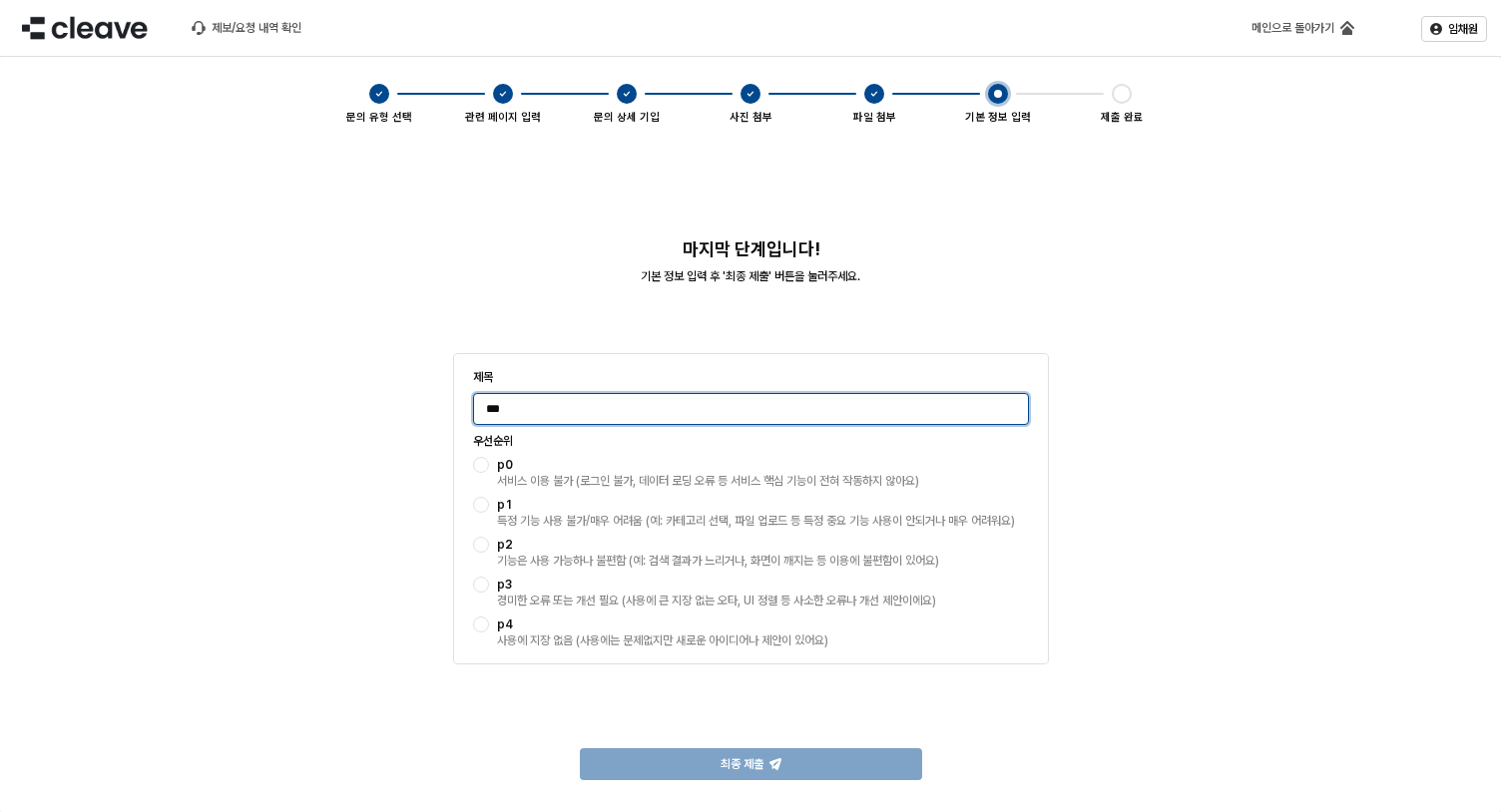 type on "***" 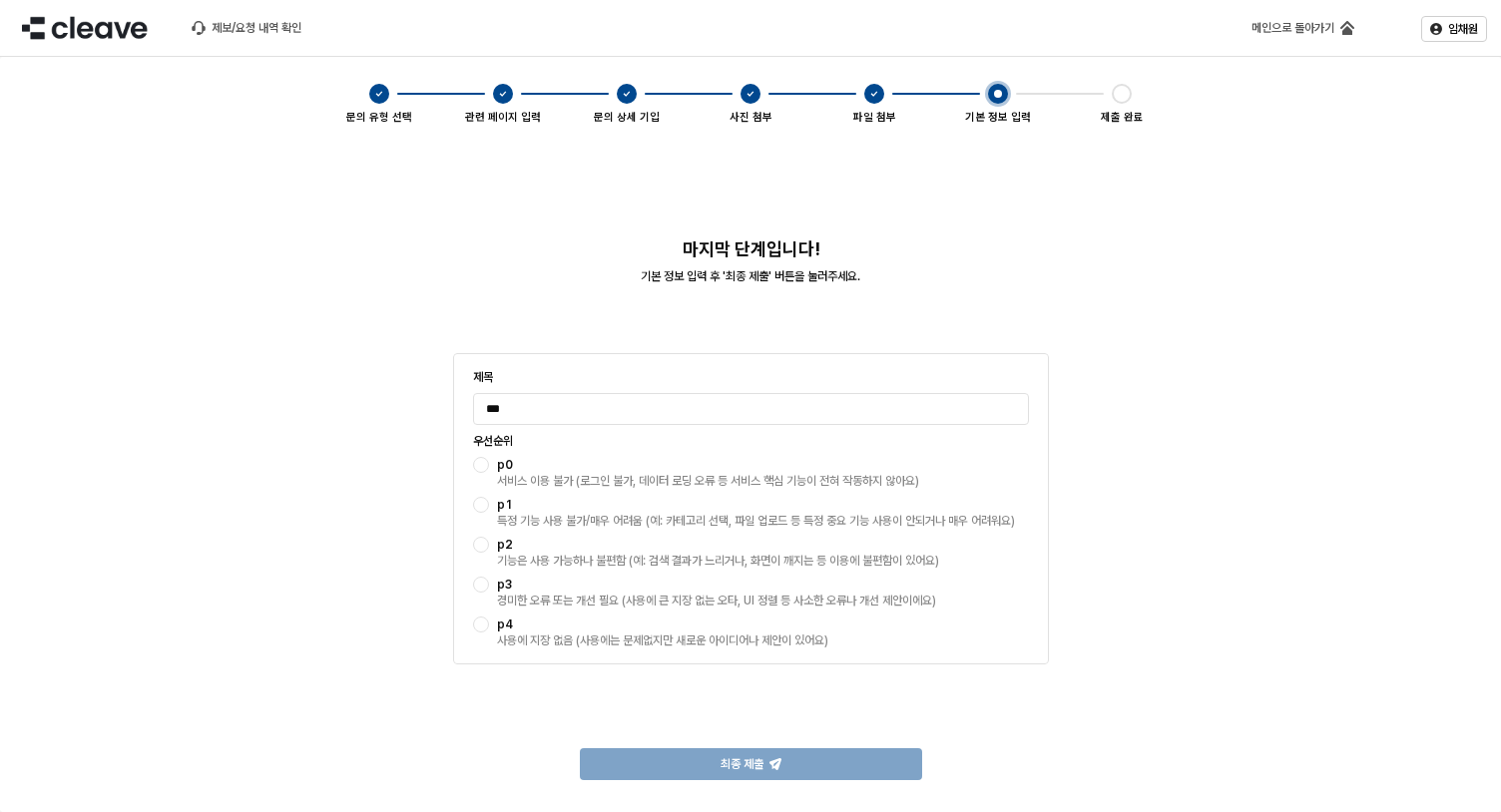 click at bounding box center [481, 465] 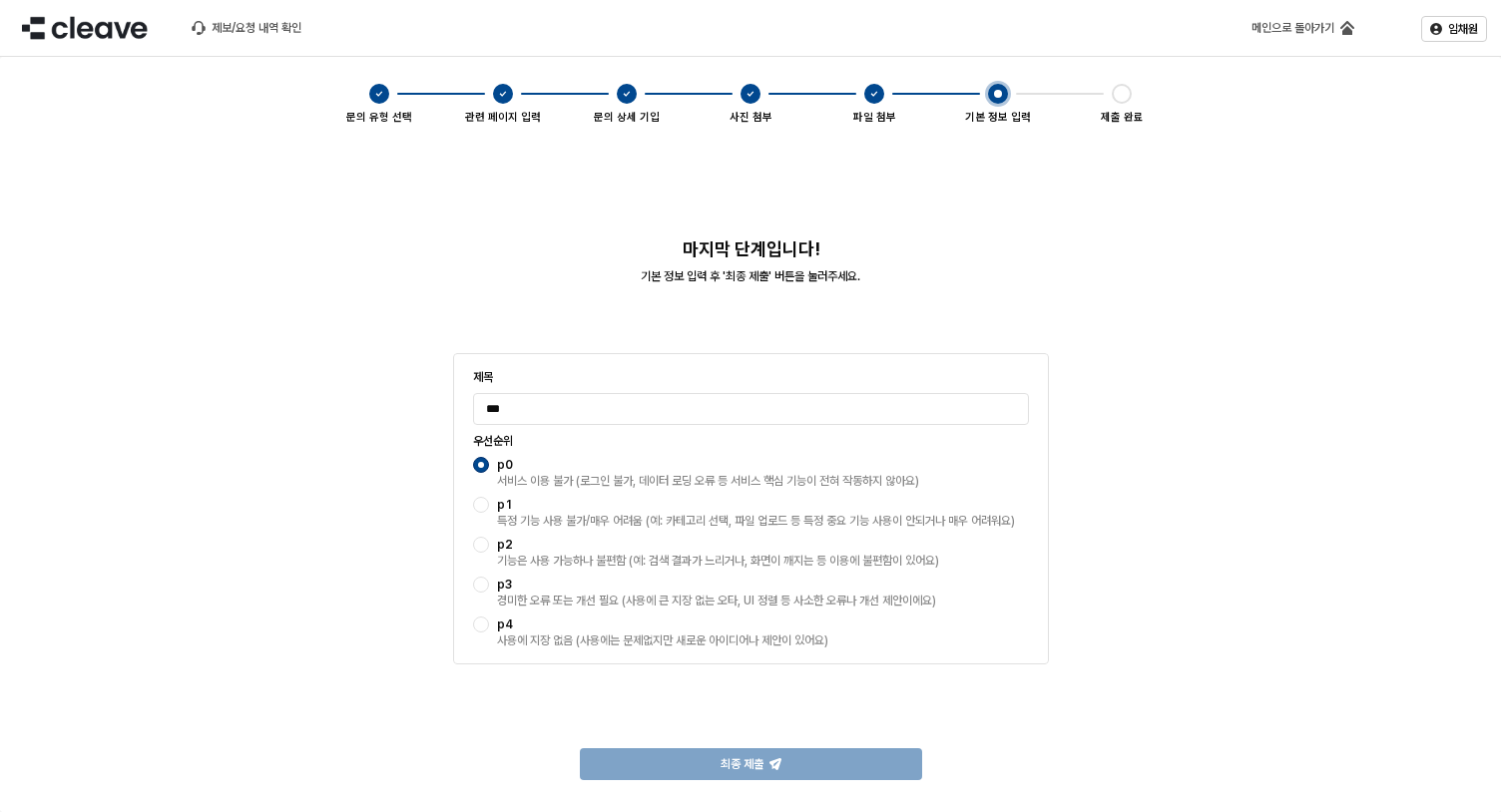 click on "p3 경미한 오류 또는 개선 필요 (사용에 큰 지장 없는 오타, UI 정렬 등 사소한 오류나 개선 제안이에요)" at bounding box center [750, 593] 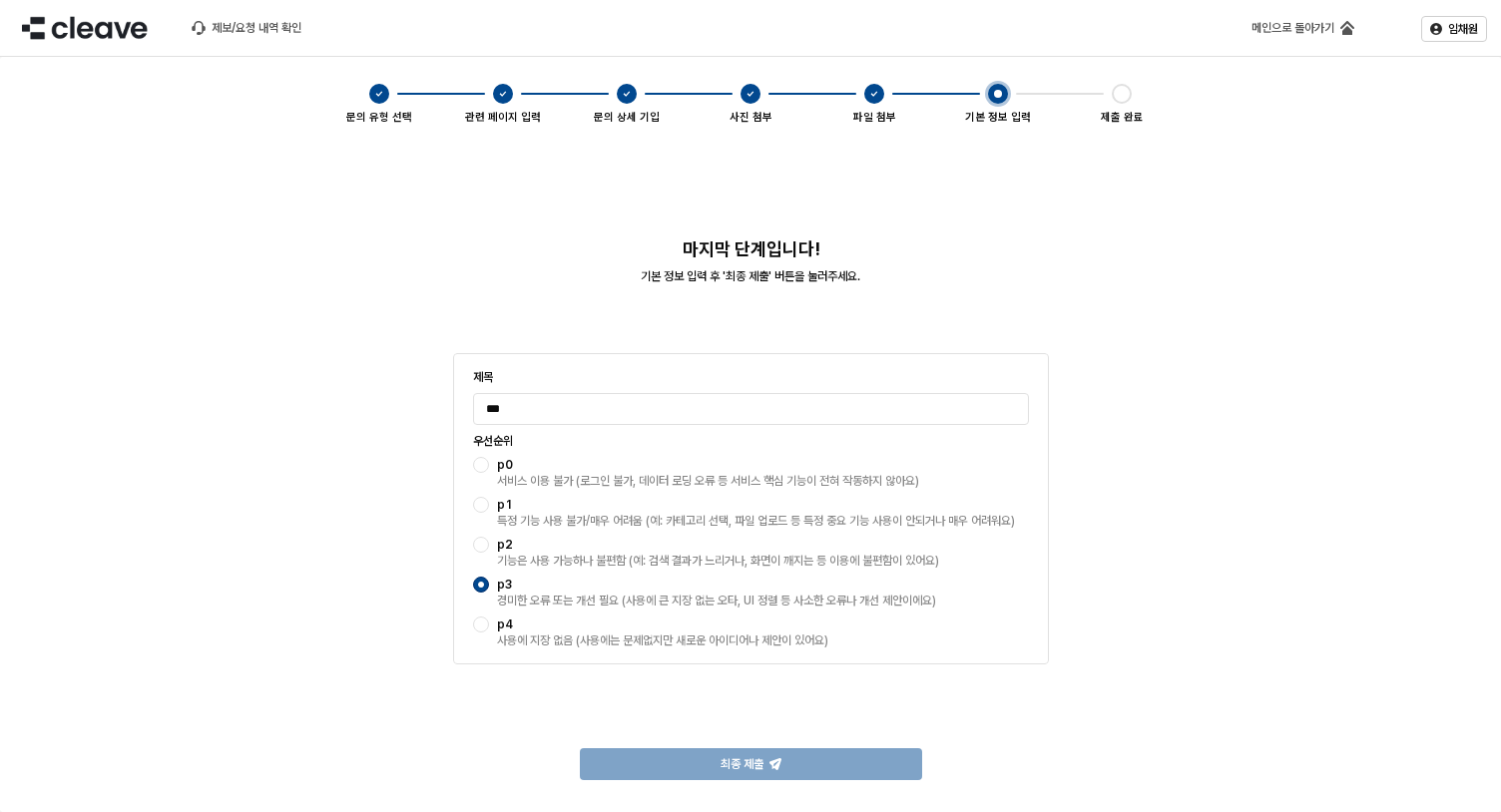 click at bounding box center (481, 585) 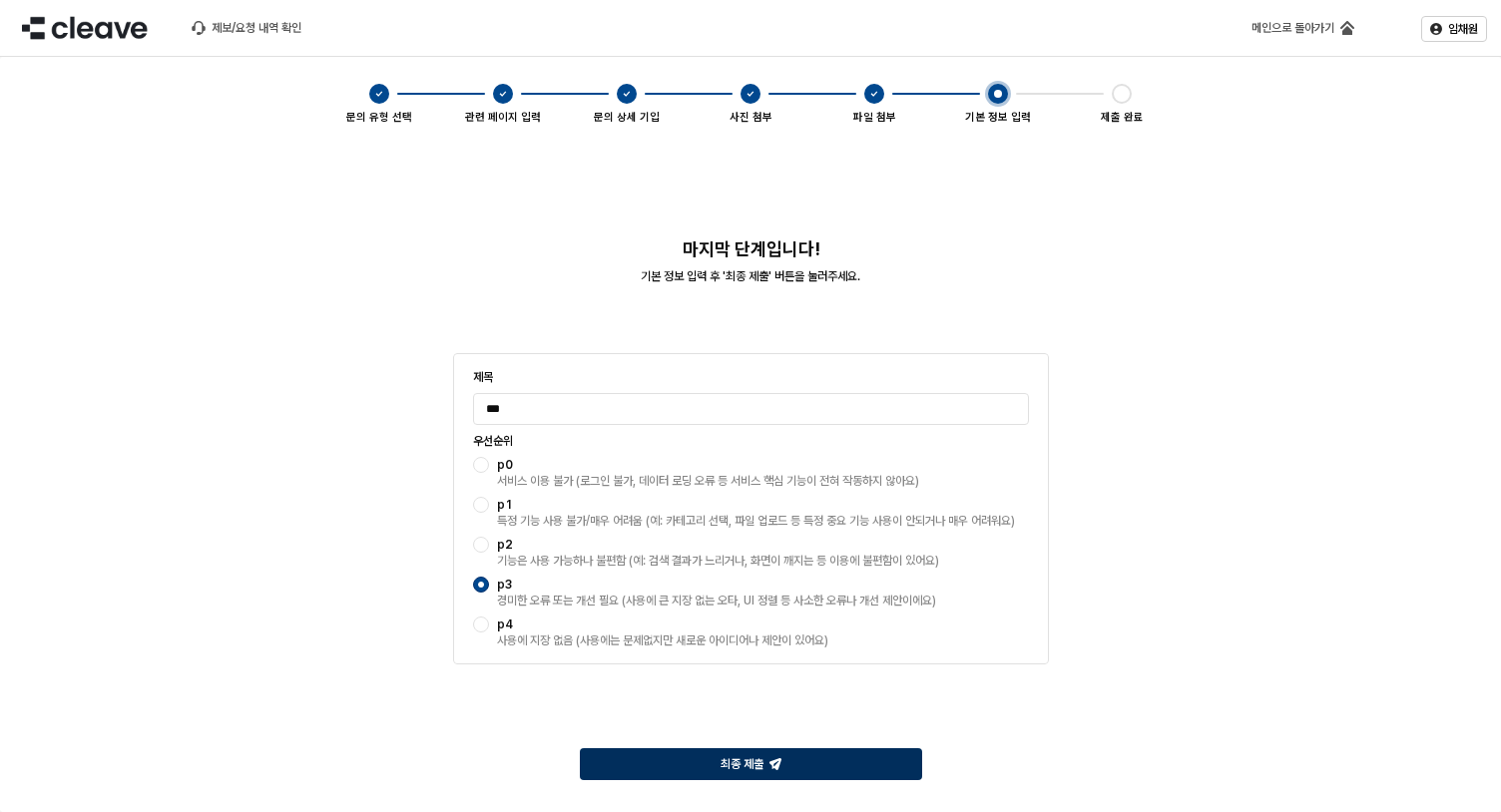click on "최종 제출" at bounding box center (750, 764) 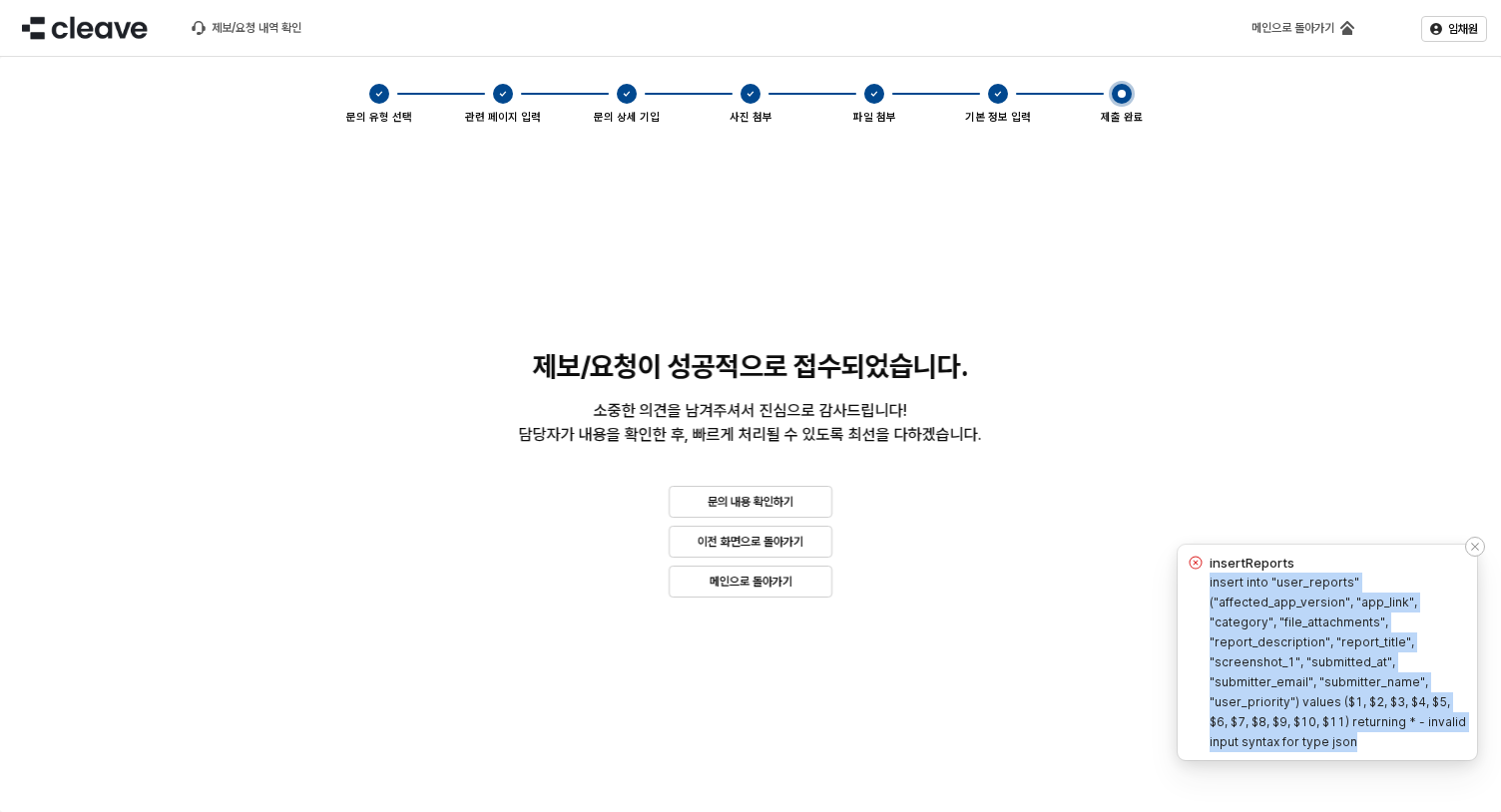 drag, startPoint x: 1352, startPoint y: 740, endPoint x: 1203, endPoint y: 580, distance: 218.6344 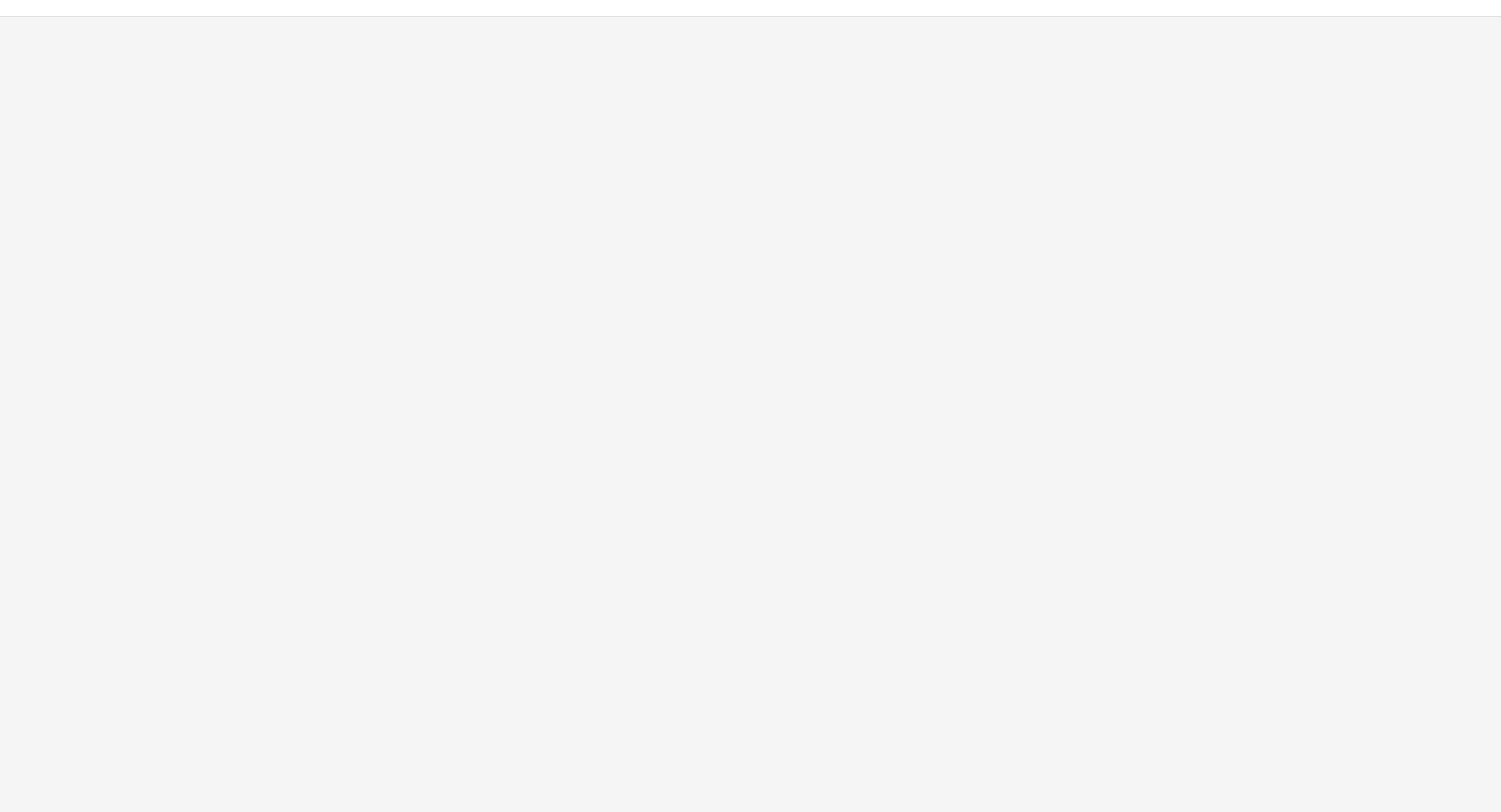 scroll, scrollTop: 0, scrollLeft: 0, axis: both 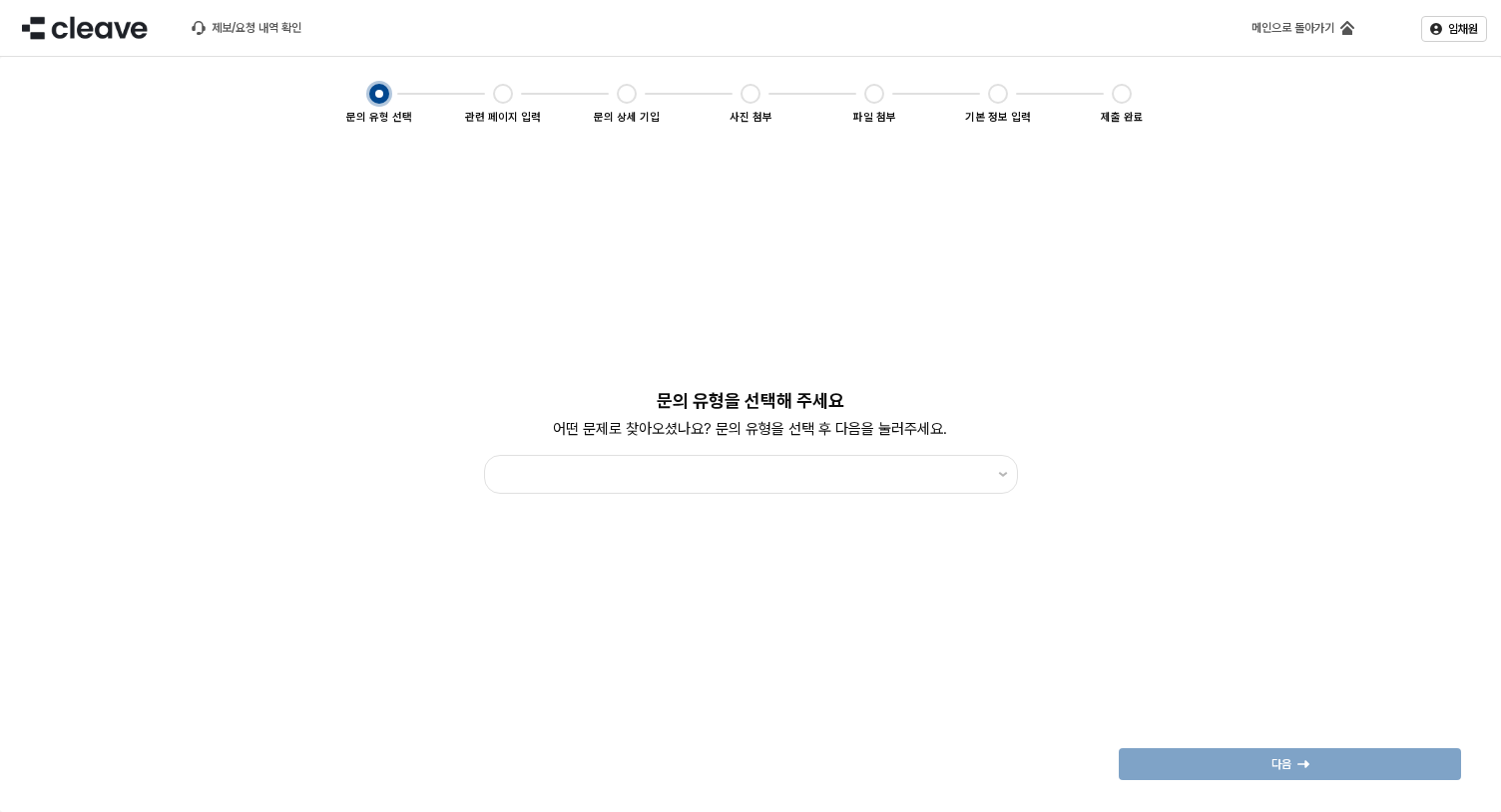 click on "문의 유형을 선택해 주세요 어떤 문제로 찾아오셨나요? 문의 유형을 선택 후 다음을 눌러주세요." at bounding box center (750, 442) 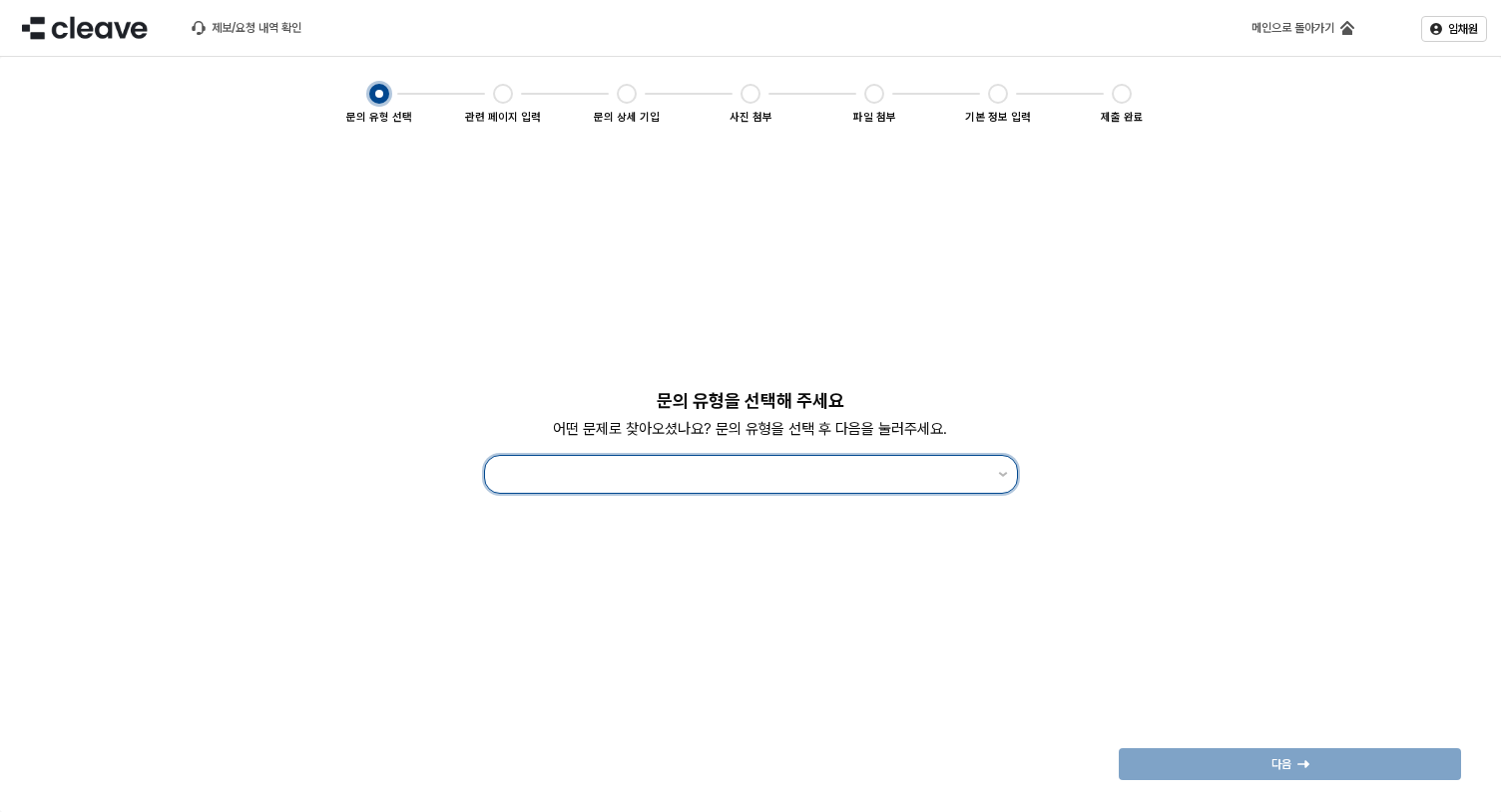 click at bounding box center (742, 474) 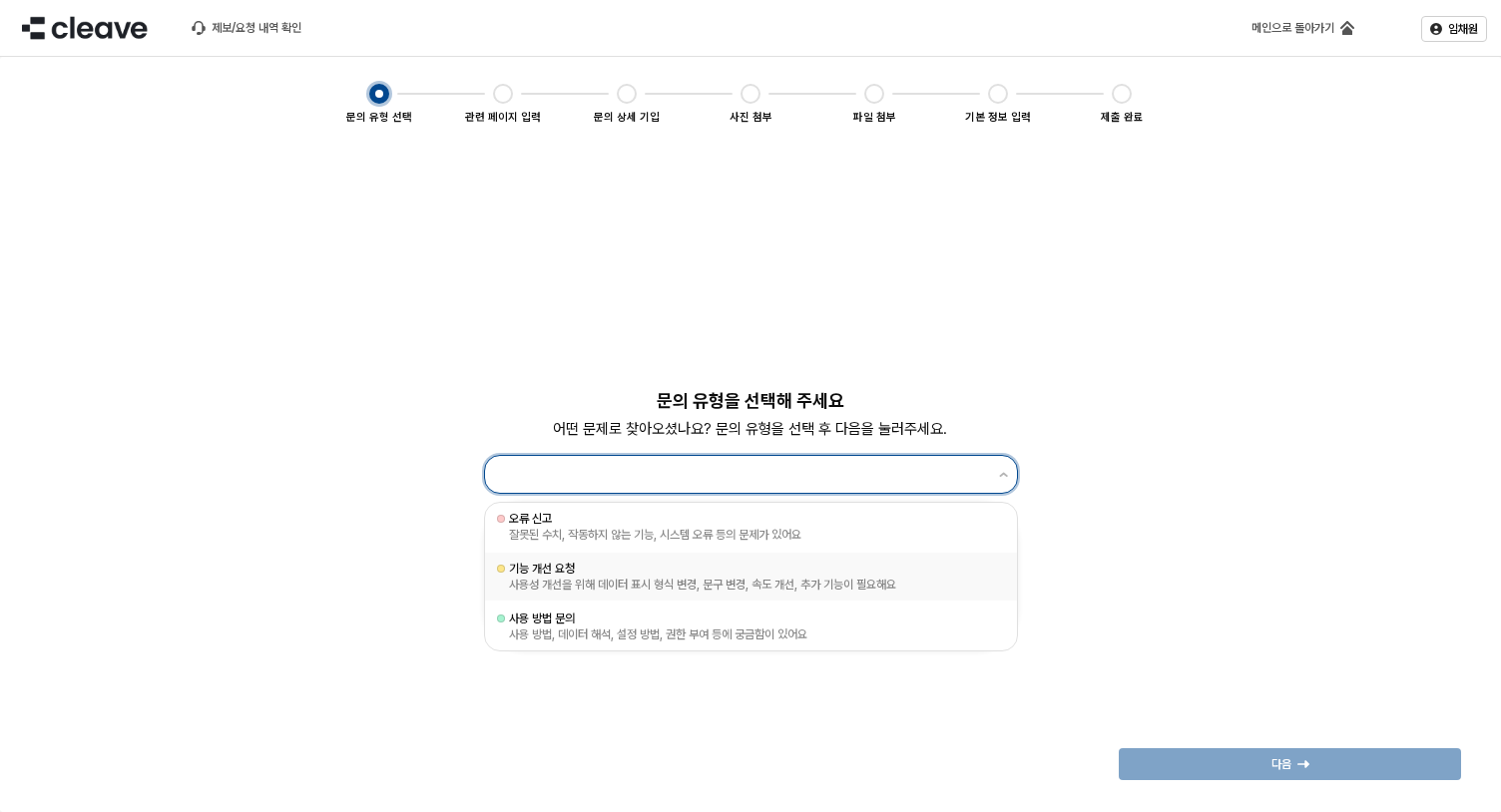 click on "기능 개선 요청" at bounding box center [750, 569] 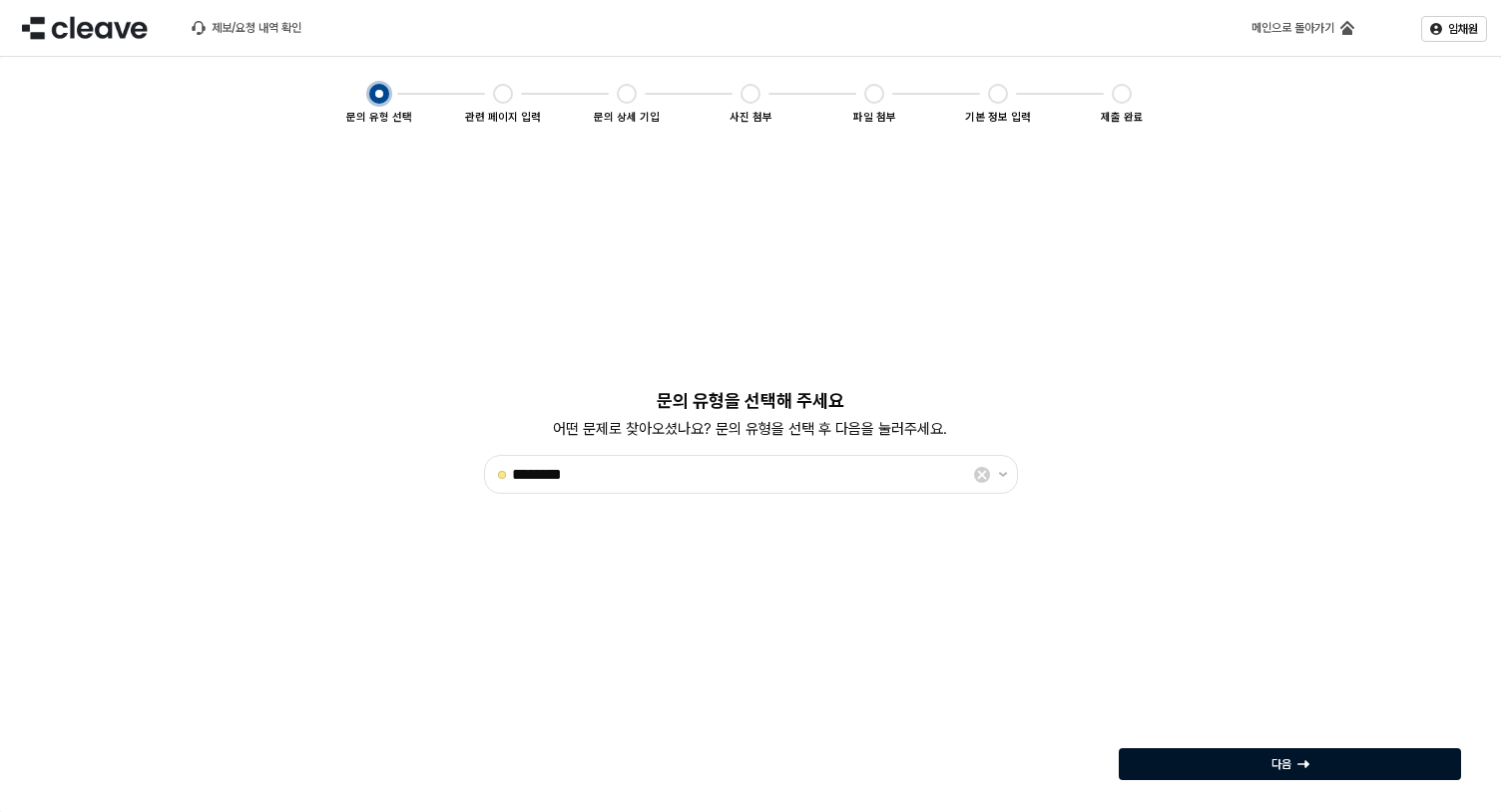 click on "다음" at bounding box center (1289, 764) 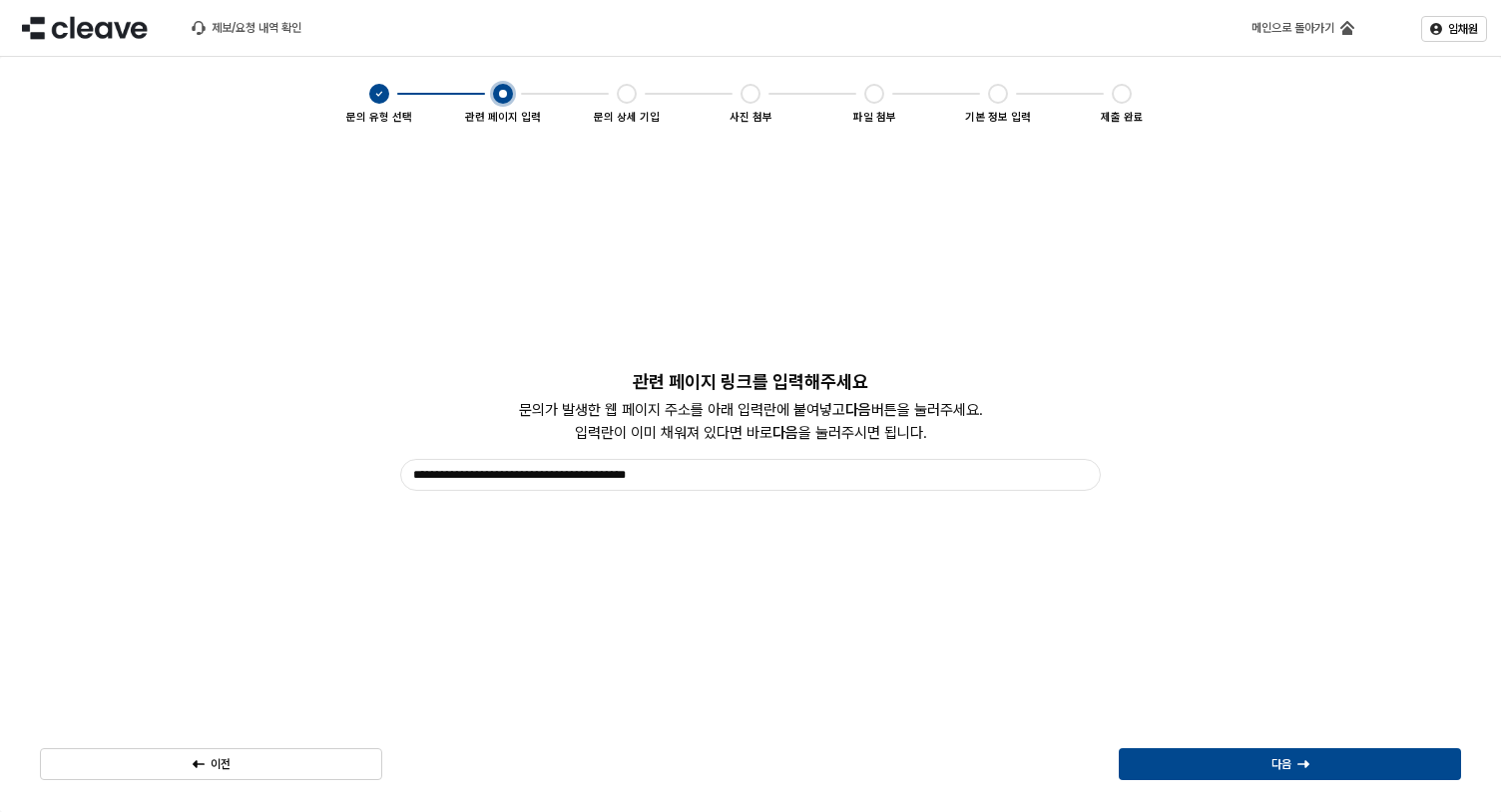 click on "다음" at bounding box center [1289, 764] 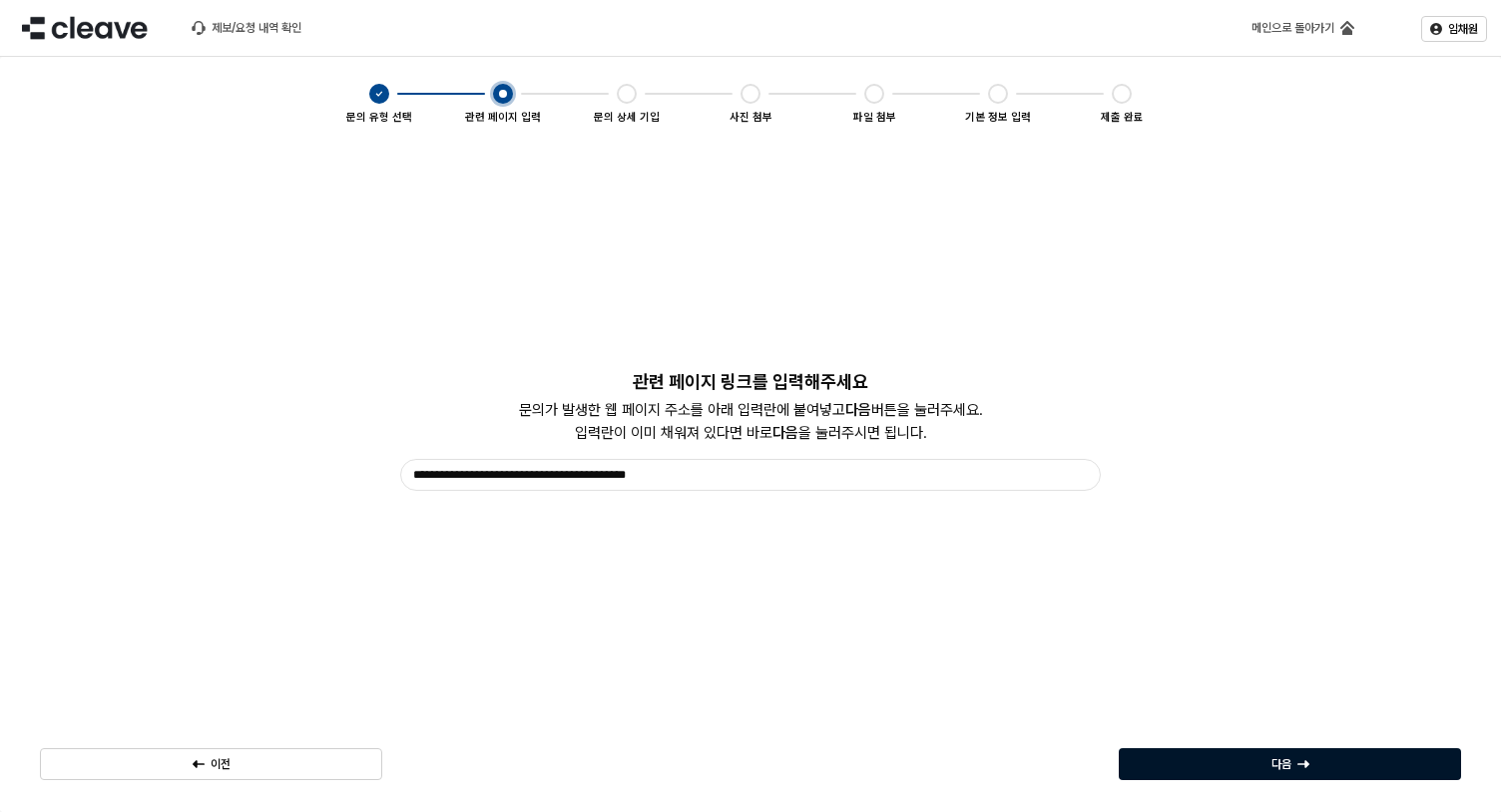 click 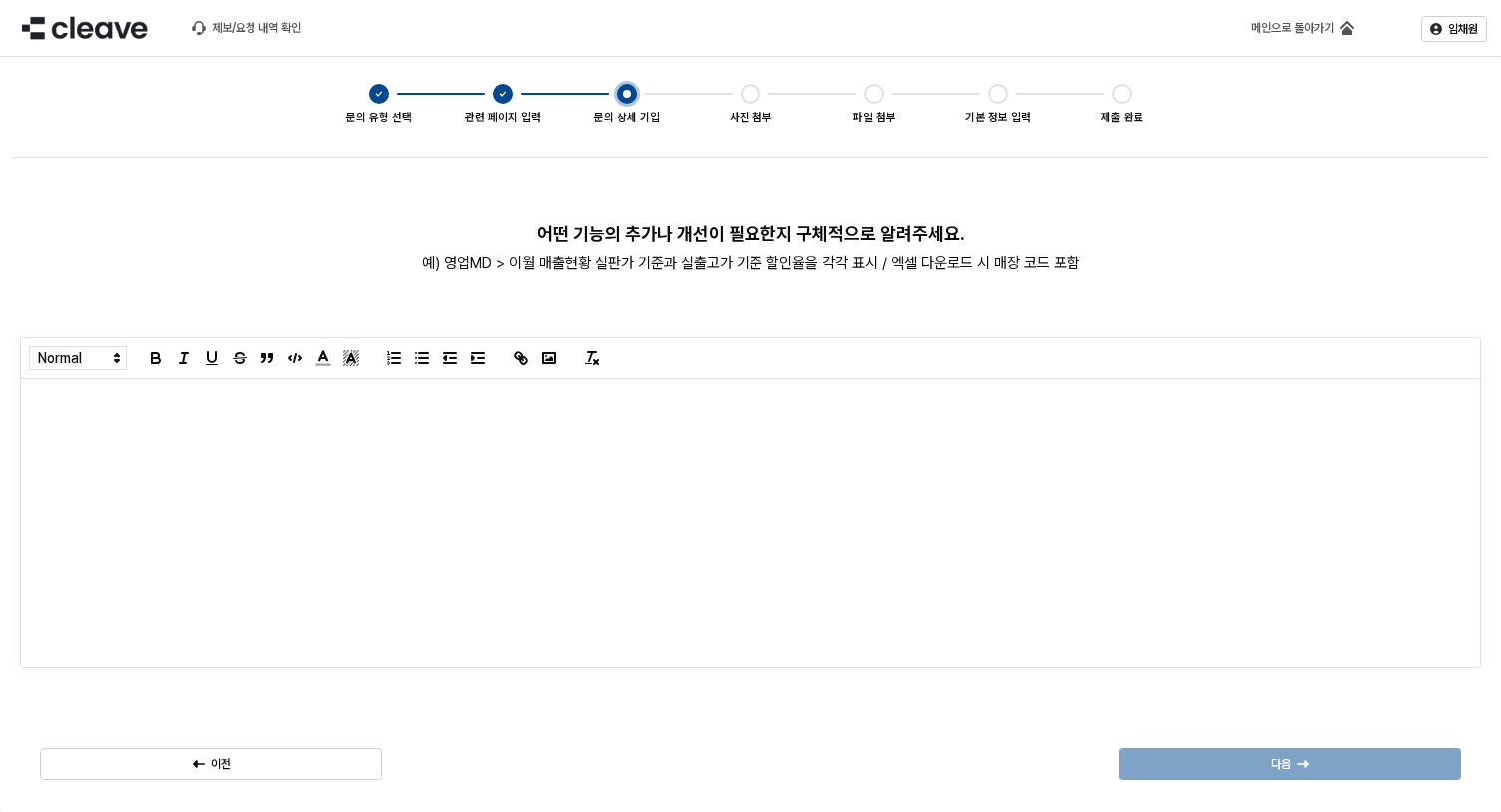 type 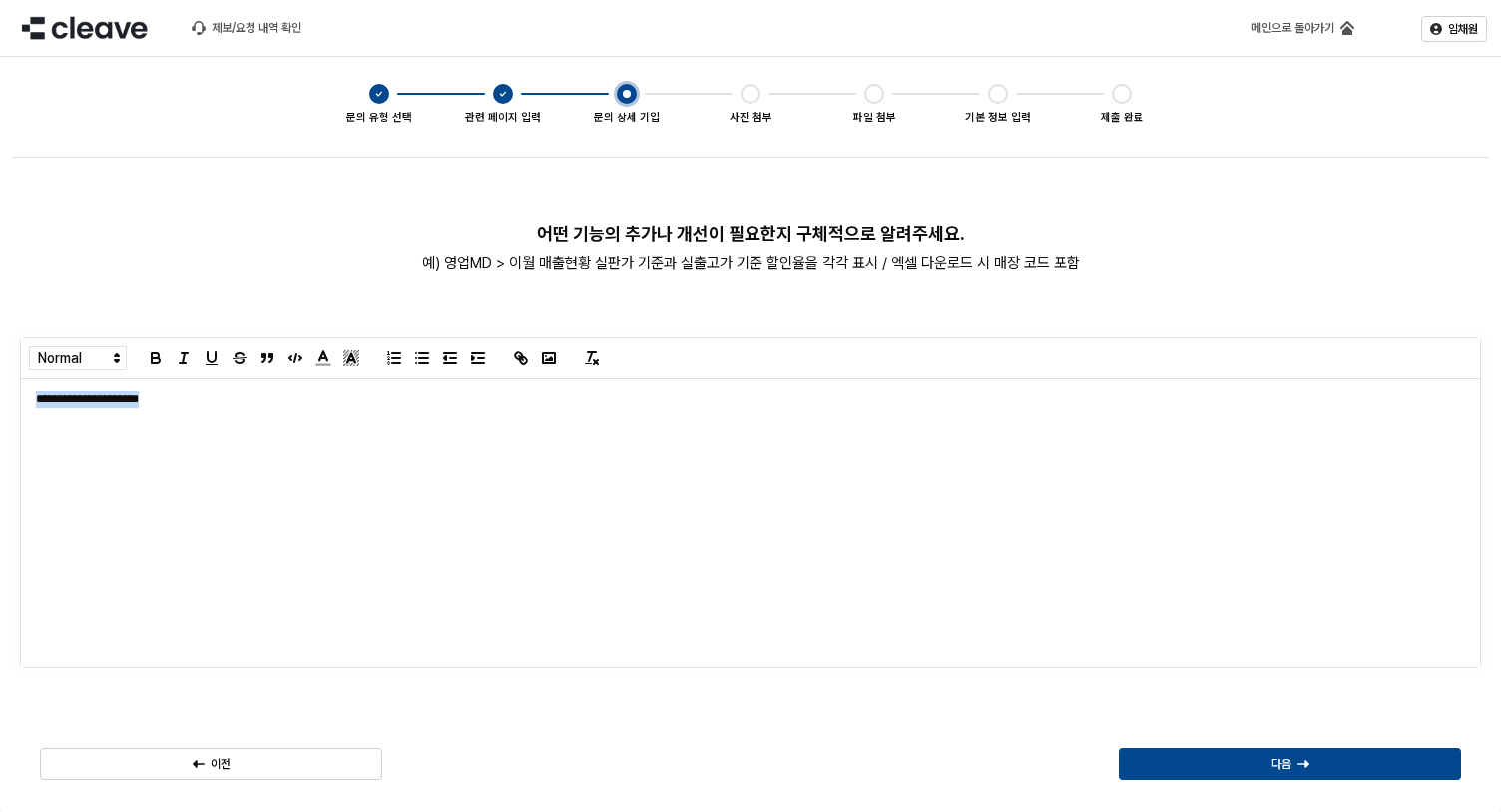 copy on "**********" 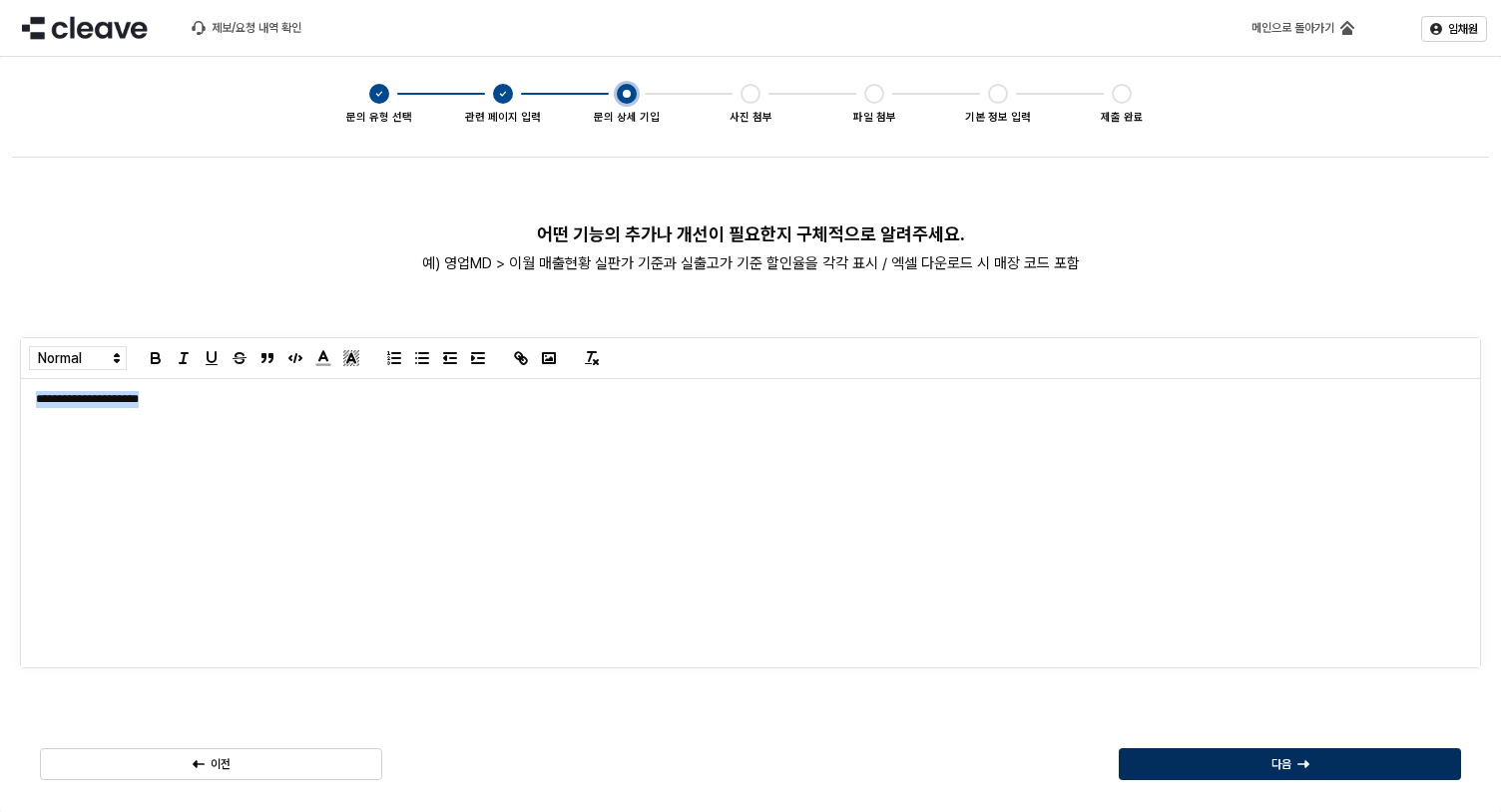 click on "다음" at bounding box center (1289, 764) 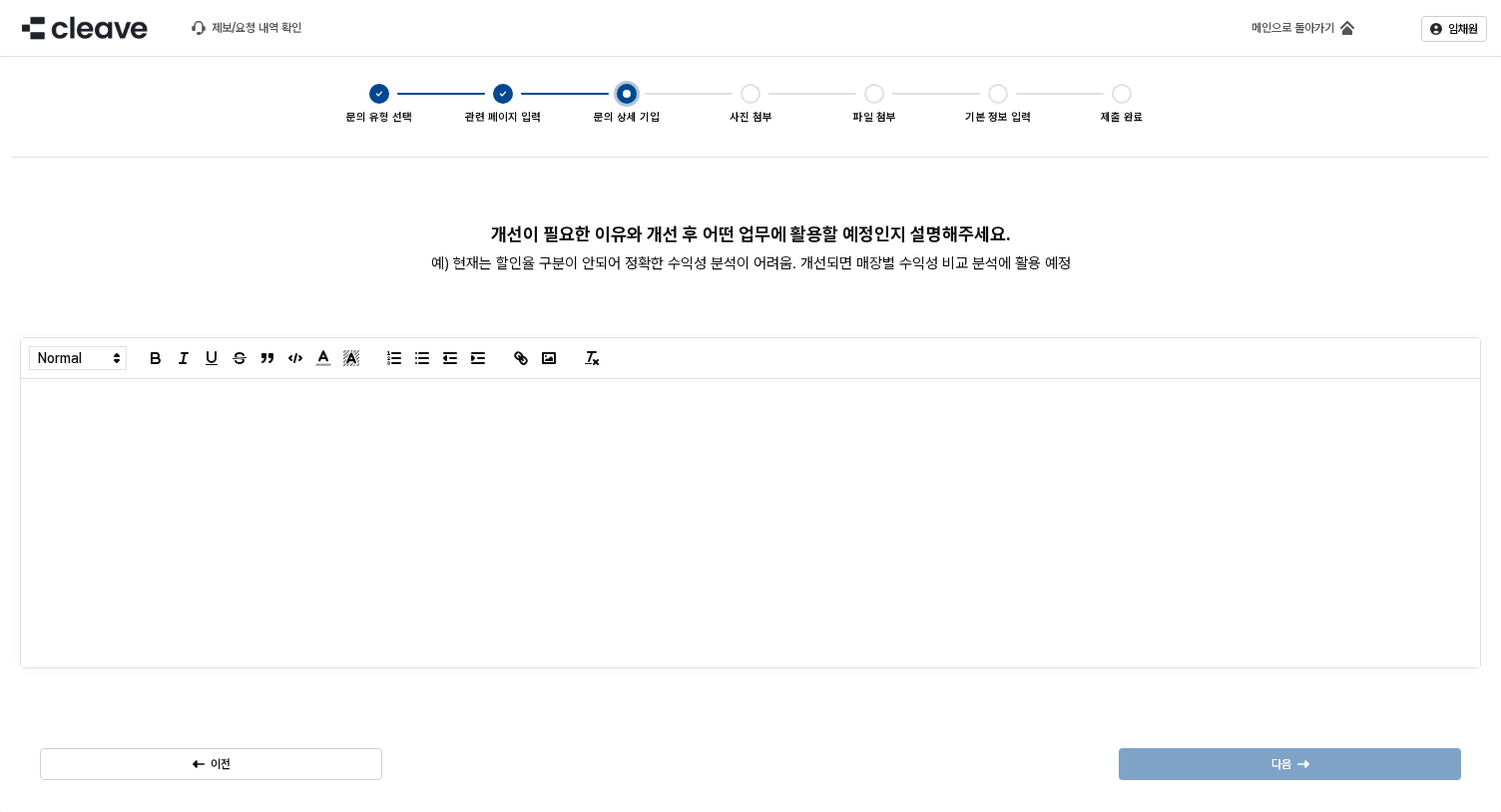 click at bounding box center (750, 523) 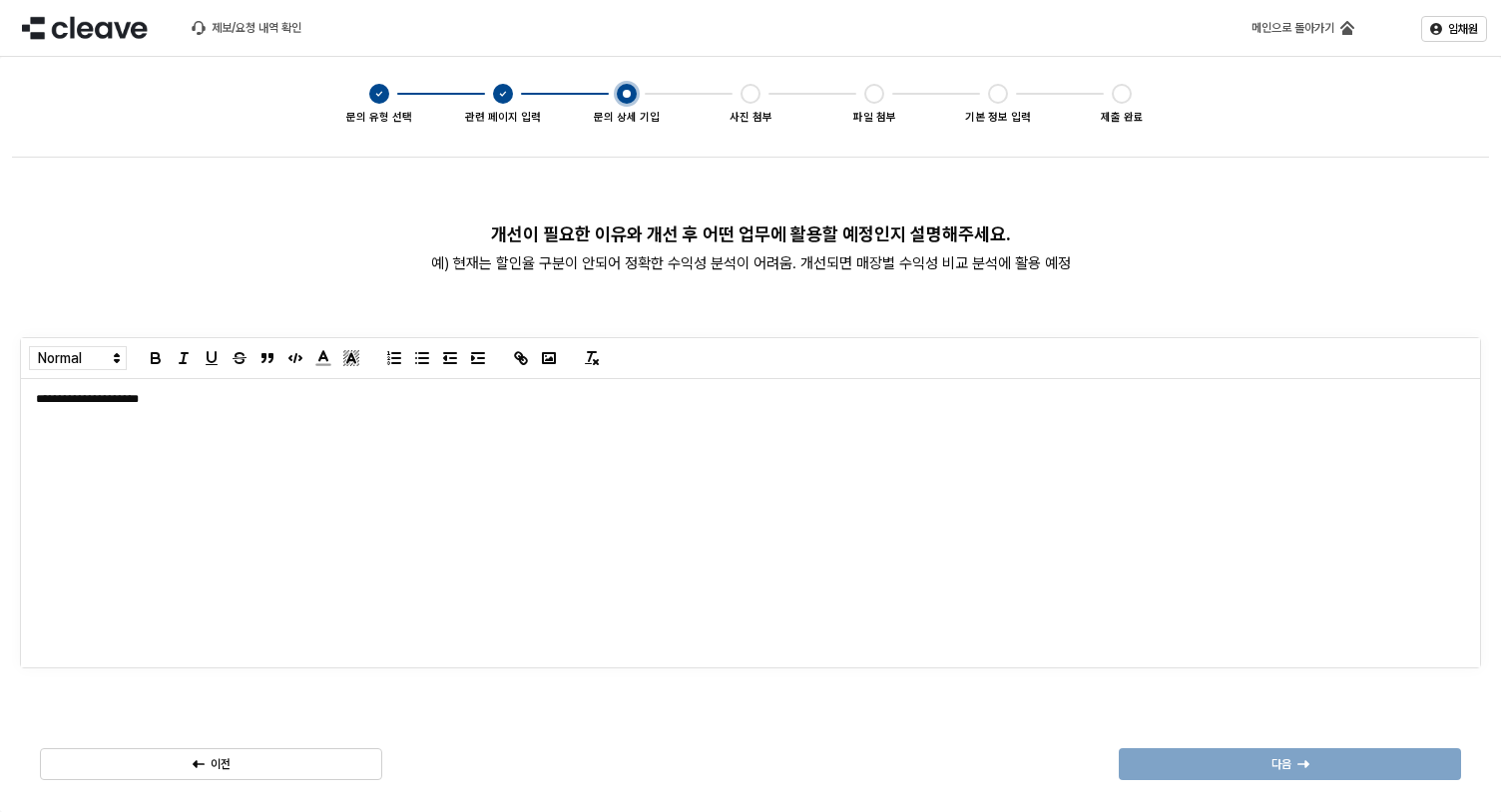 scroll, scrollTop: 0, scrollLeft: 0, axis: both 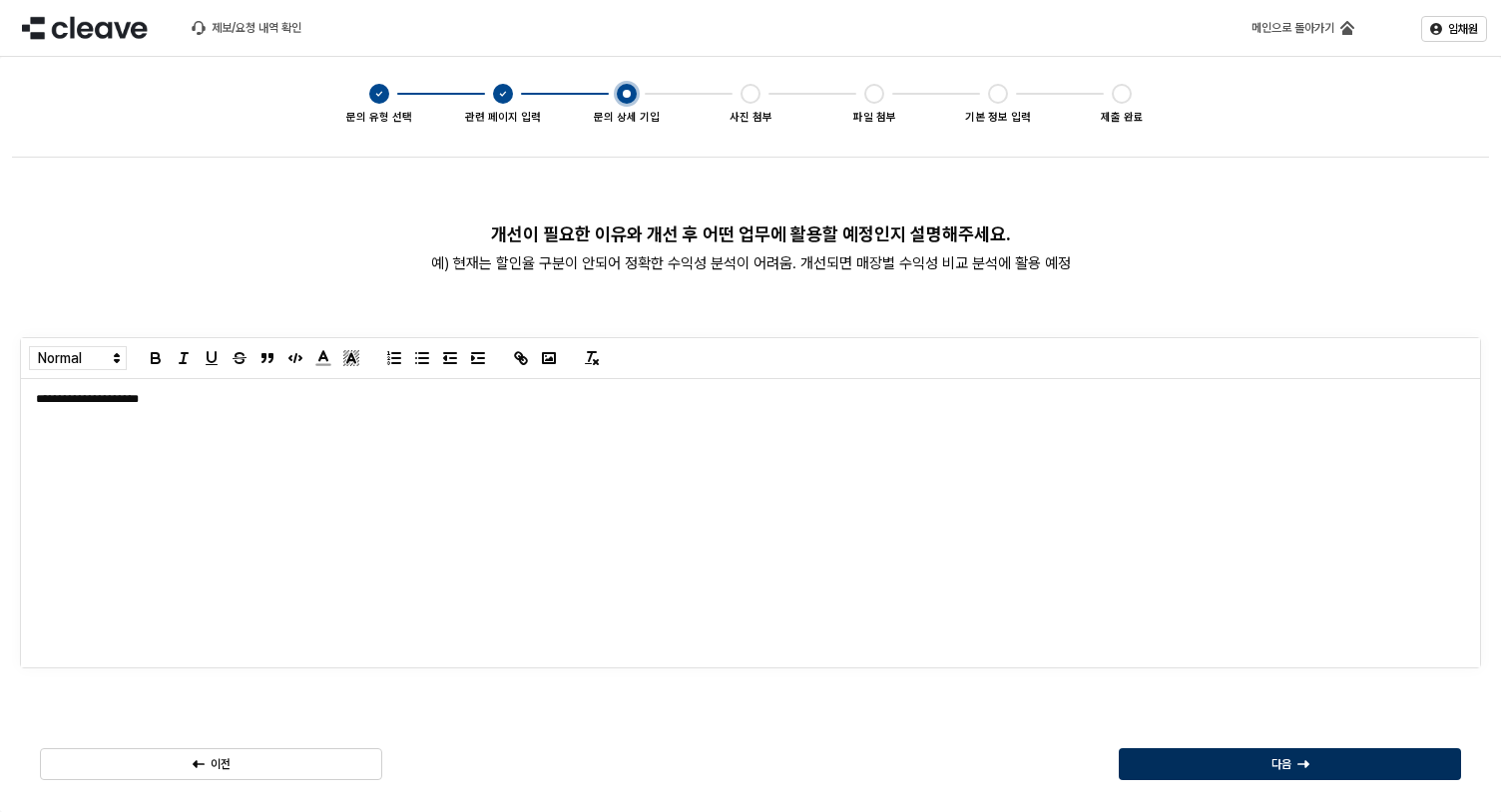 click on "다음" at bounding box center [1289, 764] 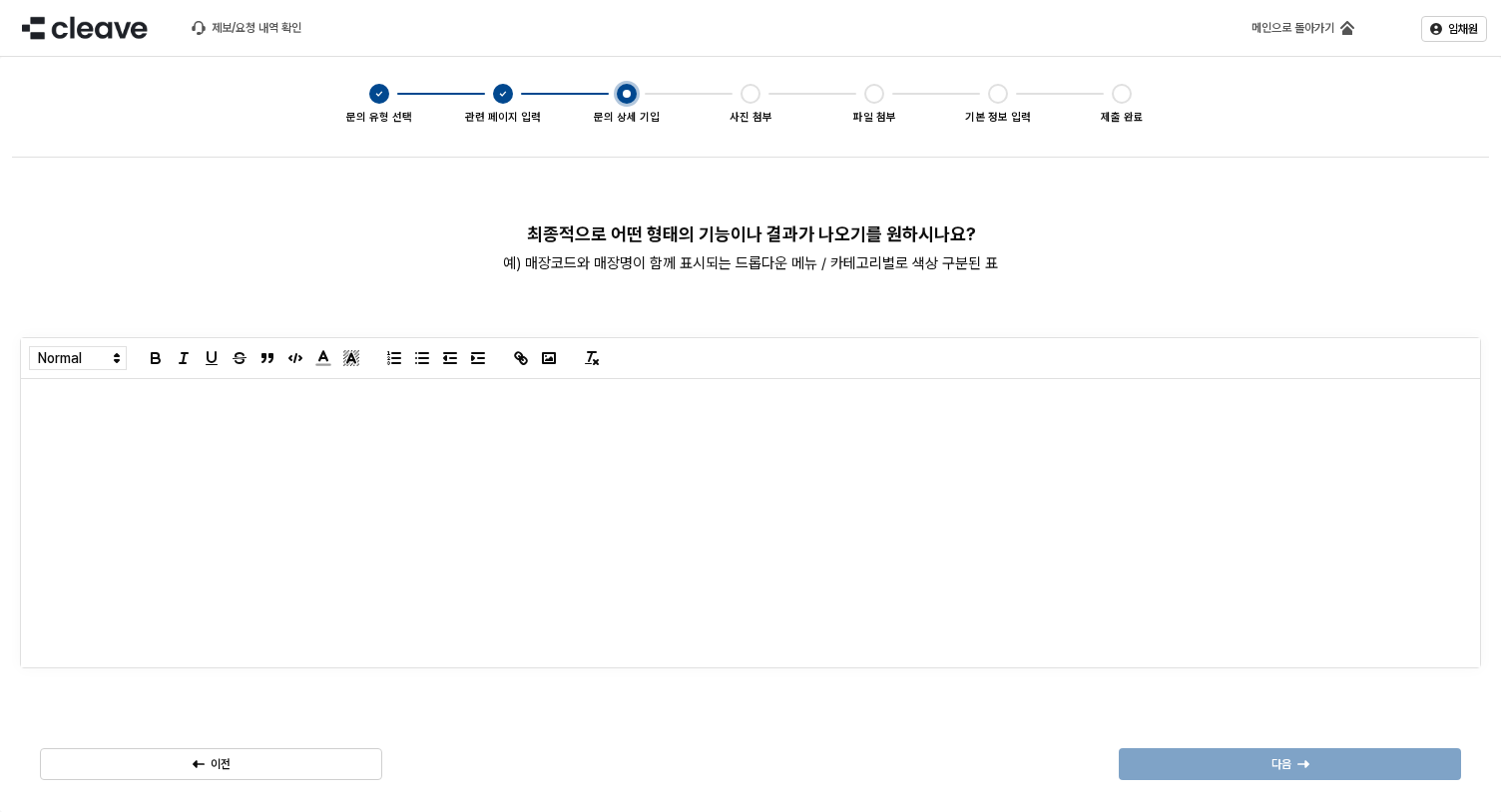 click at bounding box center [750, 523] 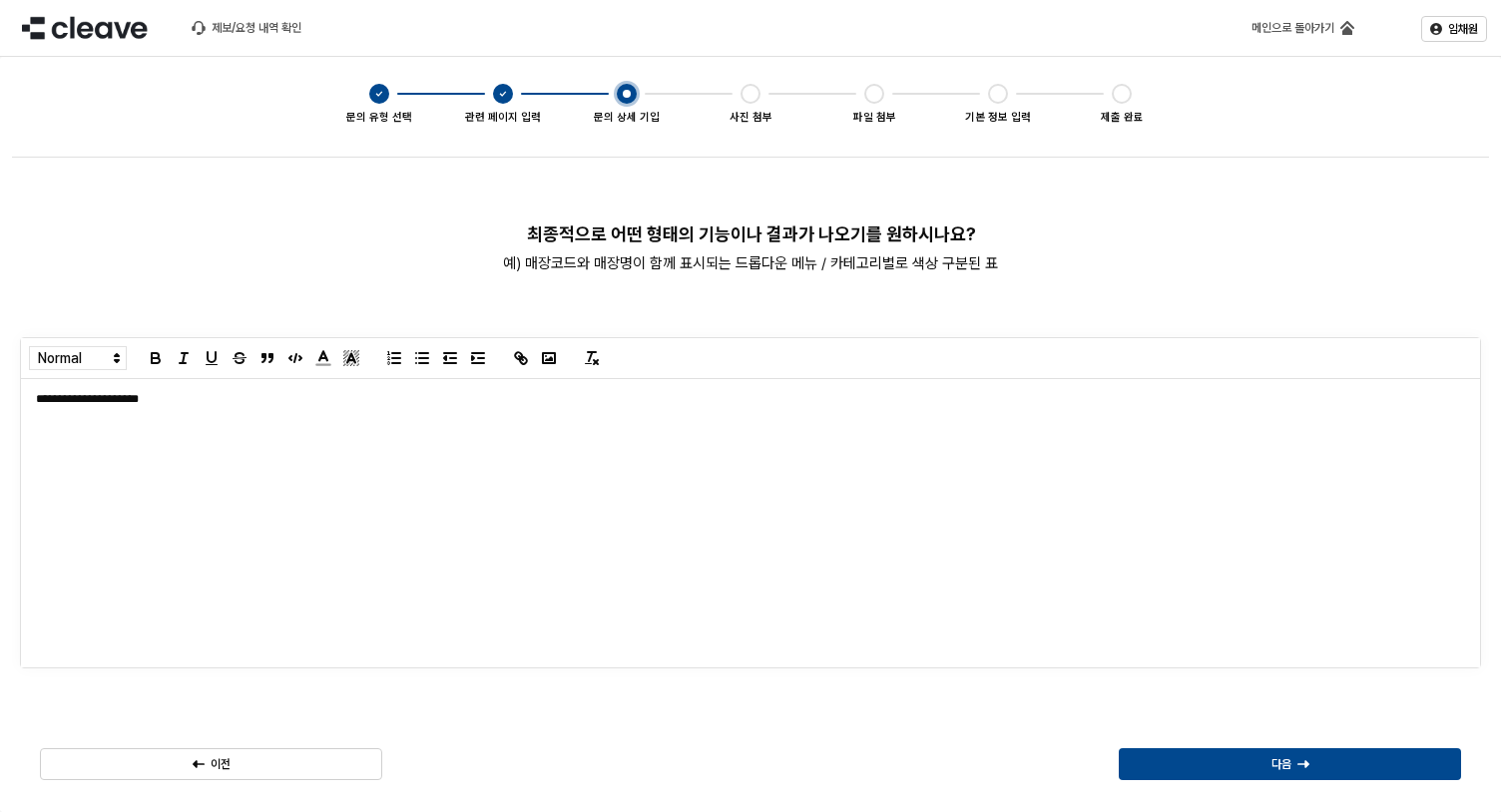 click on "다음" at bounding box center [1289, 764] 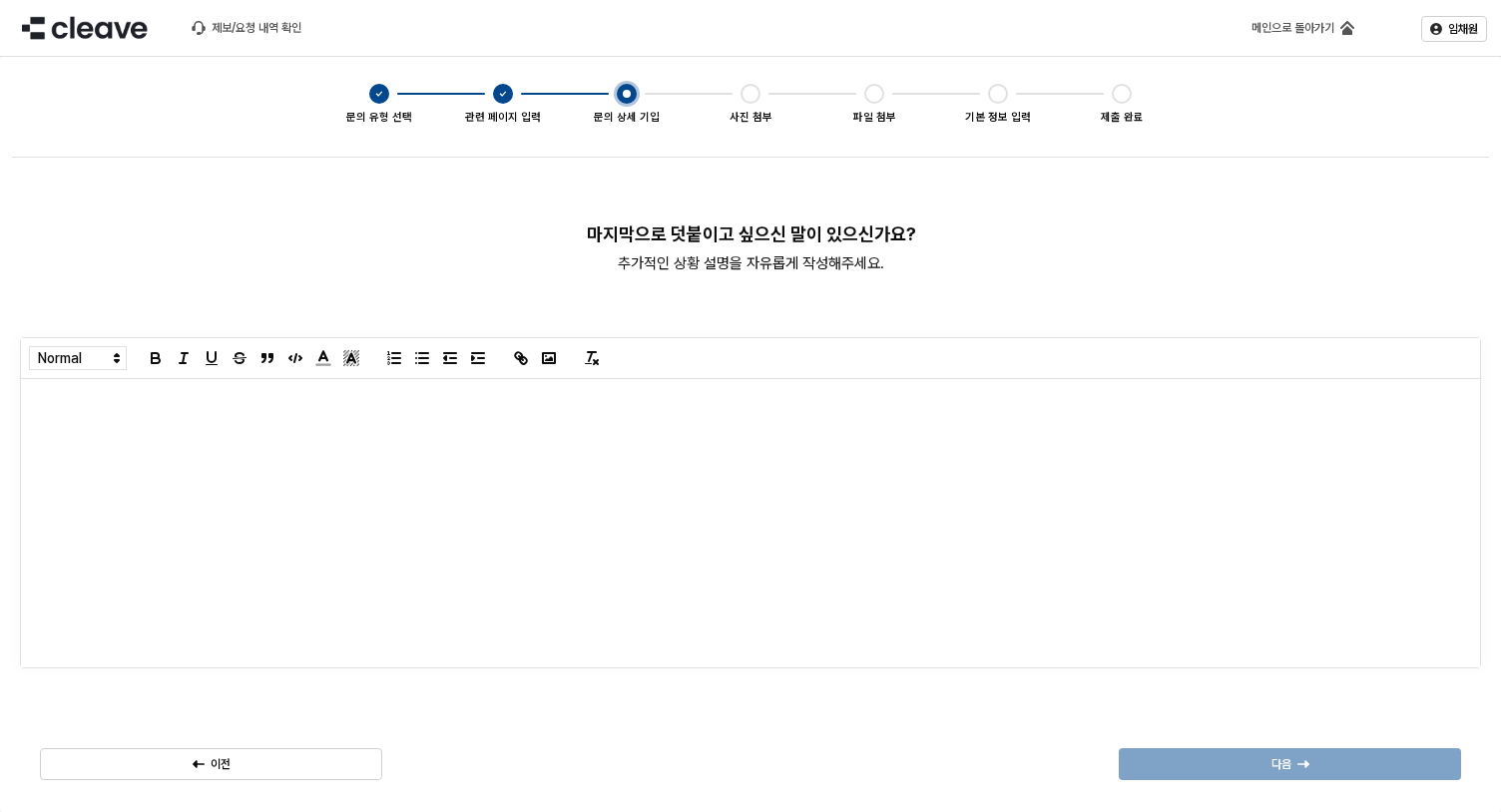 click at bounding box center (750, 523) 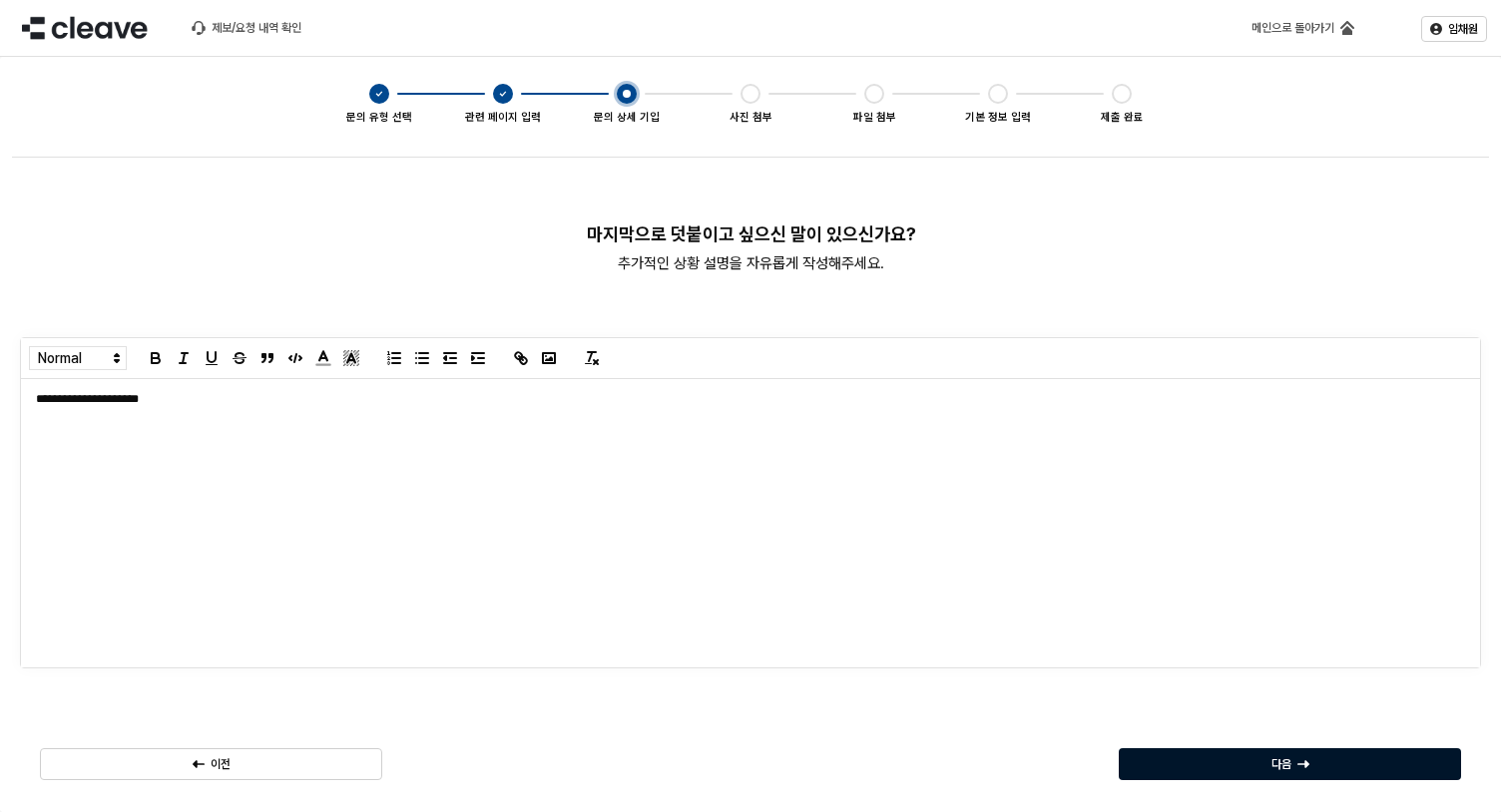 click on "다음" at bounding box center (1289, 764) 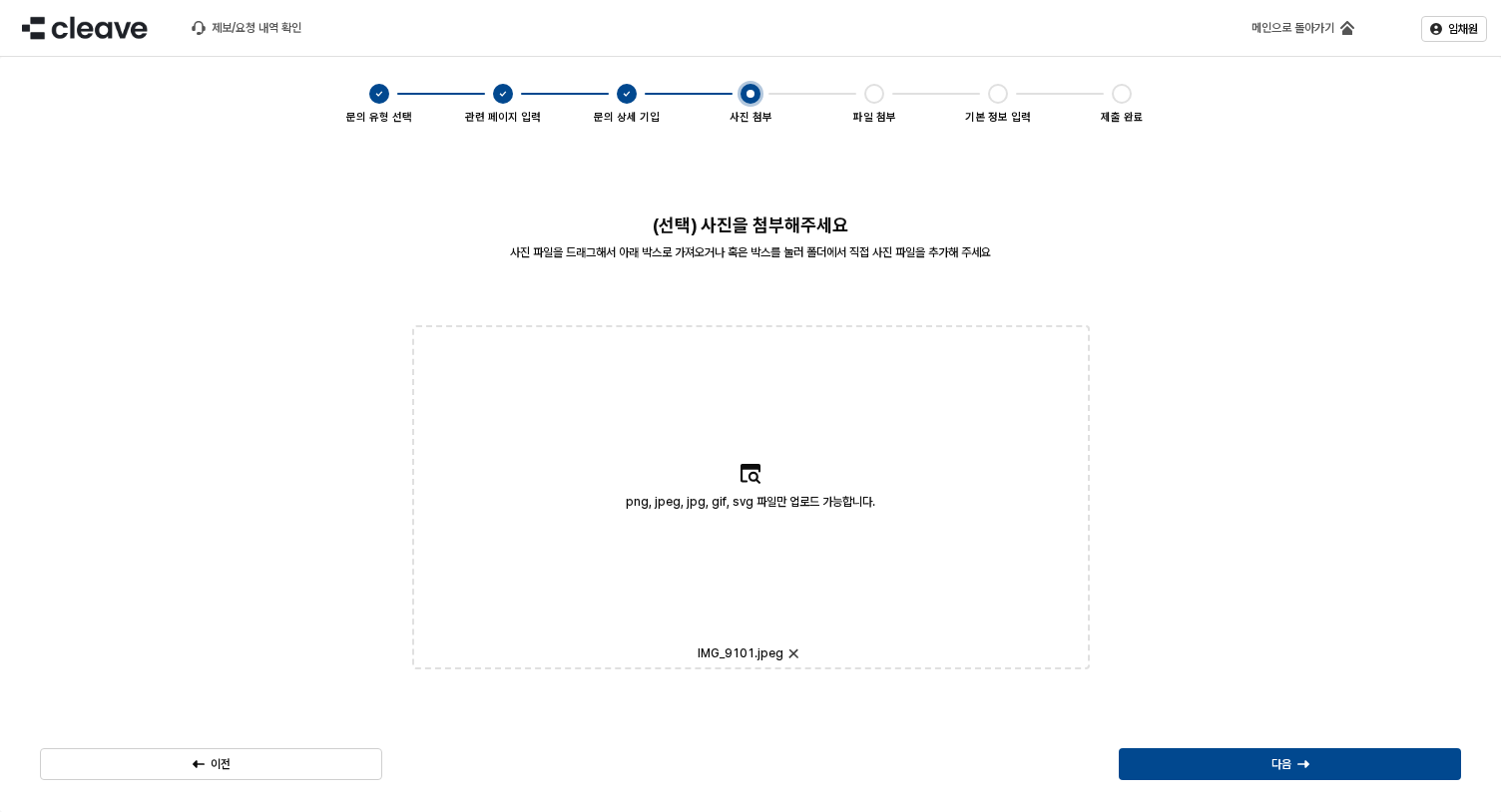 click on "이전 다음" at bounding box center [750, 764] 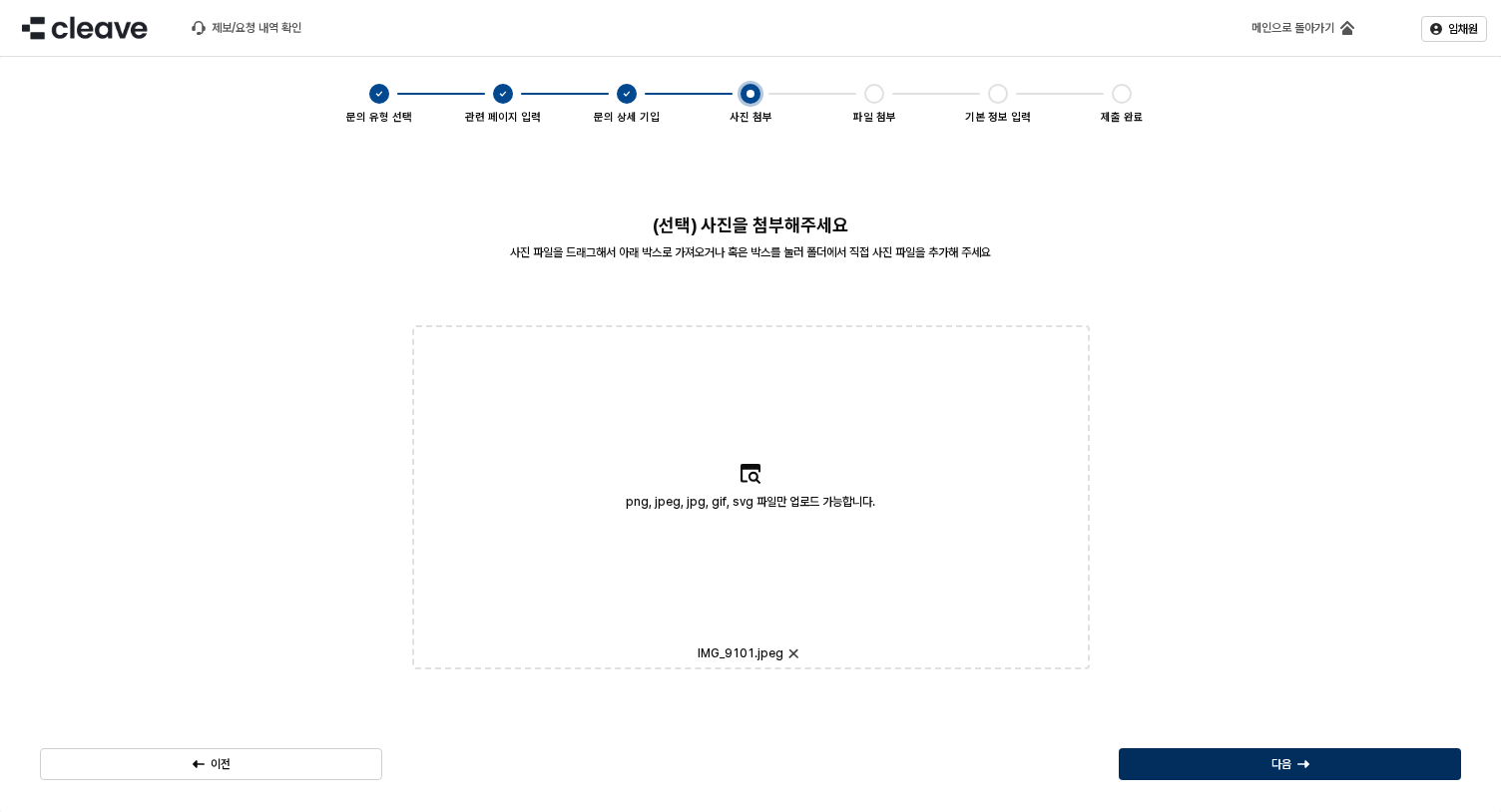 click on "다음" at bounding box center (1289, 764) 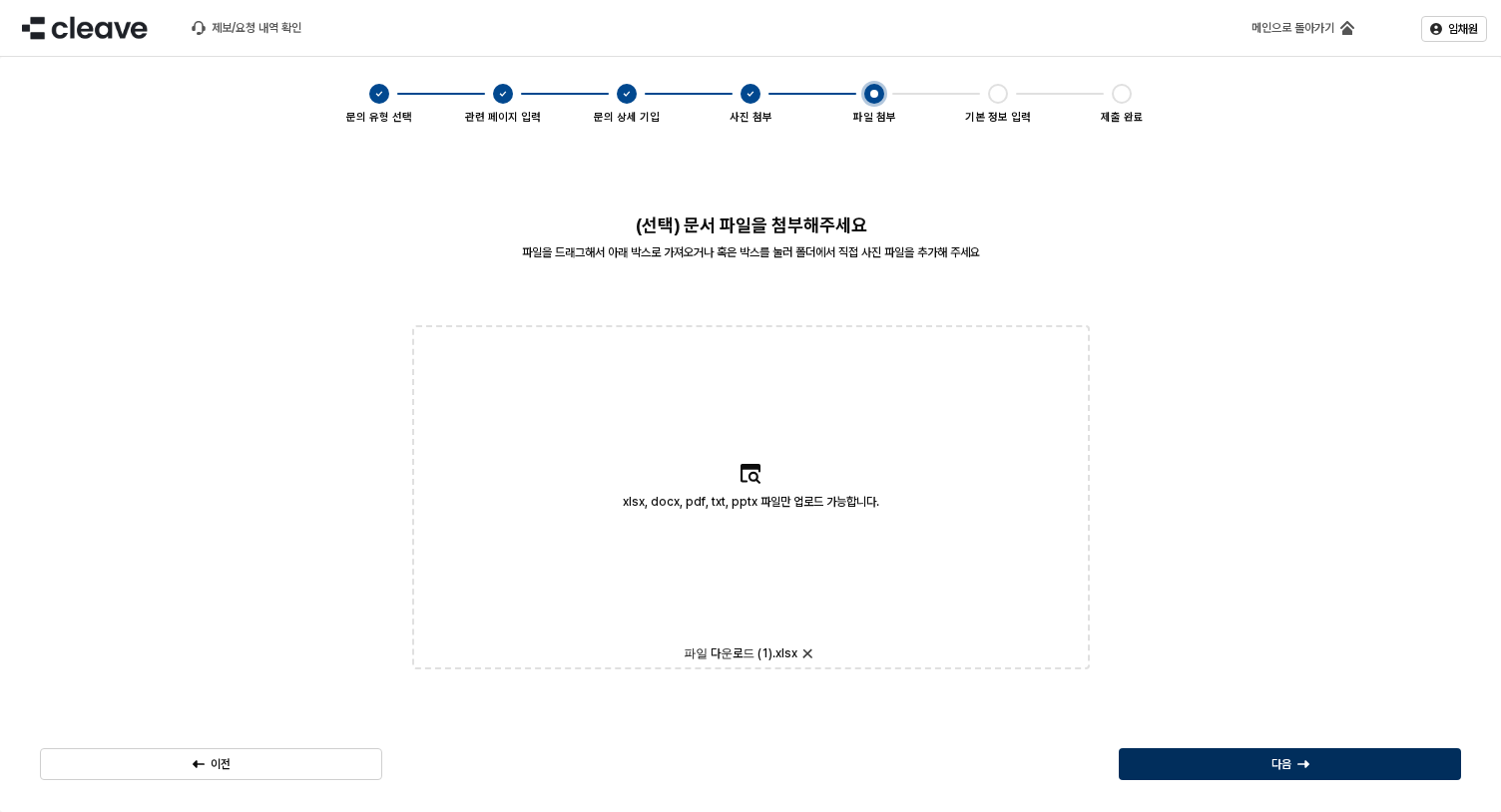 click 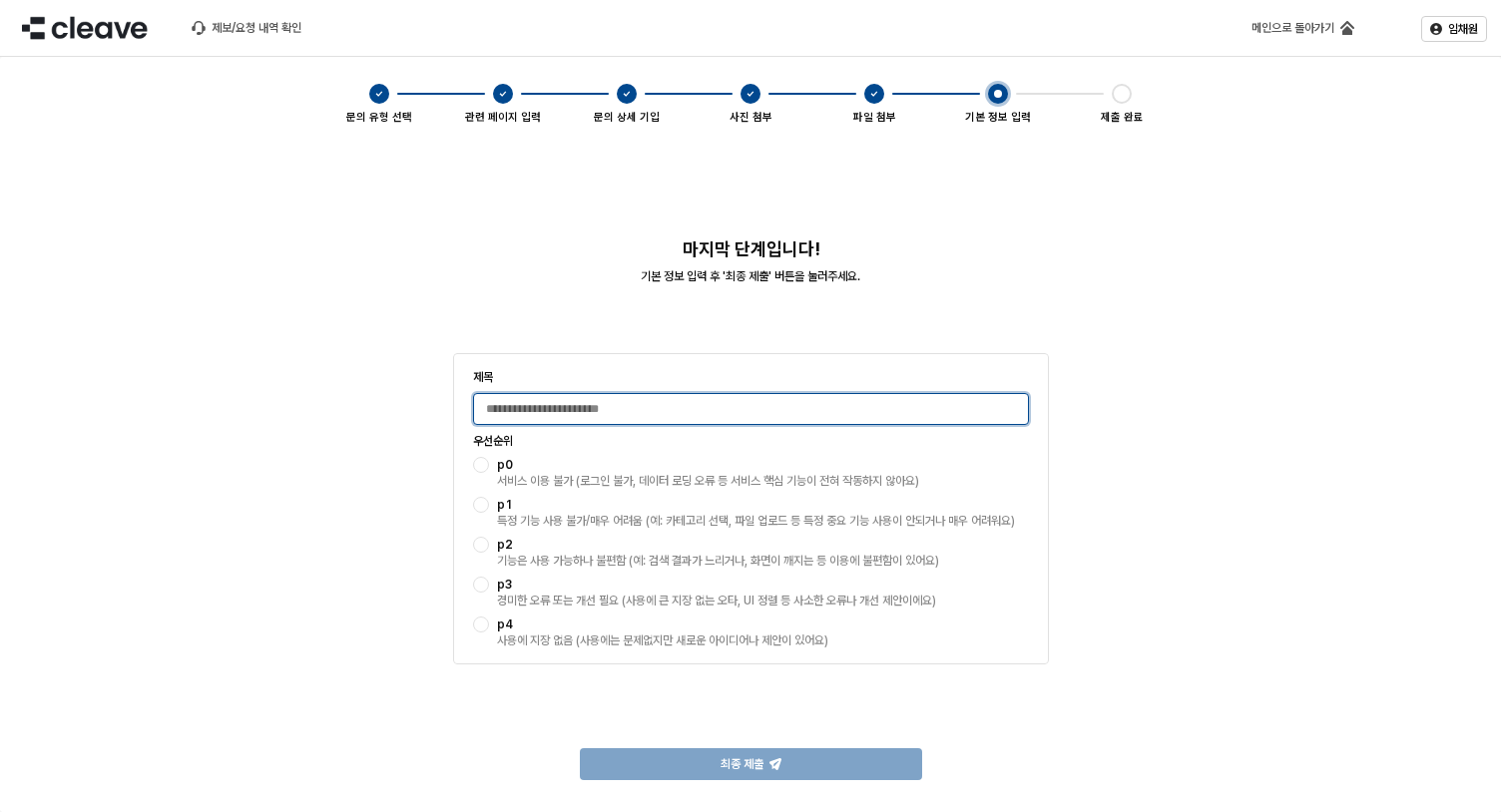 click on "제목" at bounding box center (750, 409) 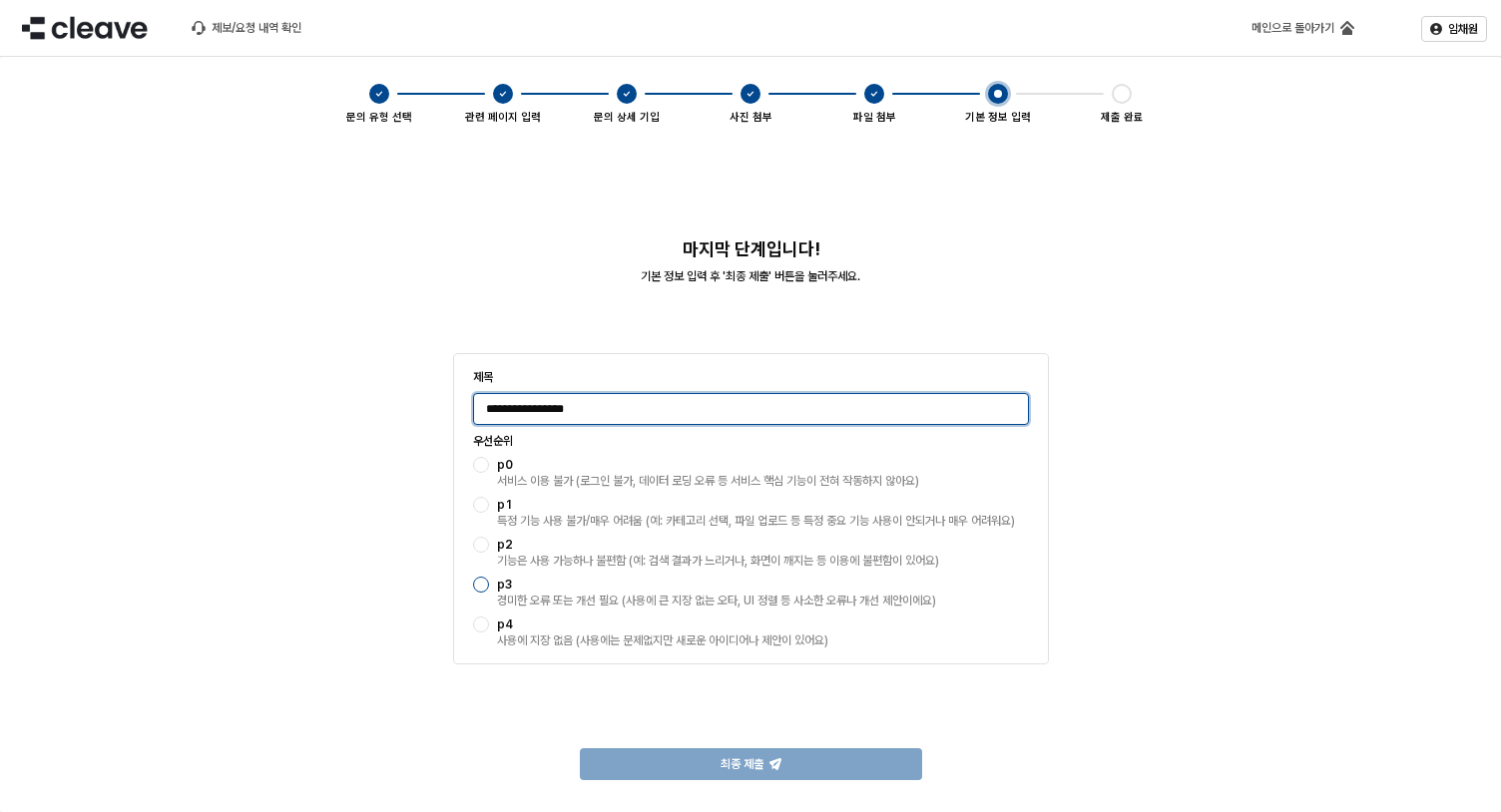 type on "**********" 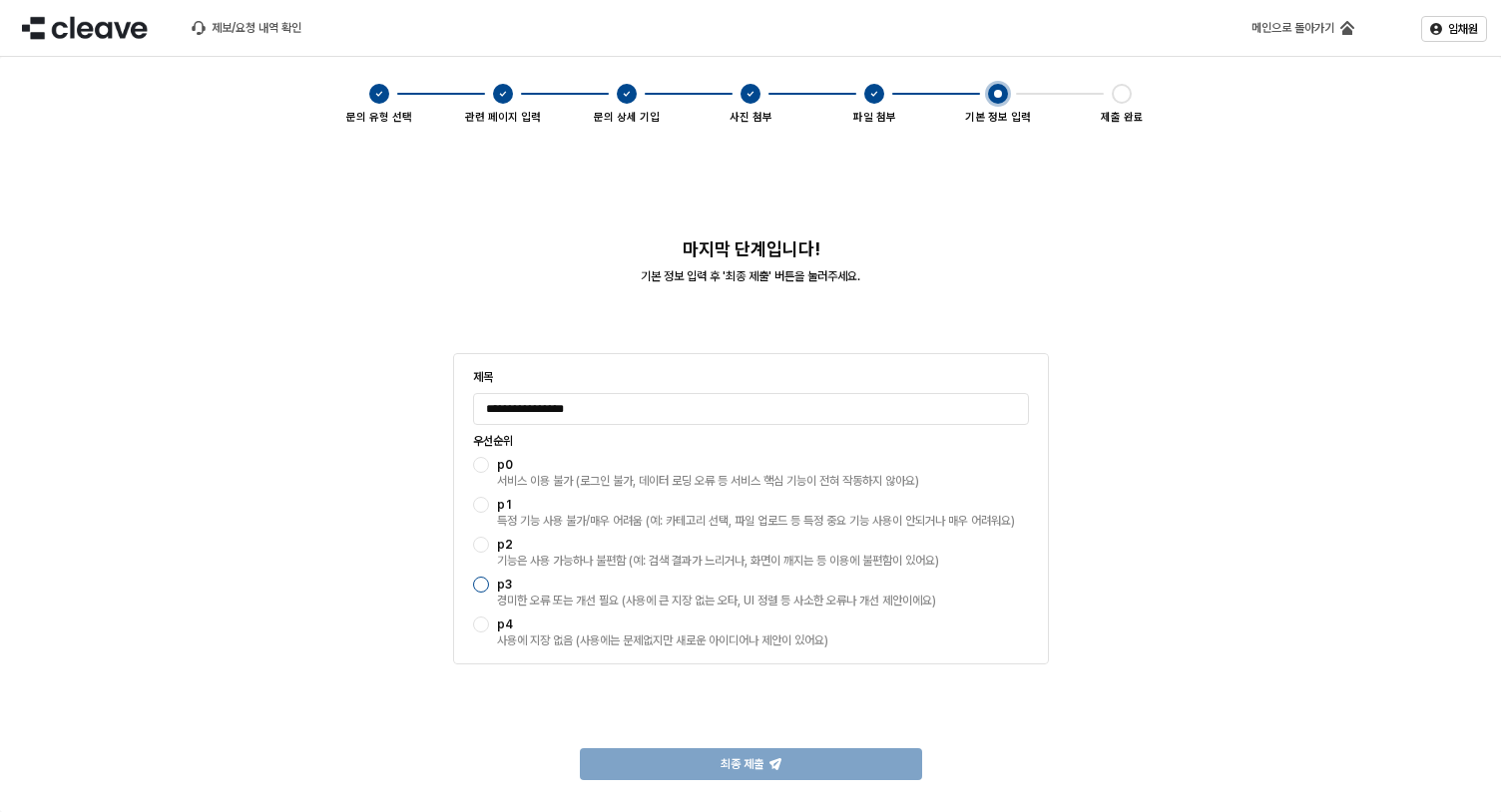 click at bounding box center [481, 585] 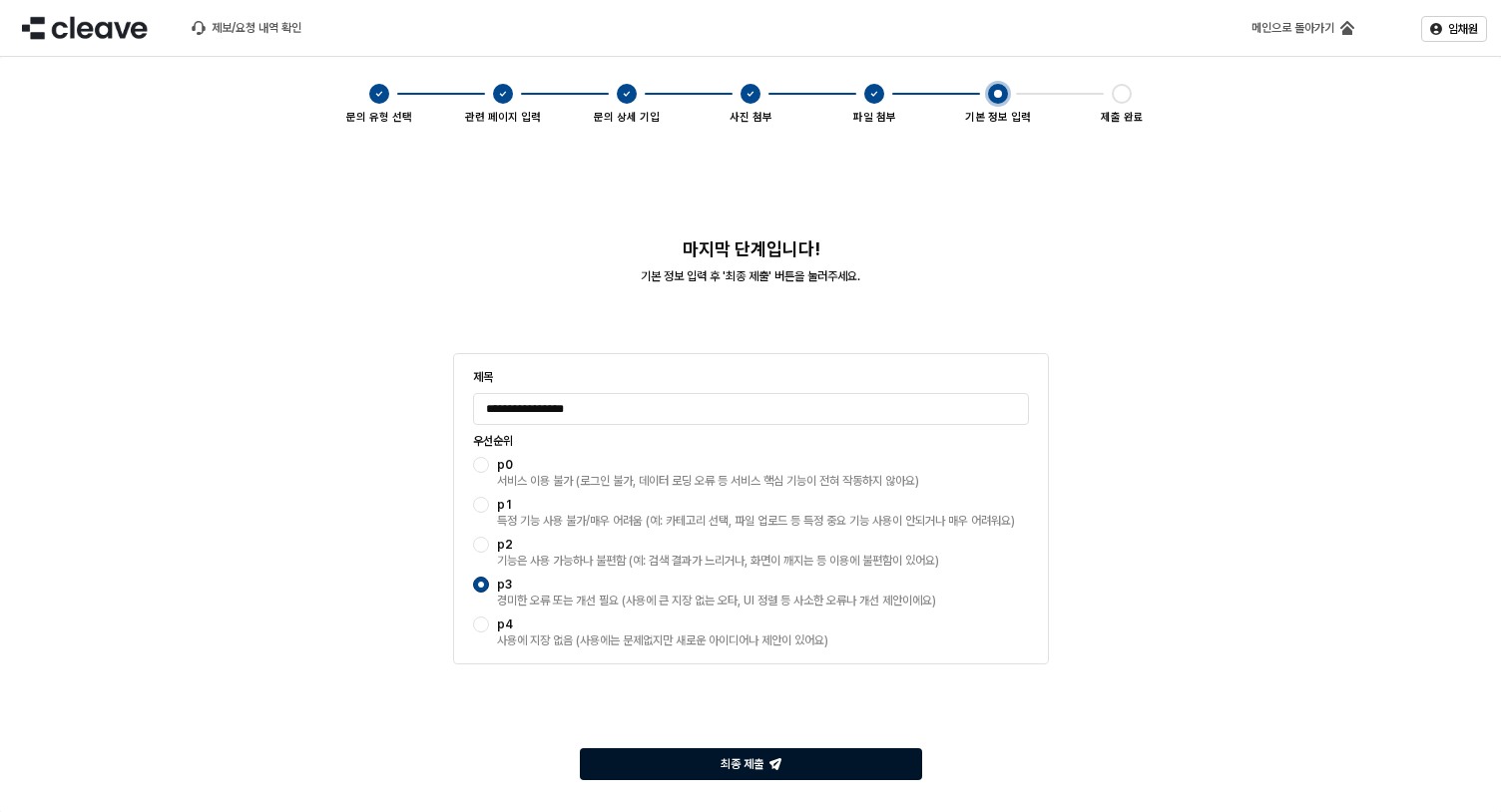 click on "최종 제출" at bounding box center (750, 764) 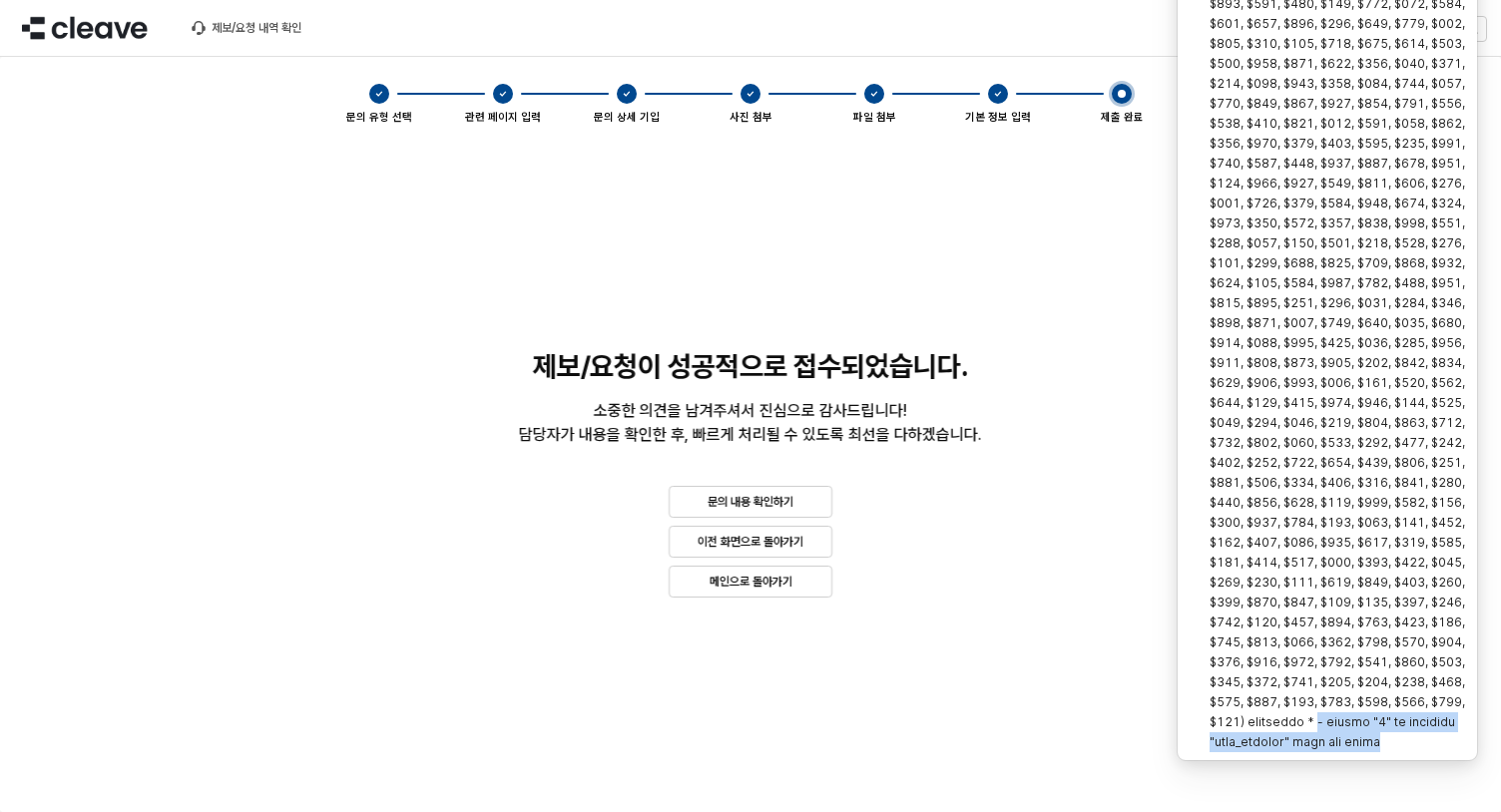 drag, startPoint x: 1385, startPoint y: 742, endPoint x: 1313, endPoint y: 723, distance: 74.46476 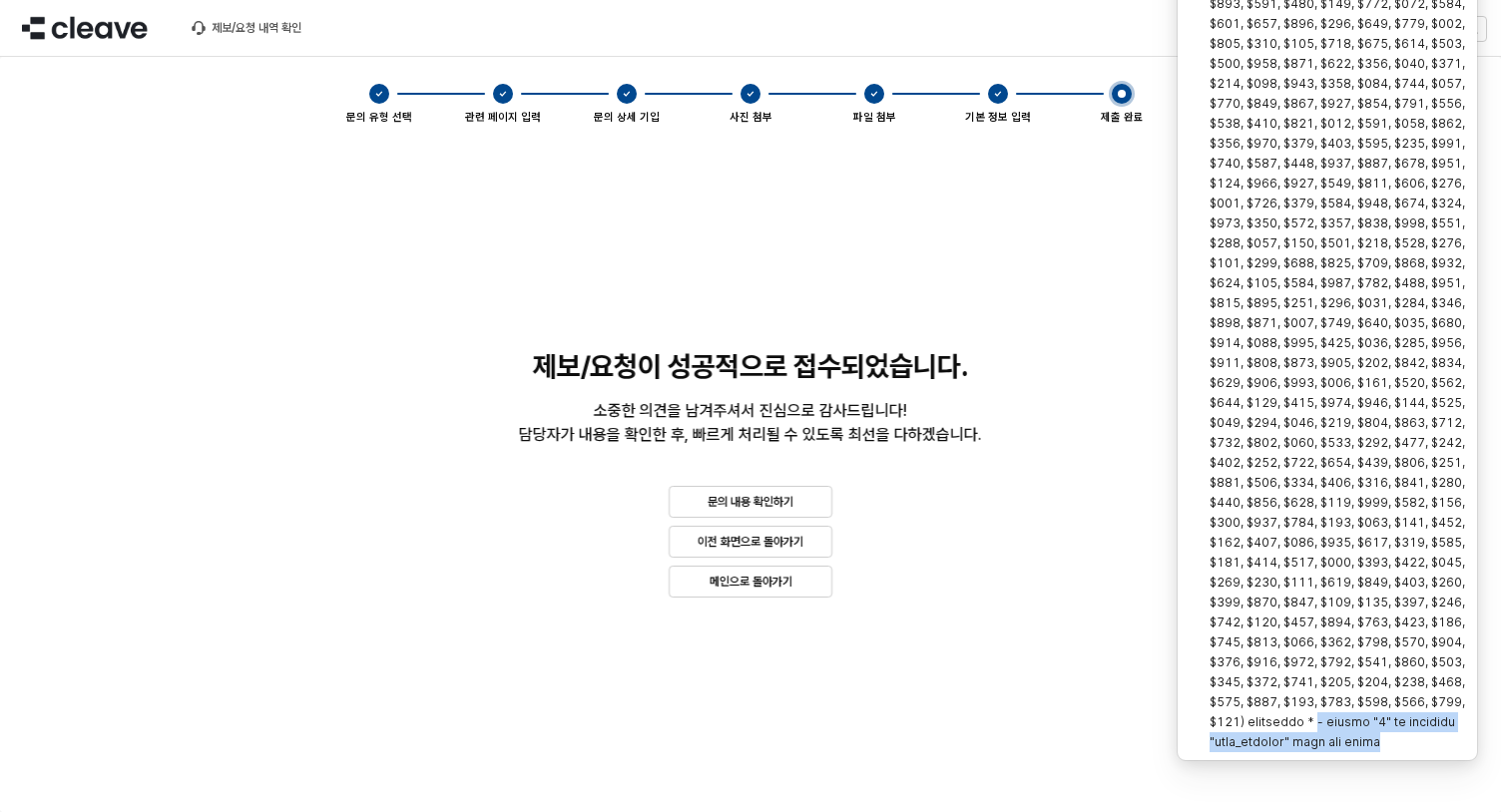 type 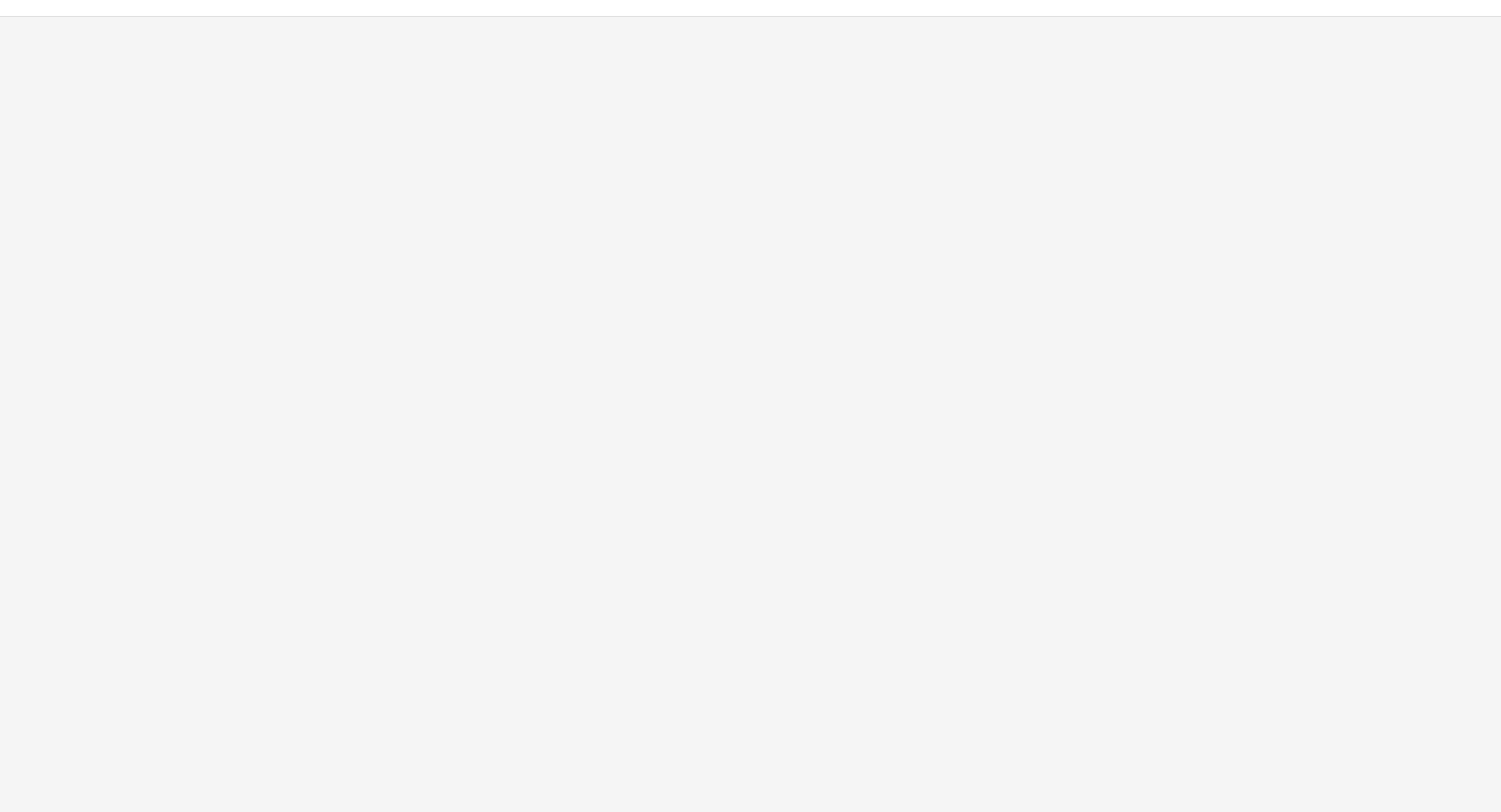 scroll, scrollTop: 0, scrollLeft: 0, axis: both 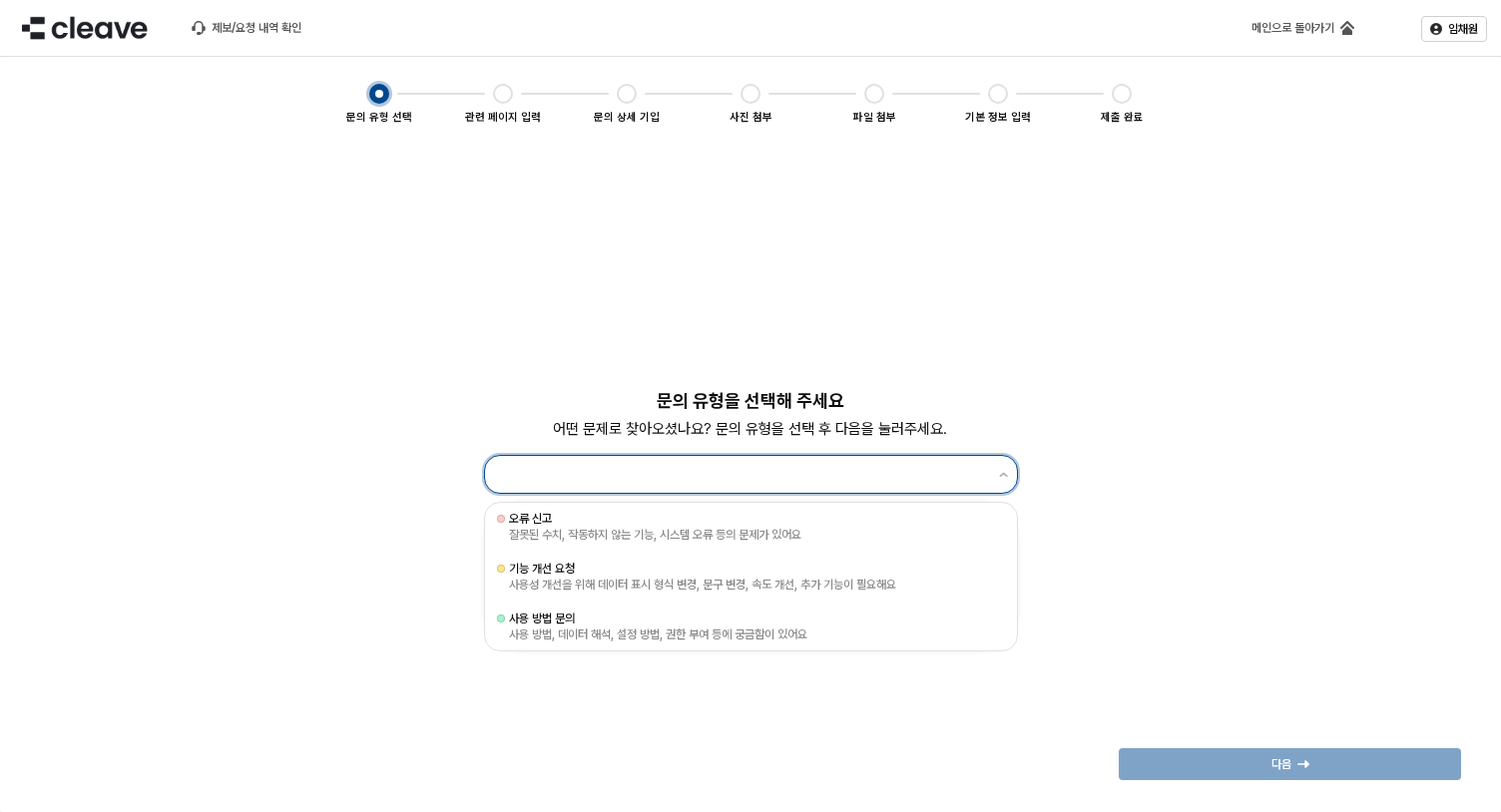 click at bounding box center (742, 474) 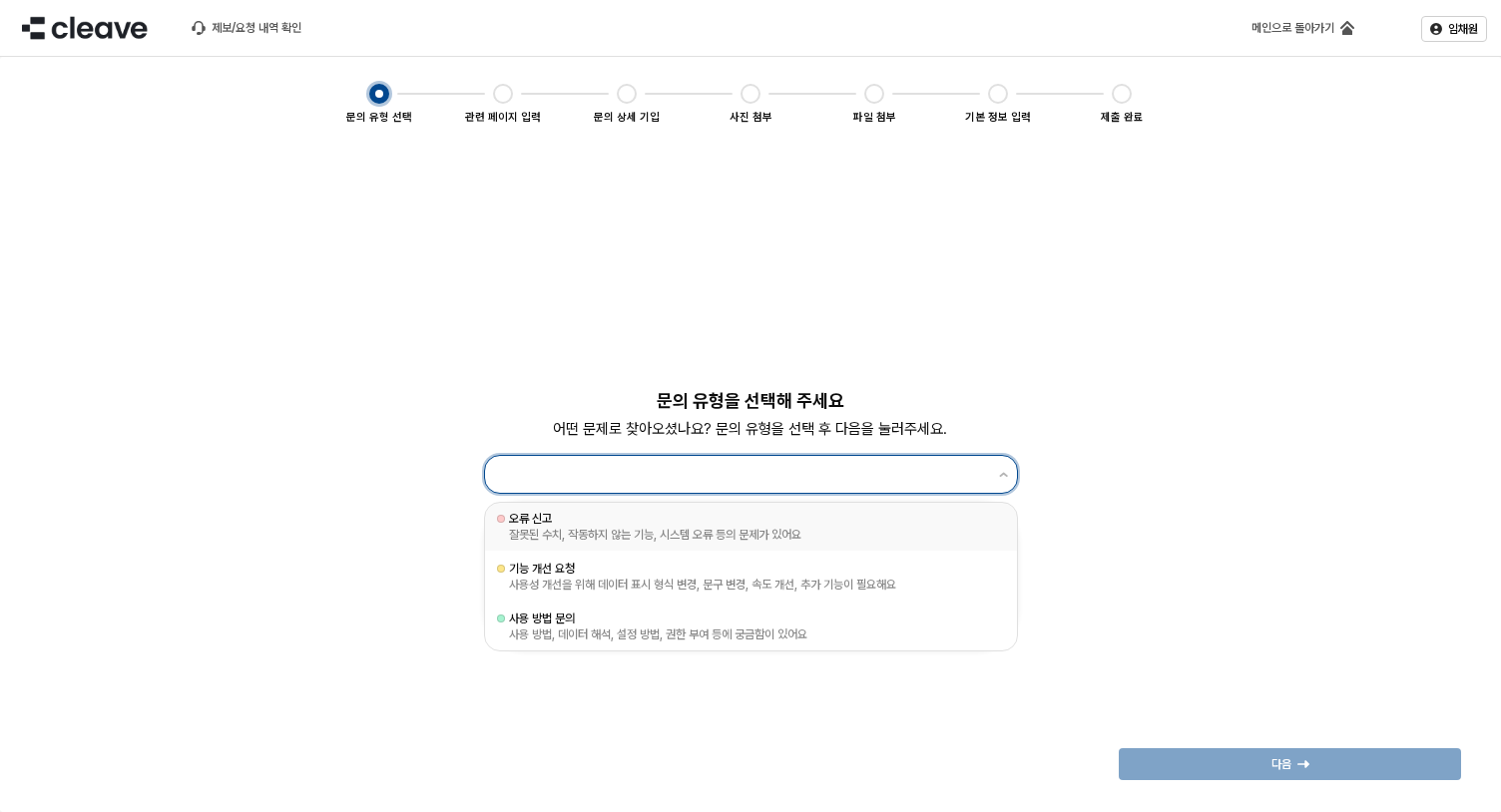 click on "오류 신고" at bounding box center [750, 519] 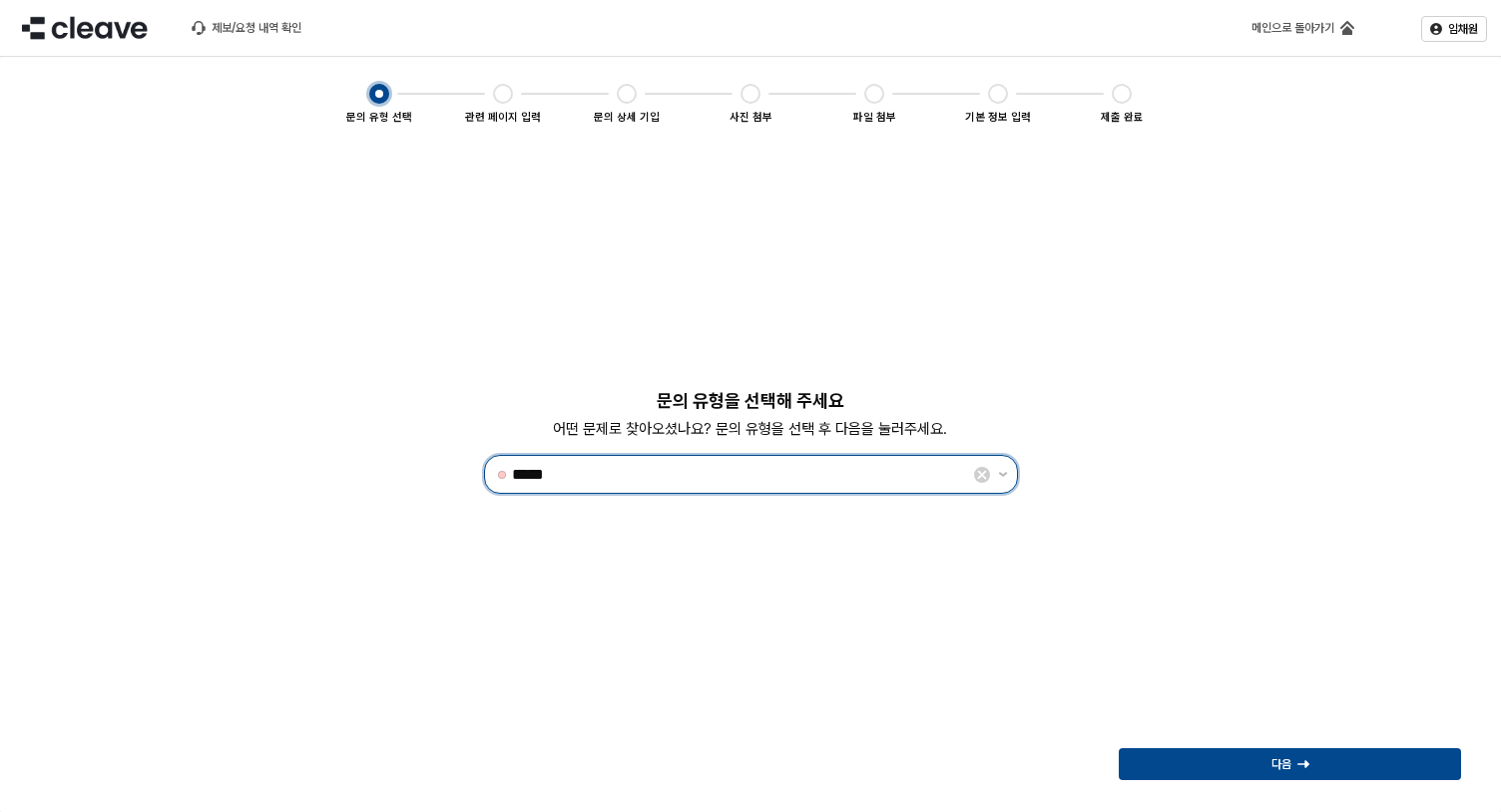 click on "*****" at bounding box center (740, 474) 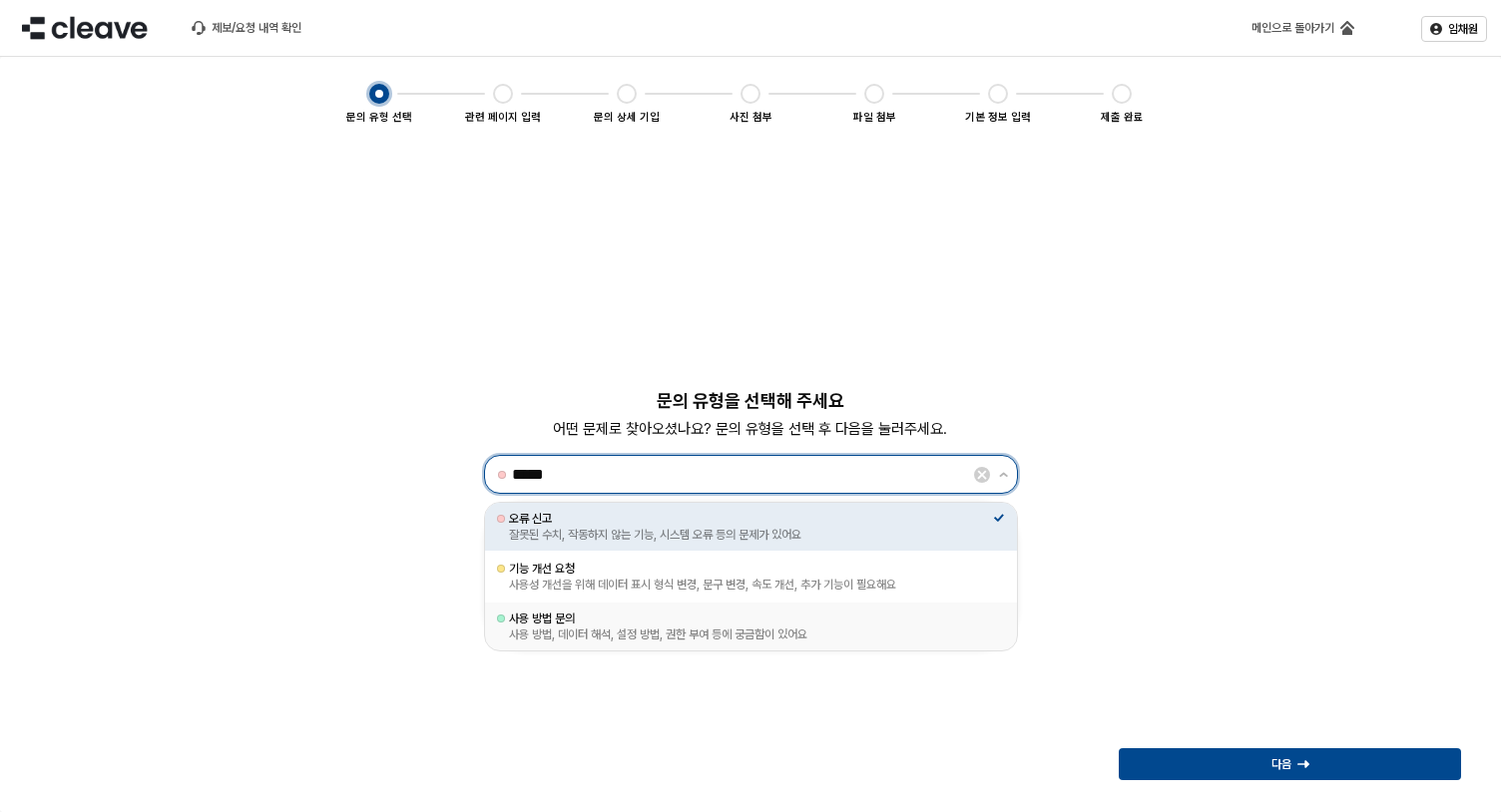click on "사용 방법 문의" at bounding box center (750, 618) 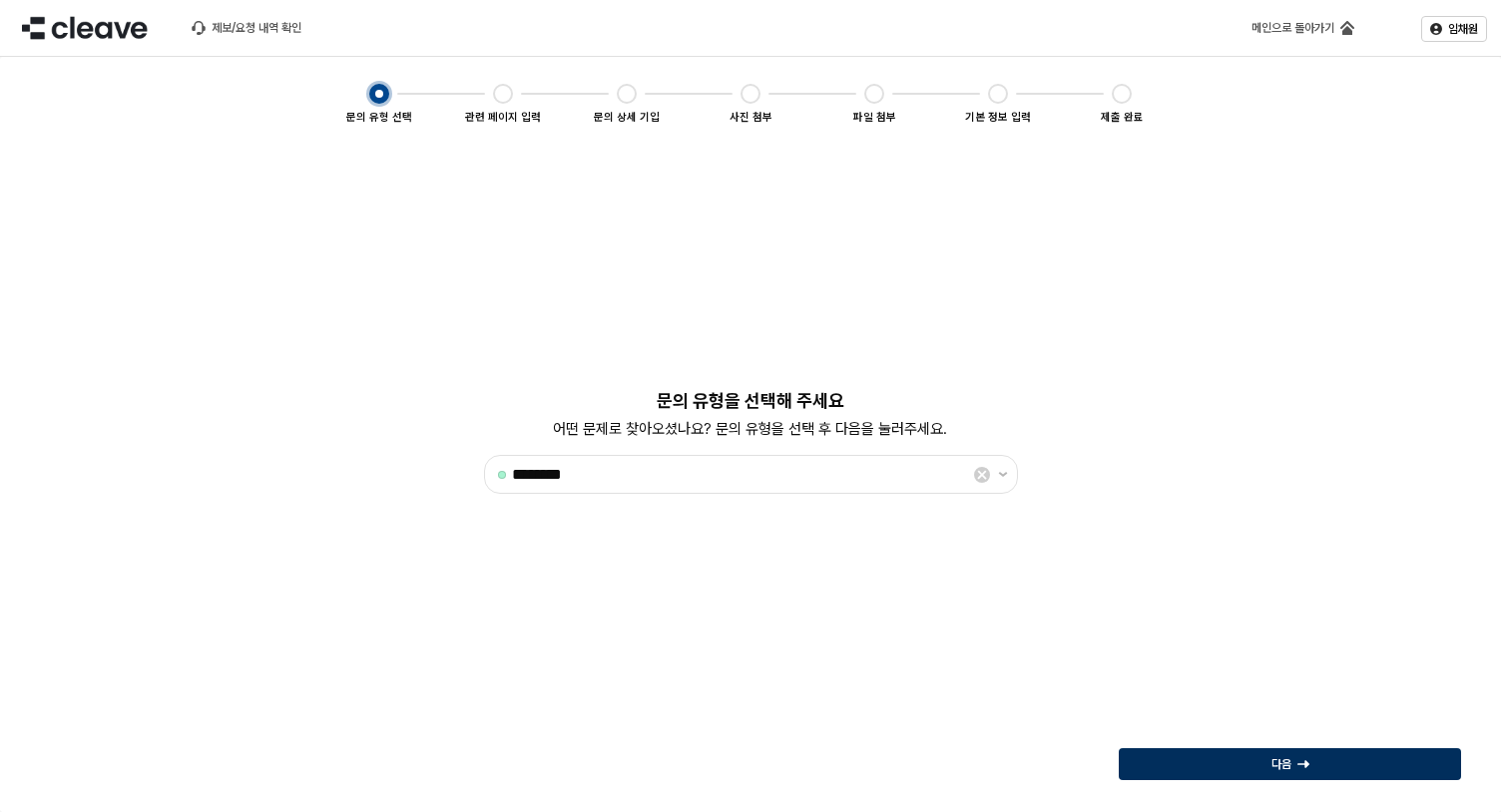 click on "다음" at bounding box center (1289, 764) 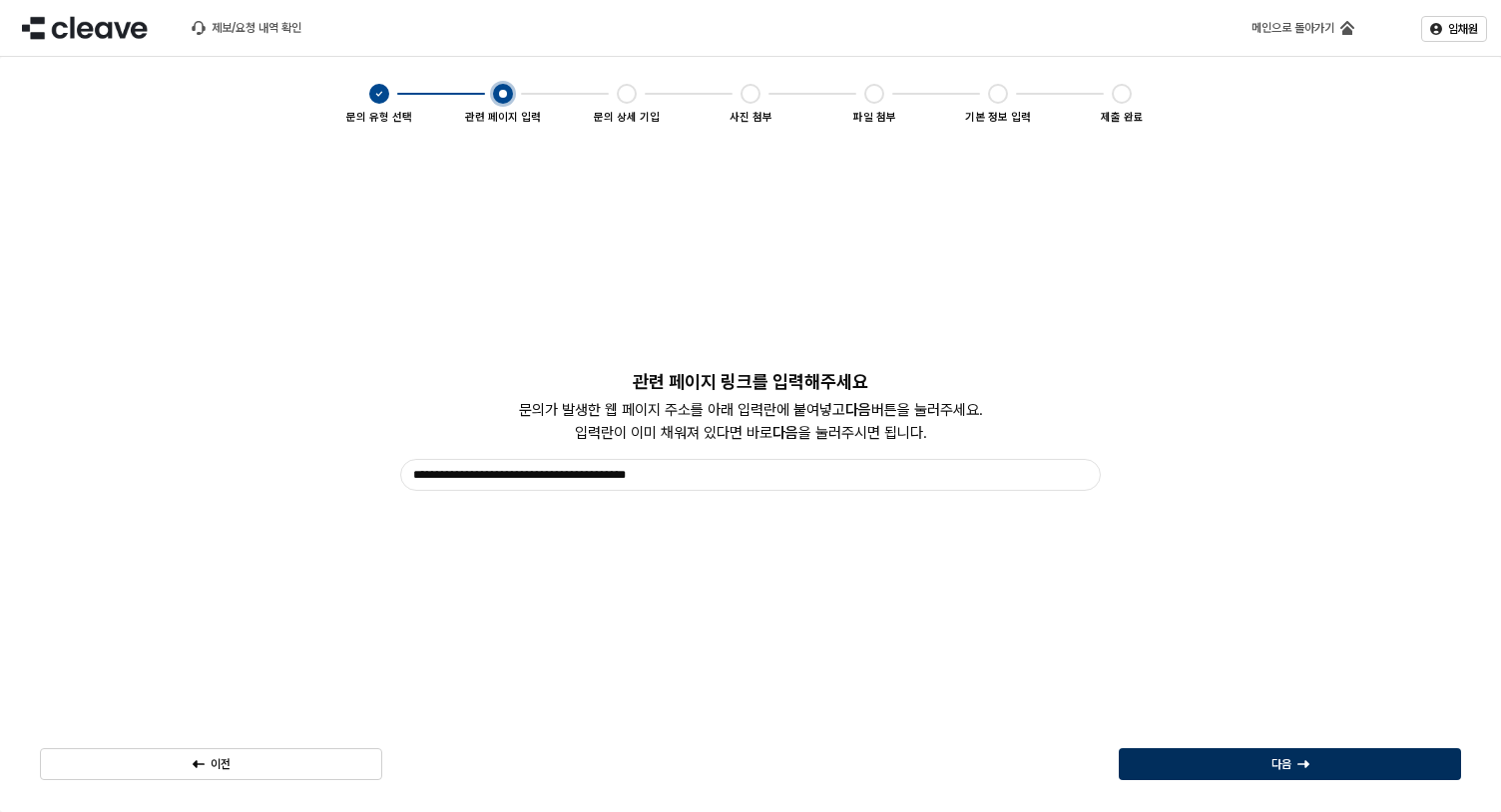 click 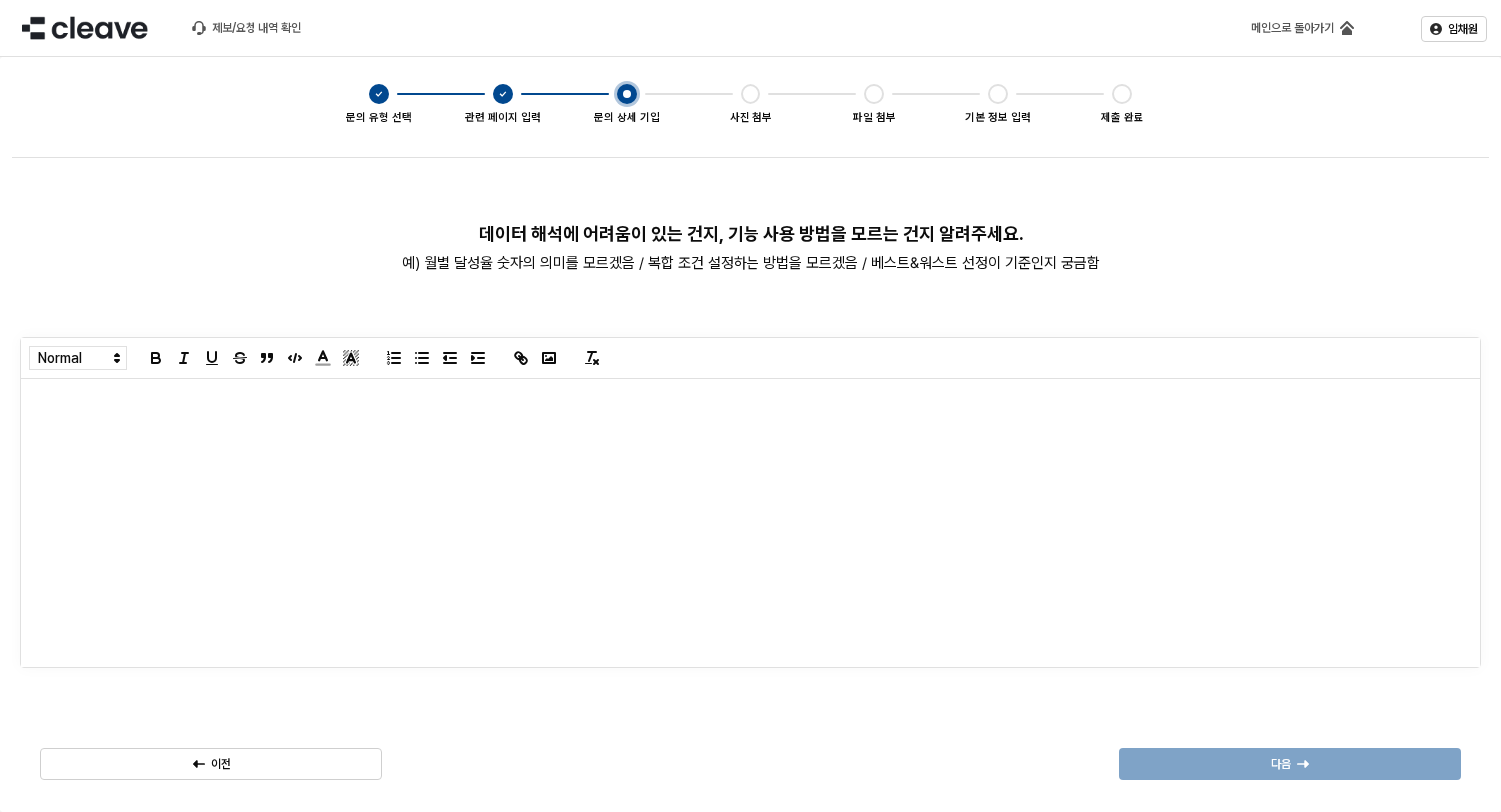 scroll, scrollTop: 0, scrollLeft: 0, axis: both 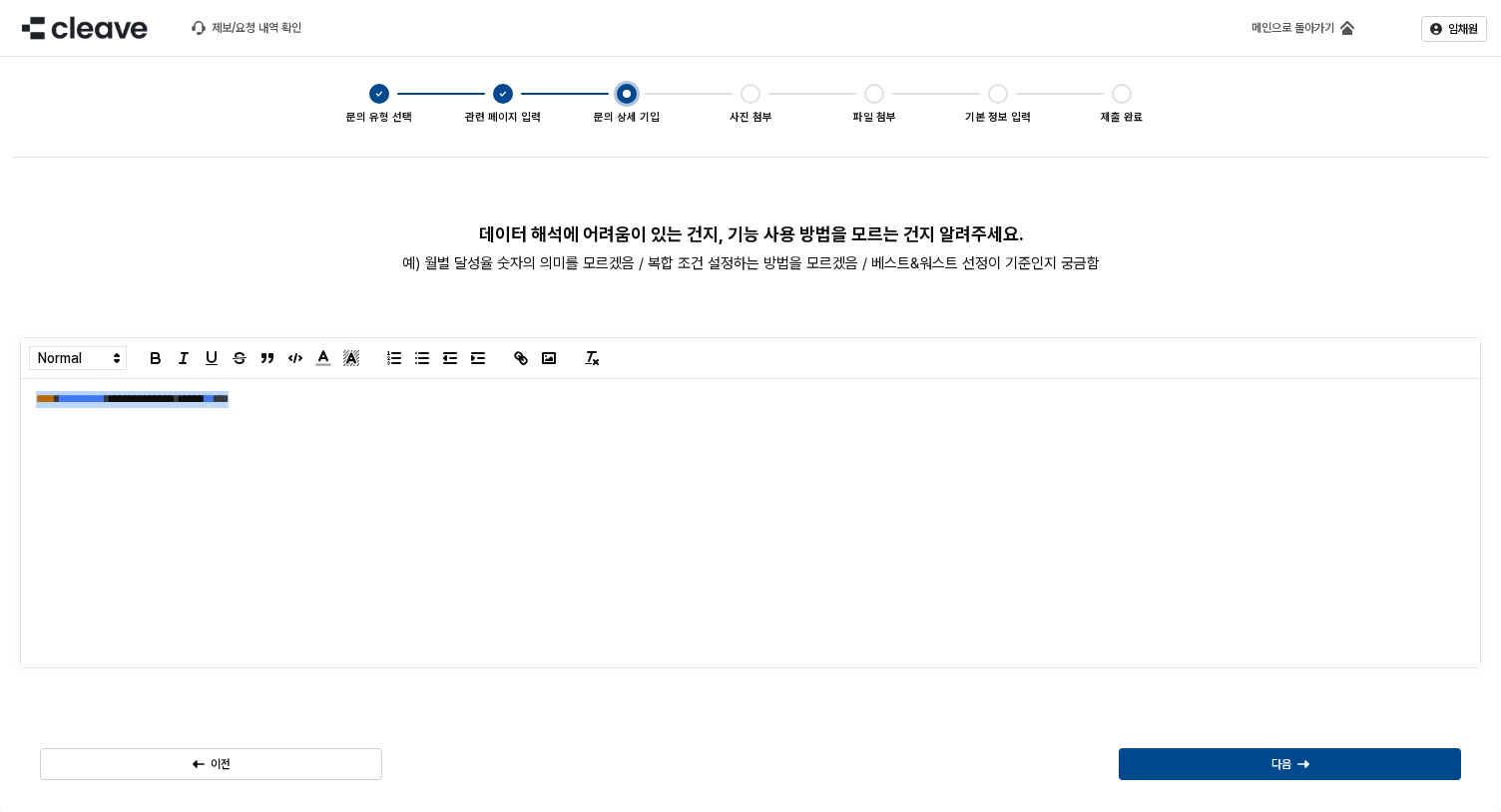type 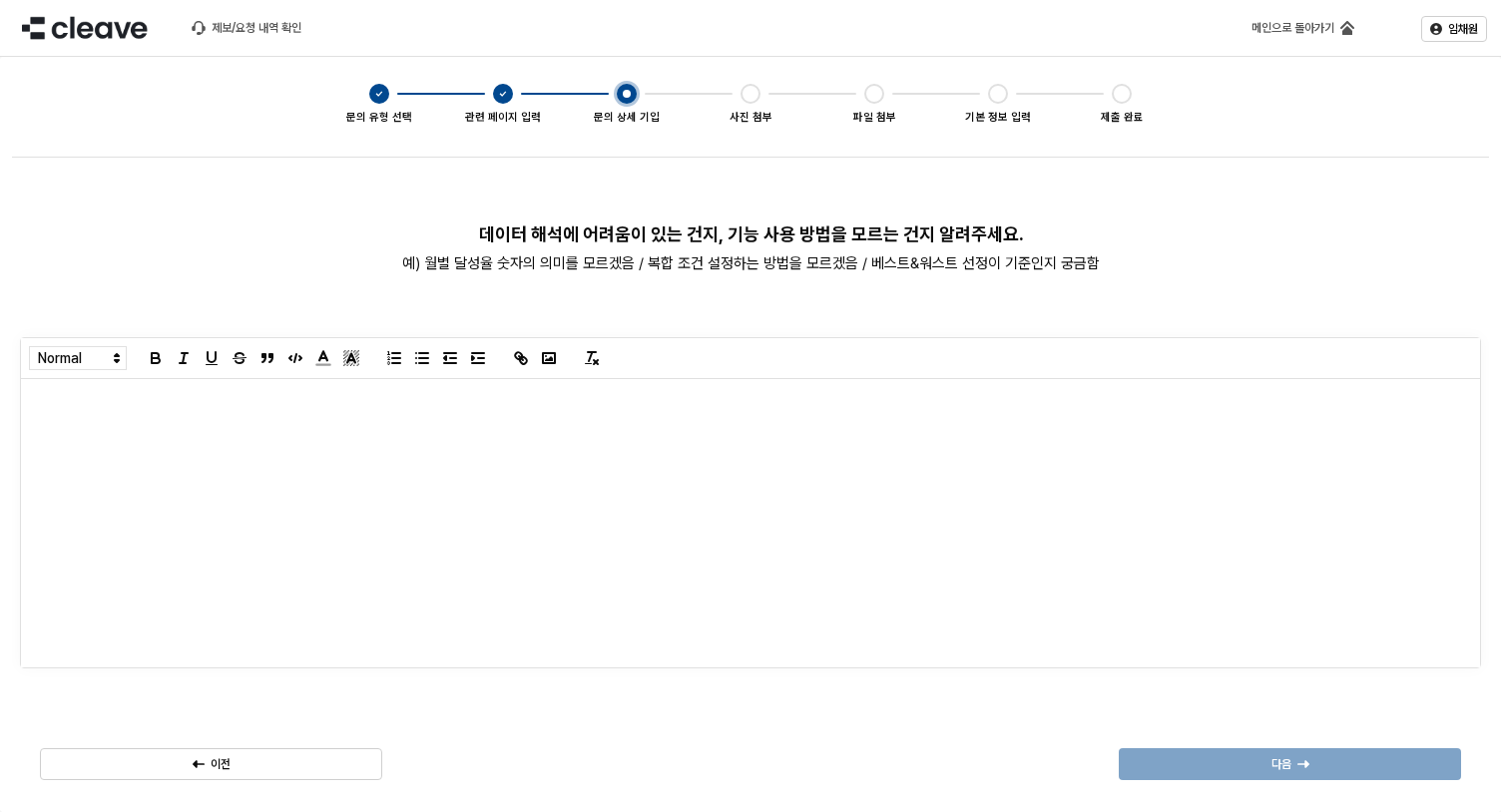 drag, startPoint x: 647, startPoint y: 566, endPoint x: 645, endPoint y: 530, distance: 36.05551 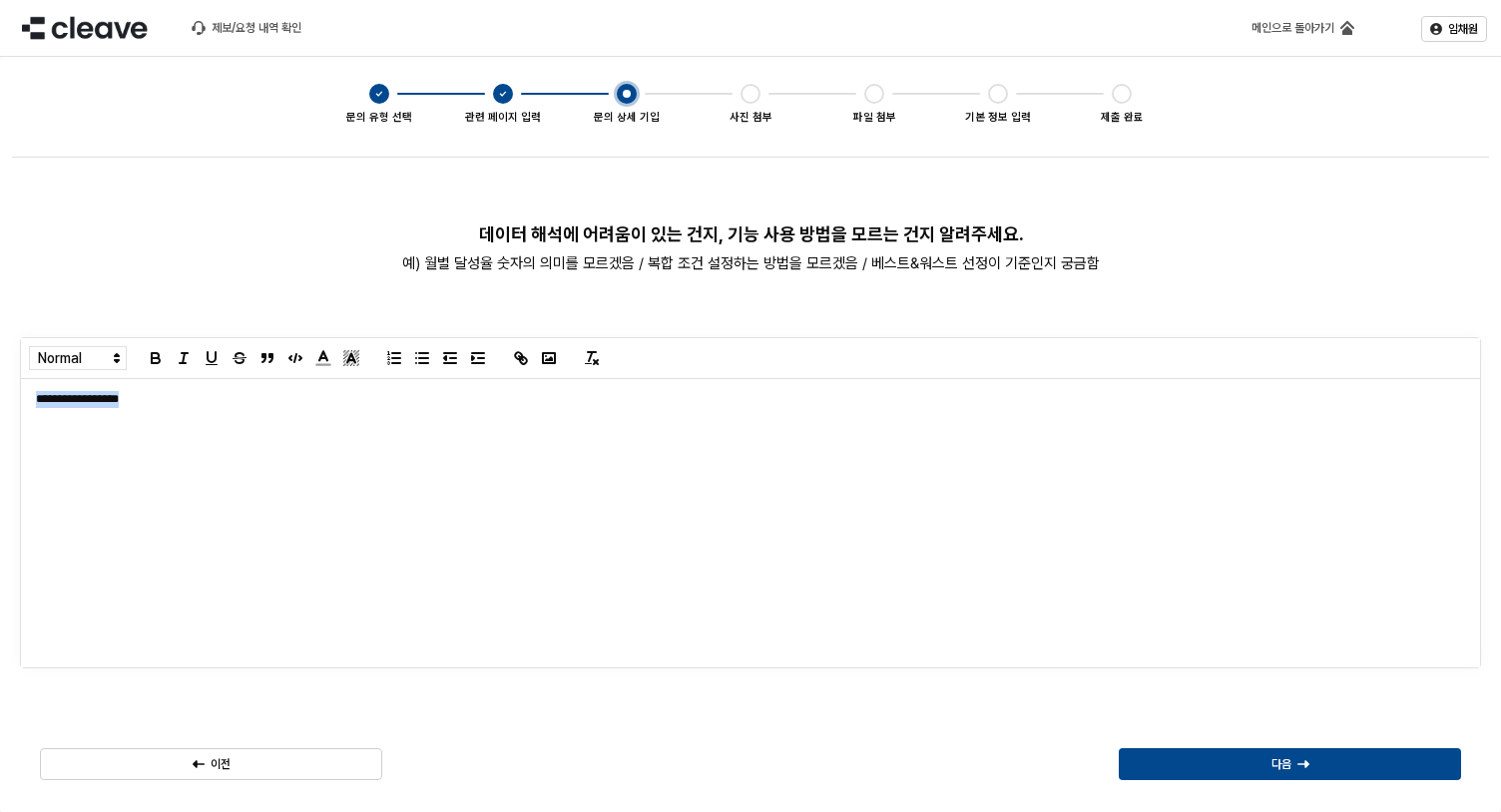 copy on "**********" 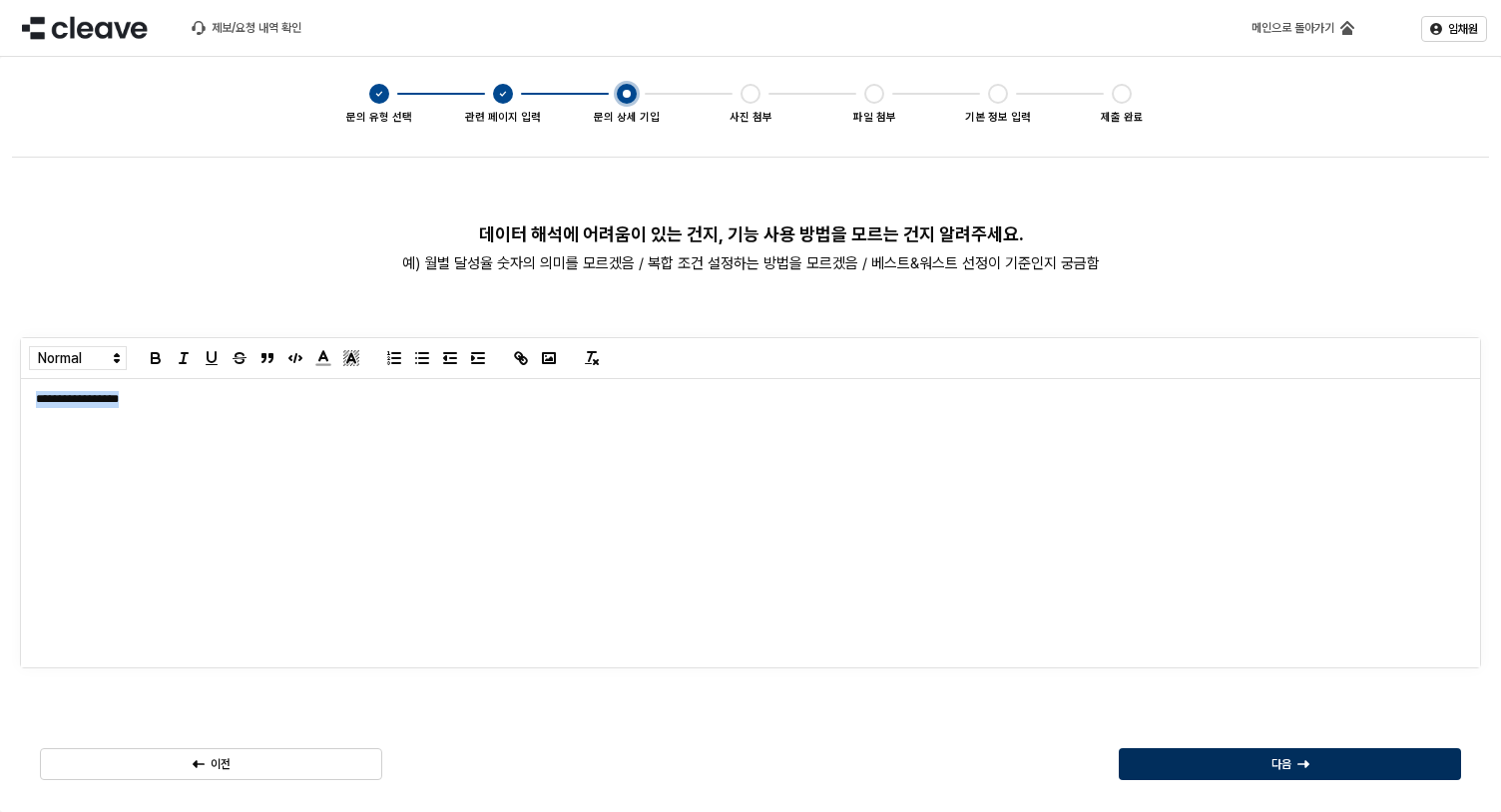 click on "다음" at bounding box center (1289, 764) 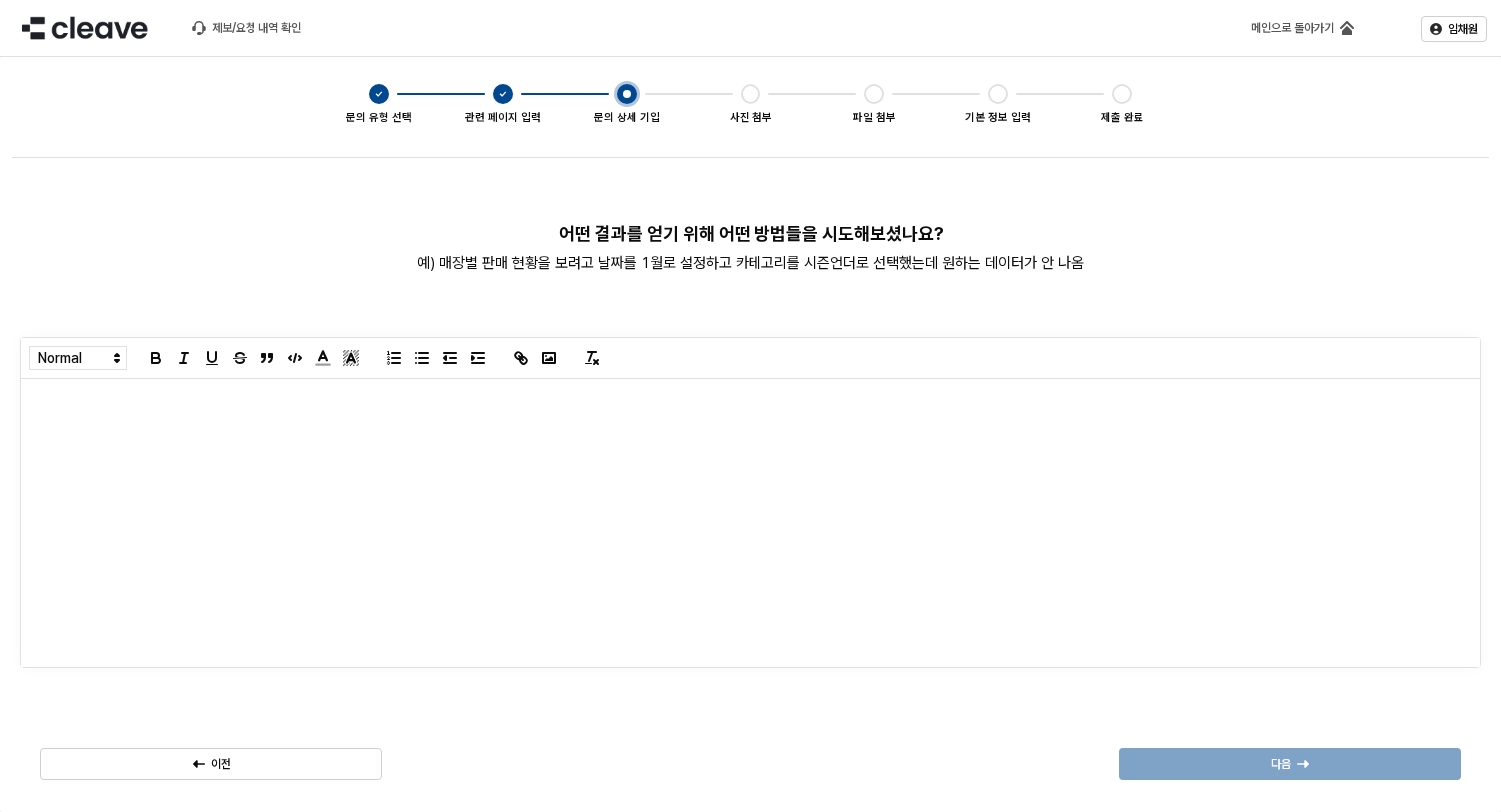 click at bounding box center [750, 523] 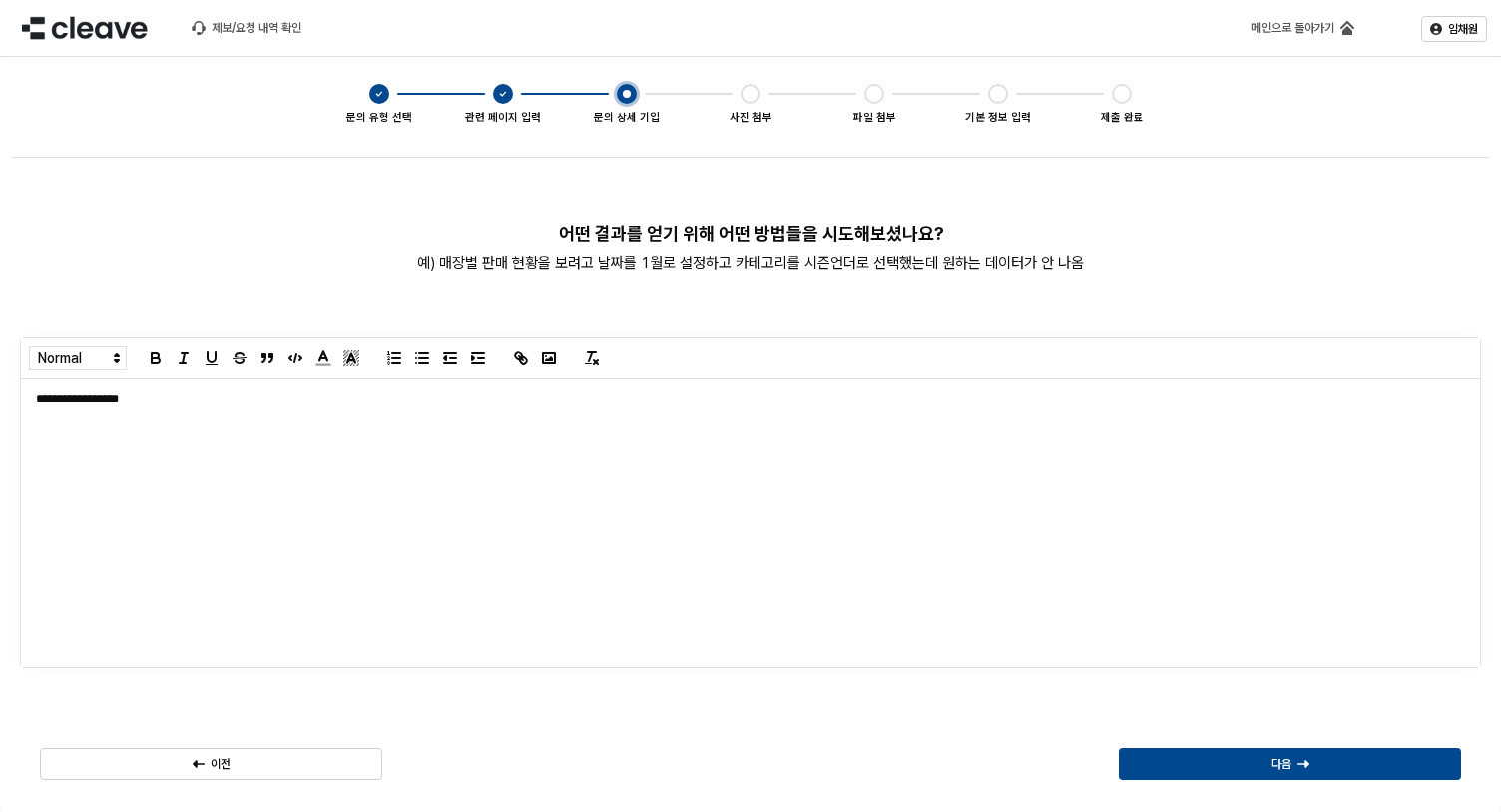 click on "이전 다음" at bounding box center (750, 764) 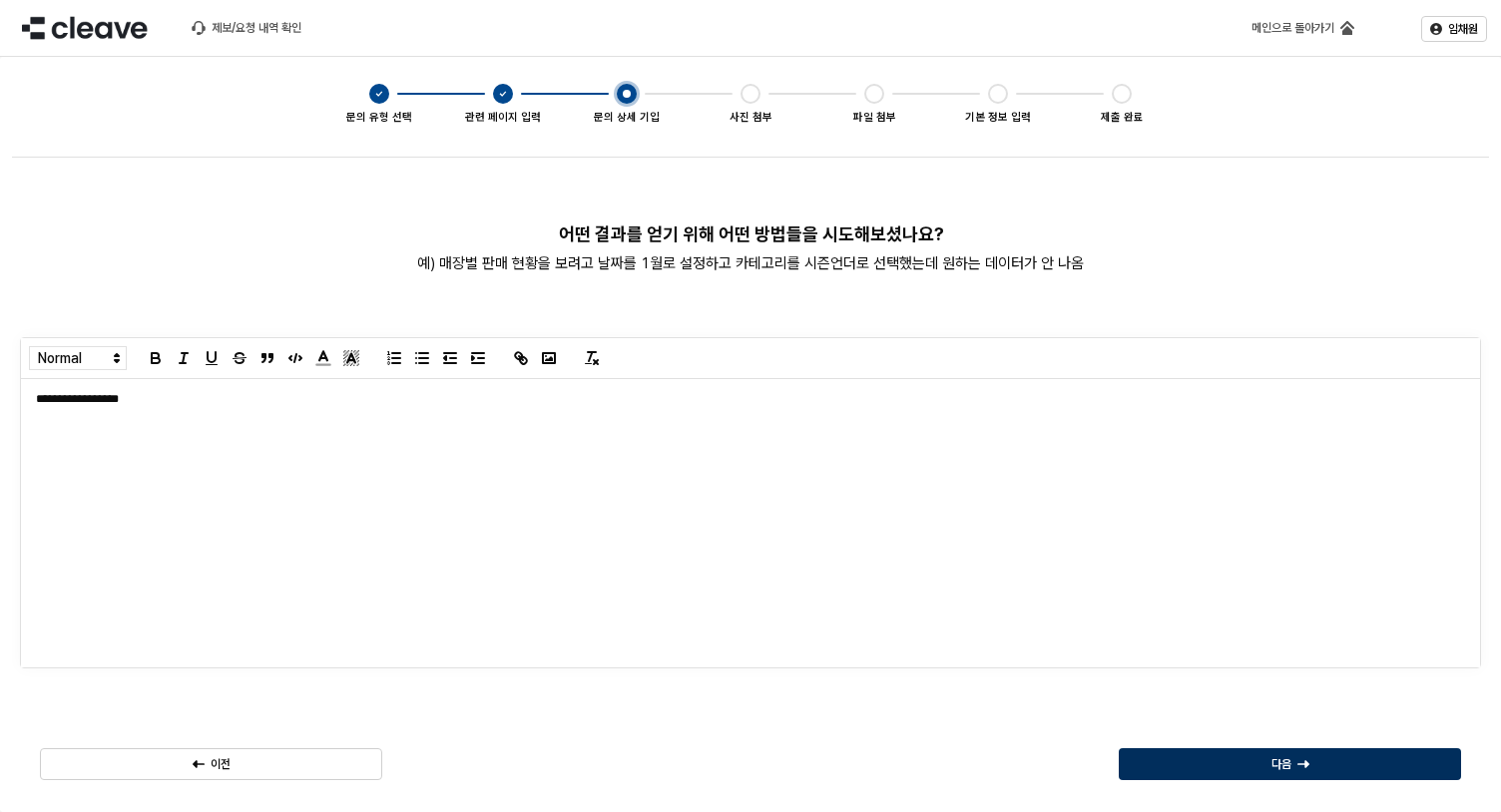 click on "다음" at bounding box center (1281, 764) 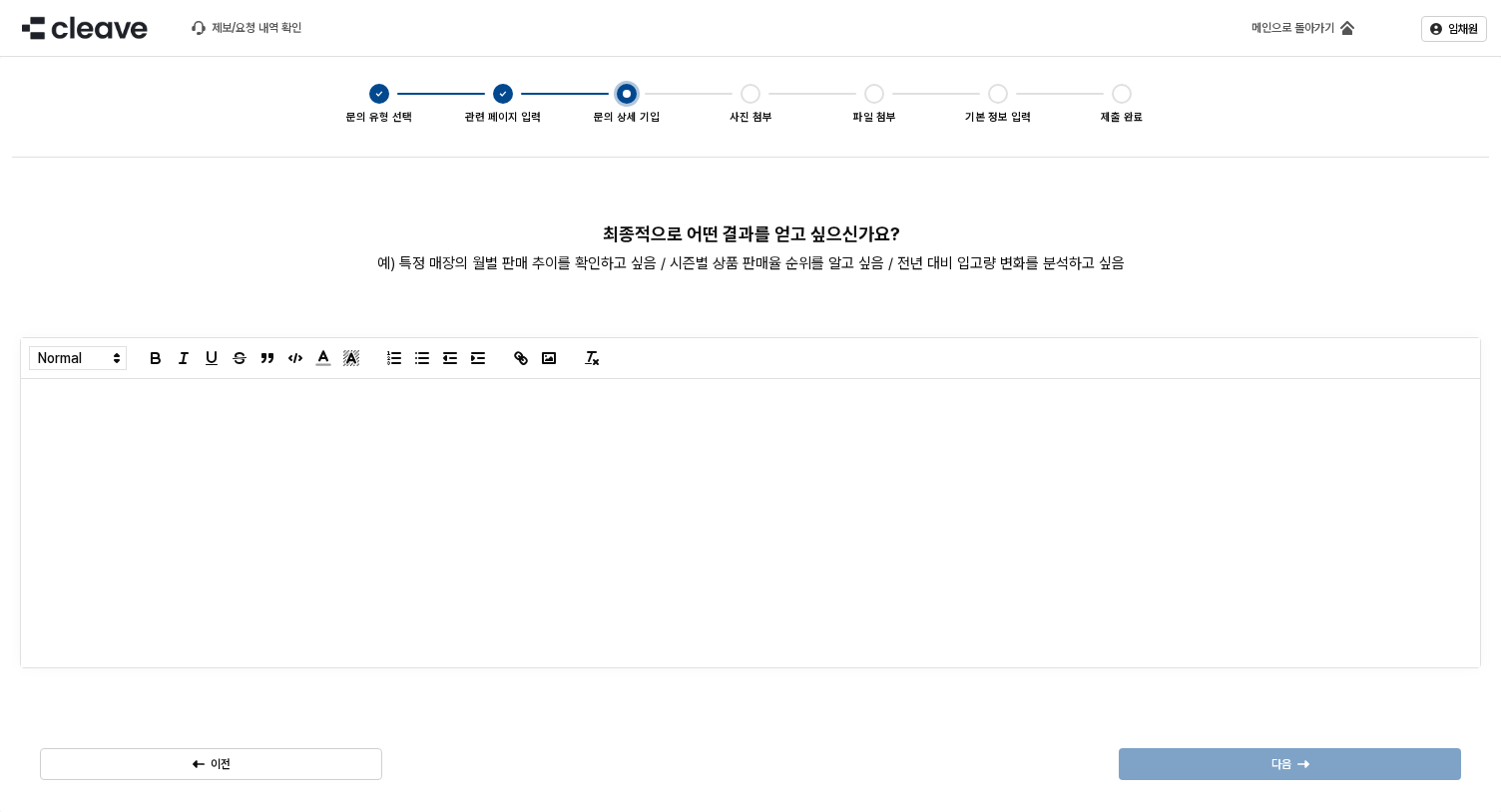 click at bounding box center [750, 523] 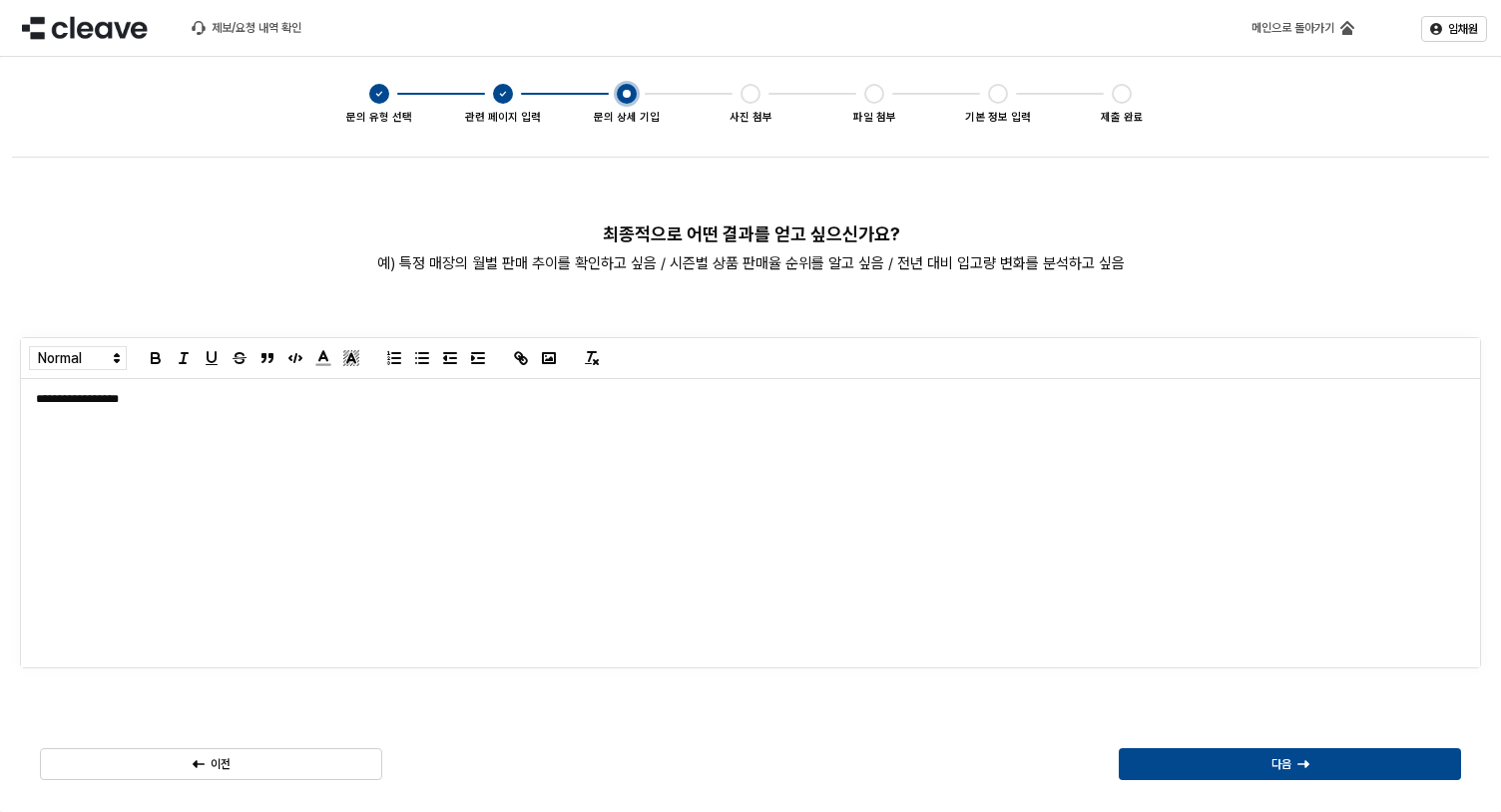 scroll, scrollTop: 0, scrollLeft: 0, axis: both 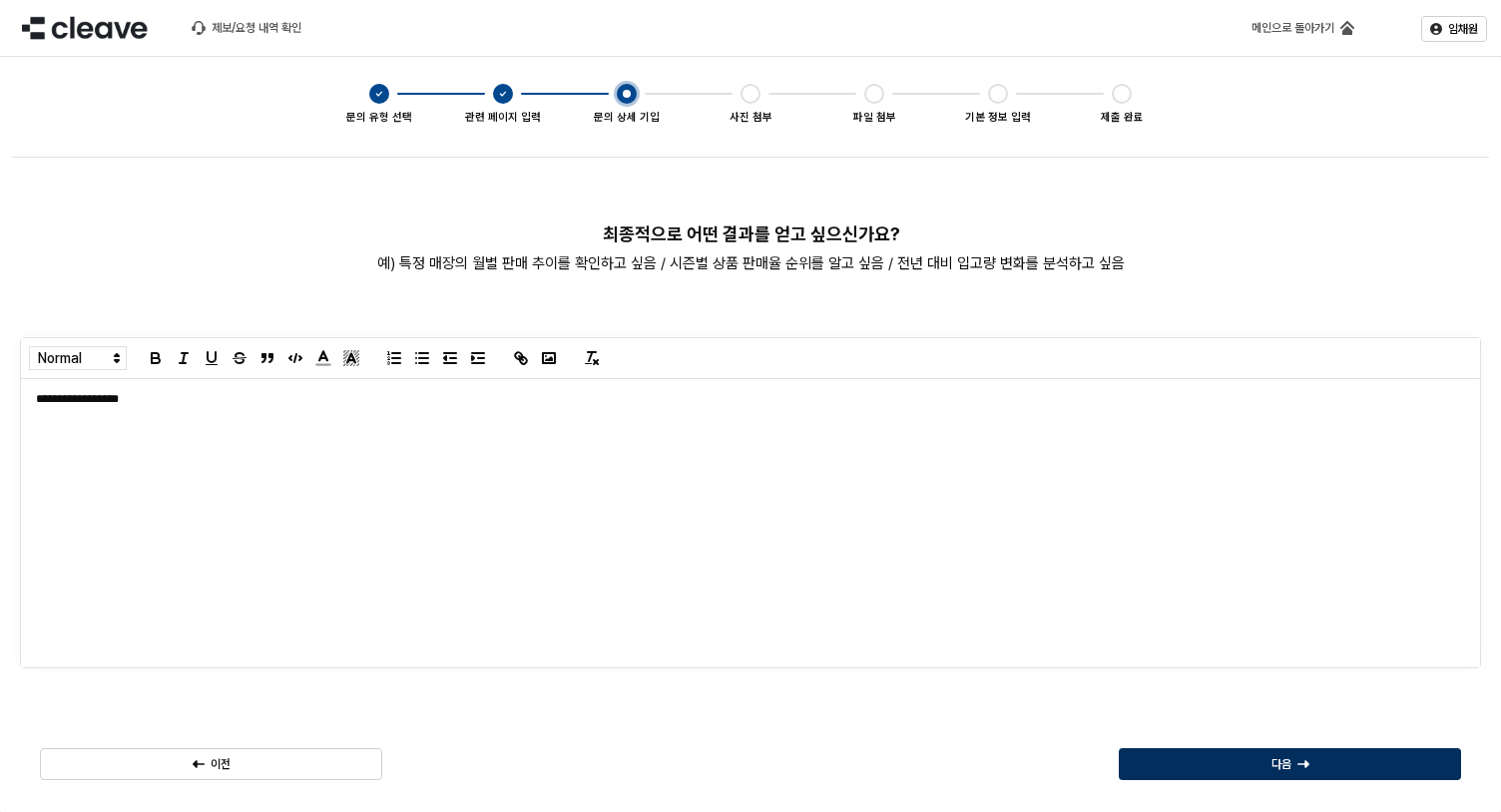 click on "다음" at bounding box center [1281, 764] 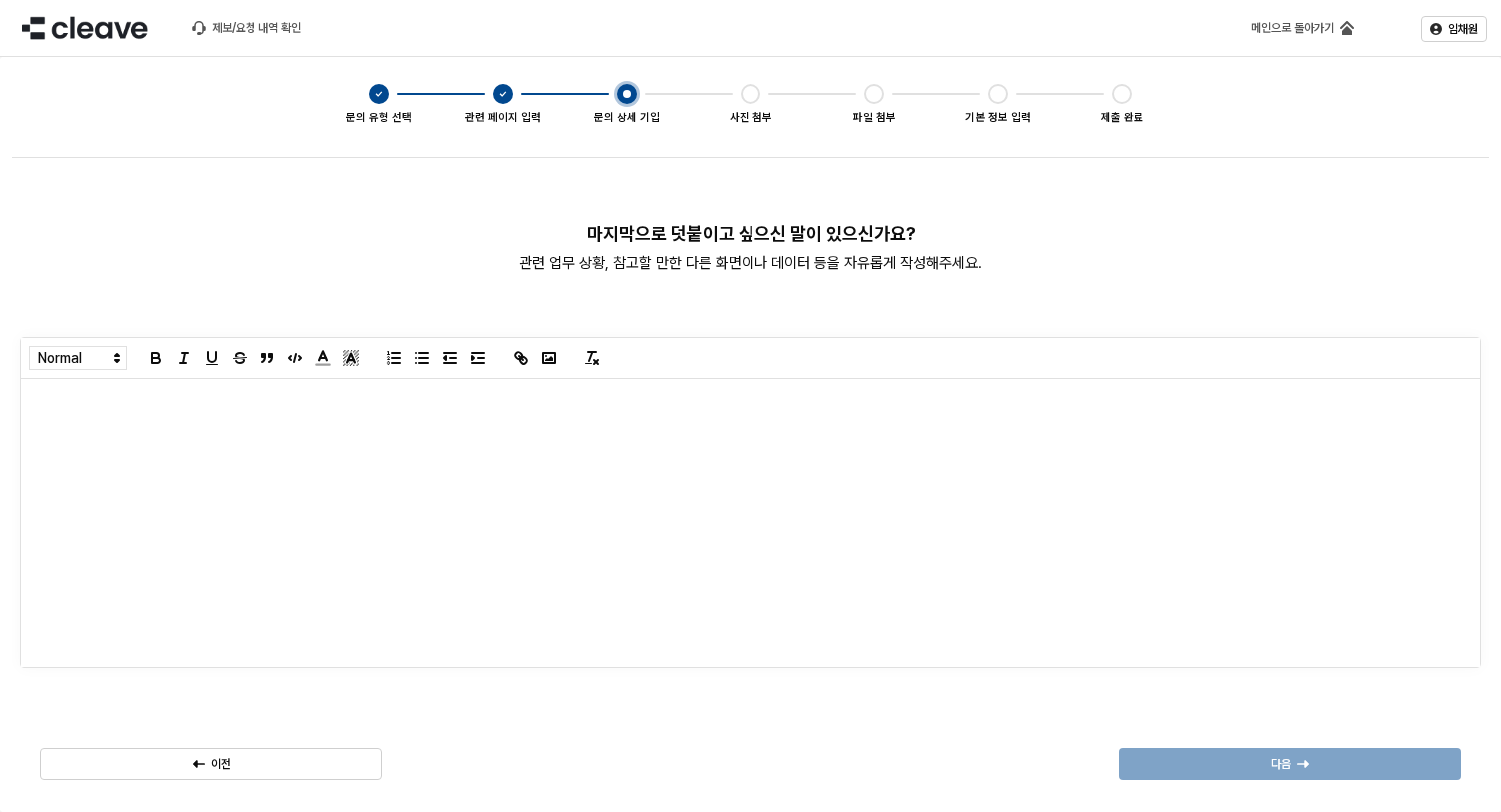 click at bounding box center (750, 523) 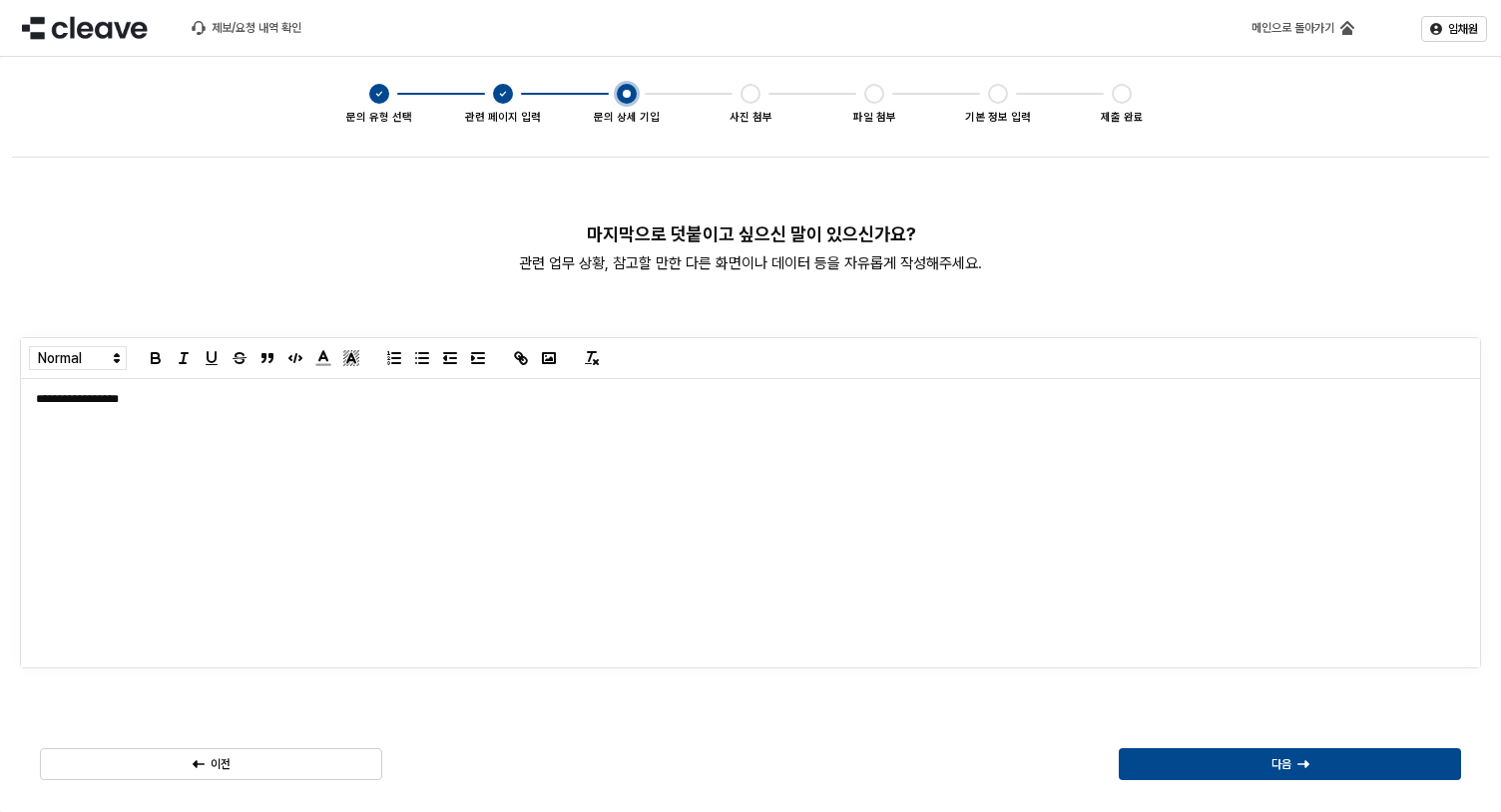 scroll, scrollTop: 0, scrollLeft: 0, axis: both 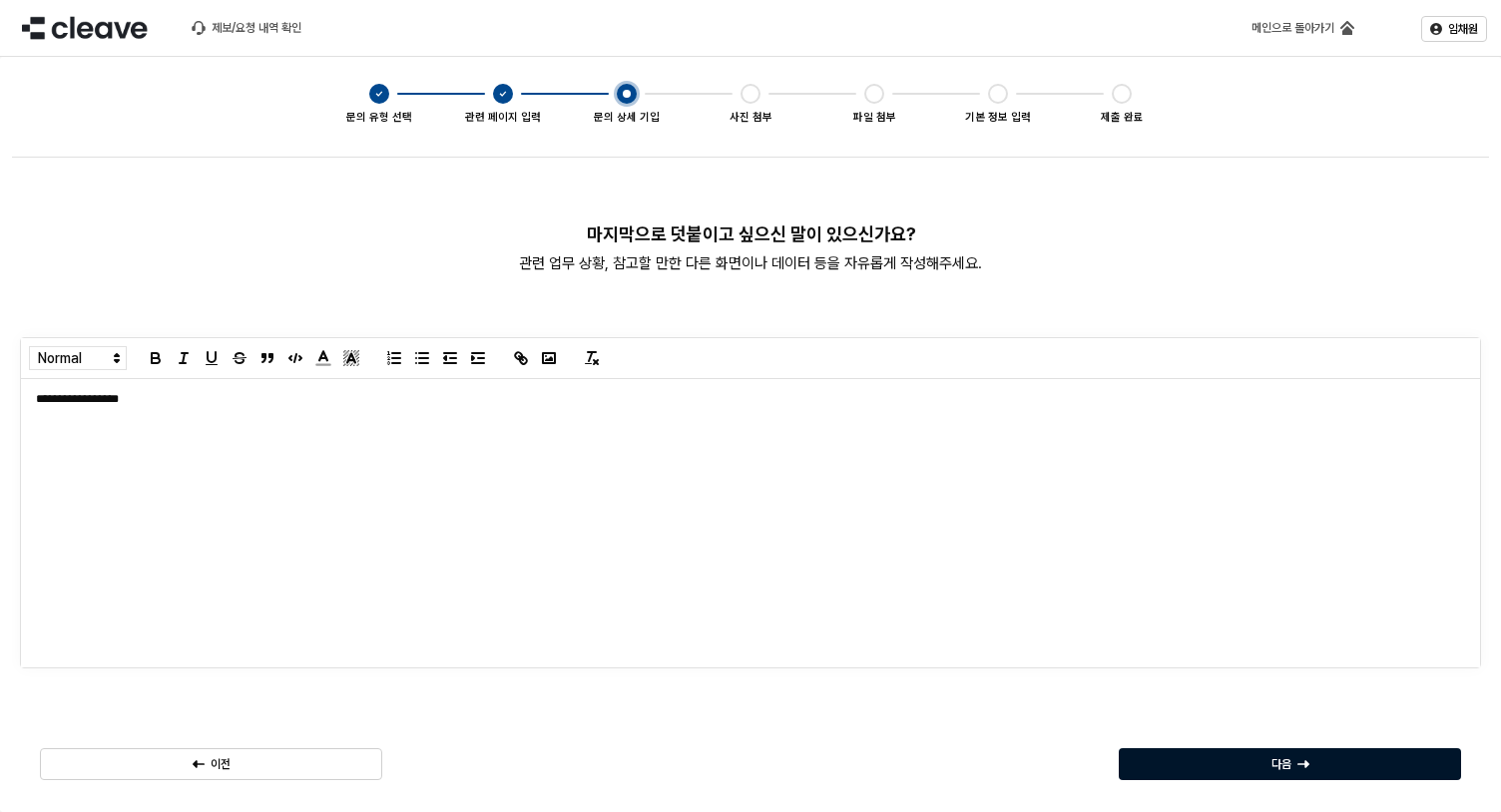 click on "다음" at bounding box center (1289, 764) 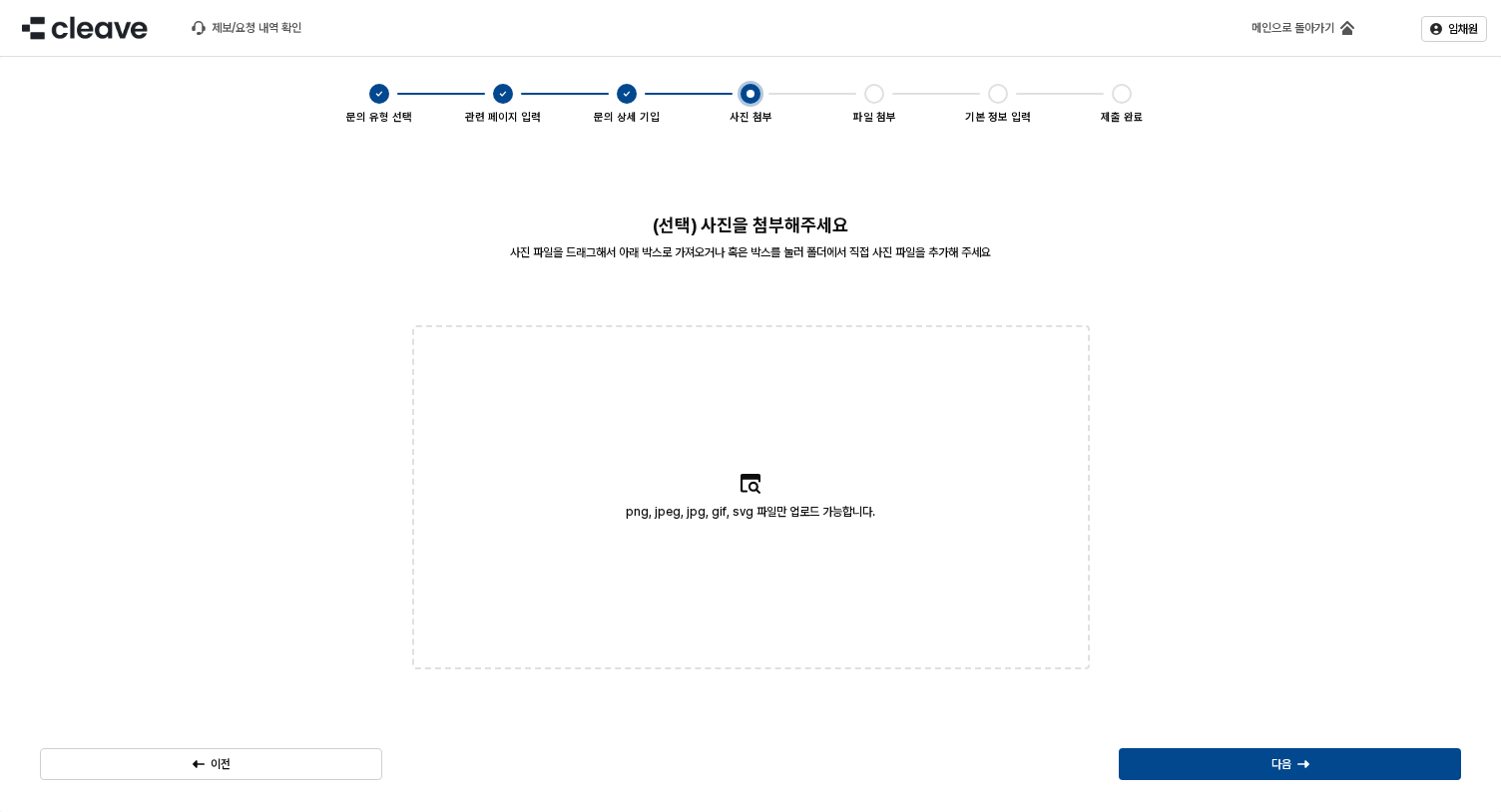 click on "png, jpeg, jpg, gif, svg 파일만 업로드 가능합니다." at bounding box center [750, 497] 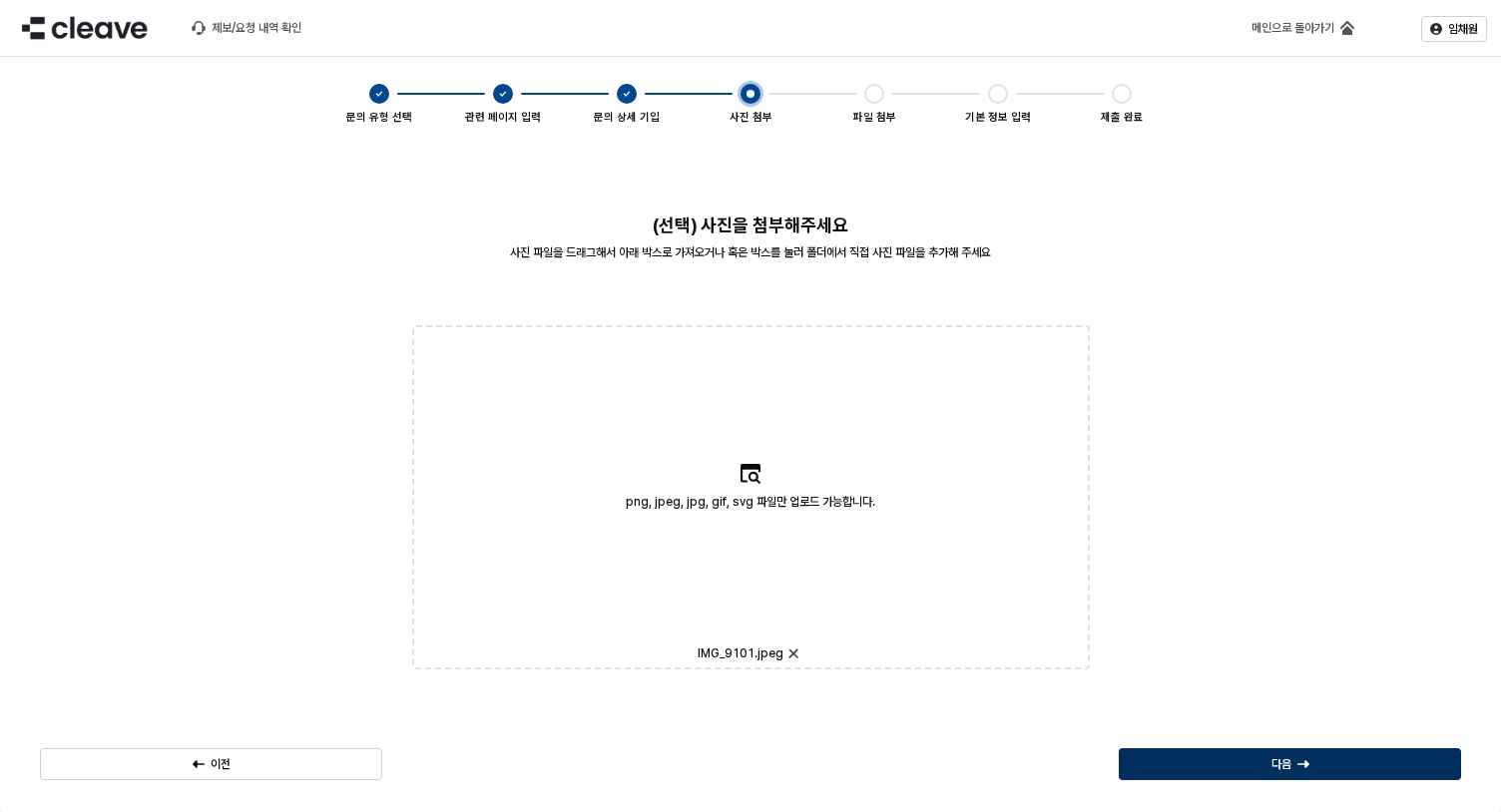 click on "다음" at bounding box center [1289, 764] 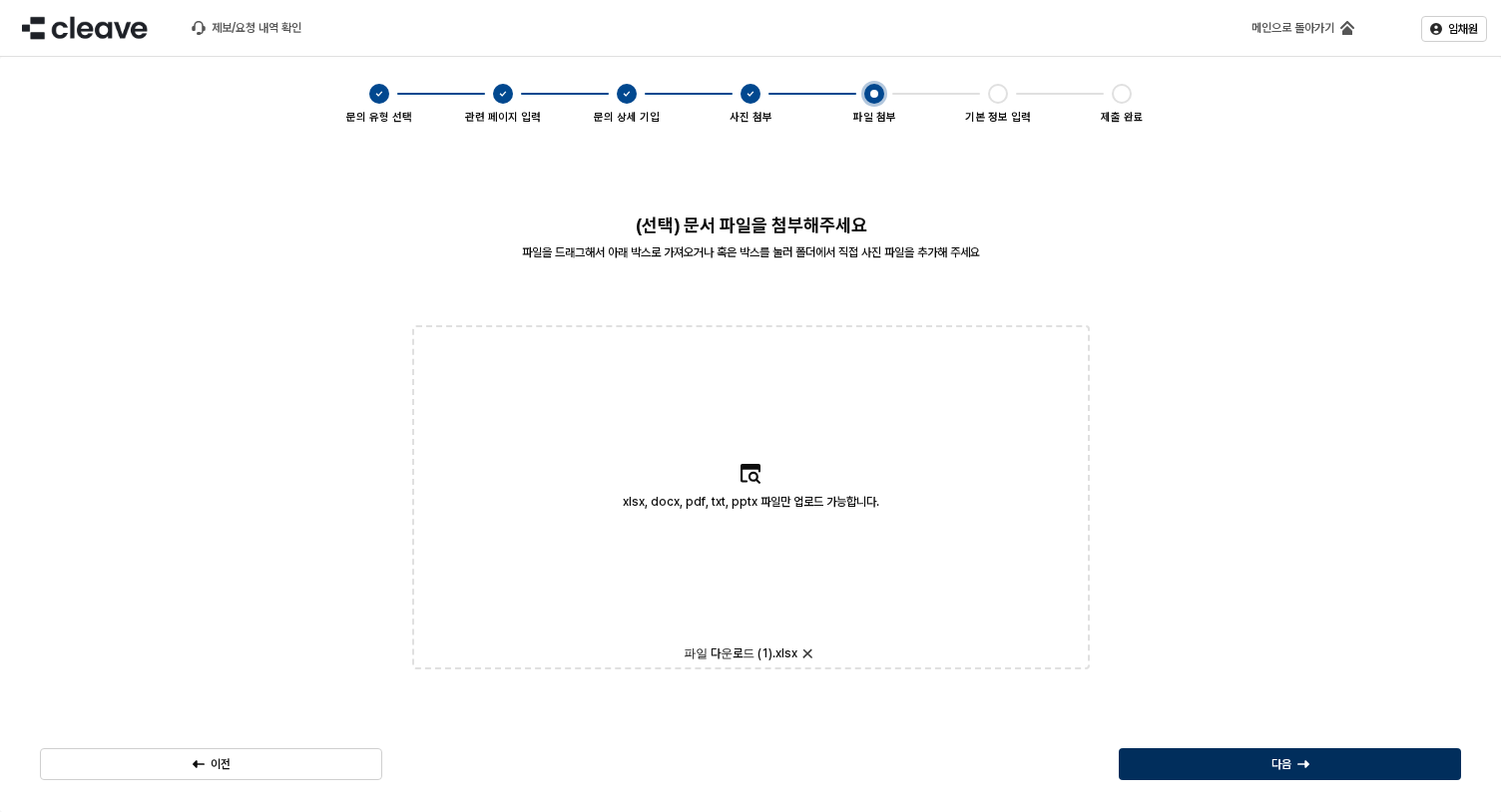 click on "다음" at bounding box center (1289, 764) 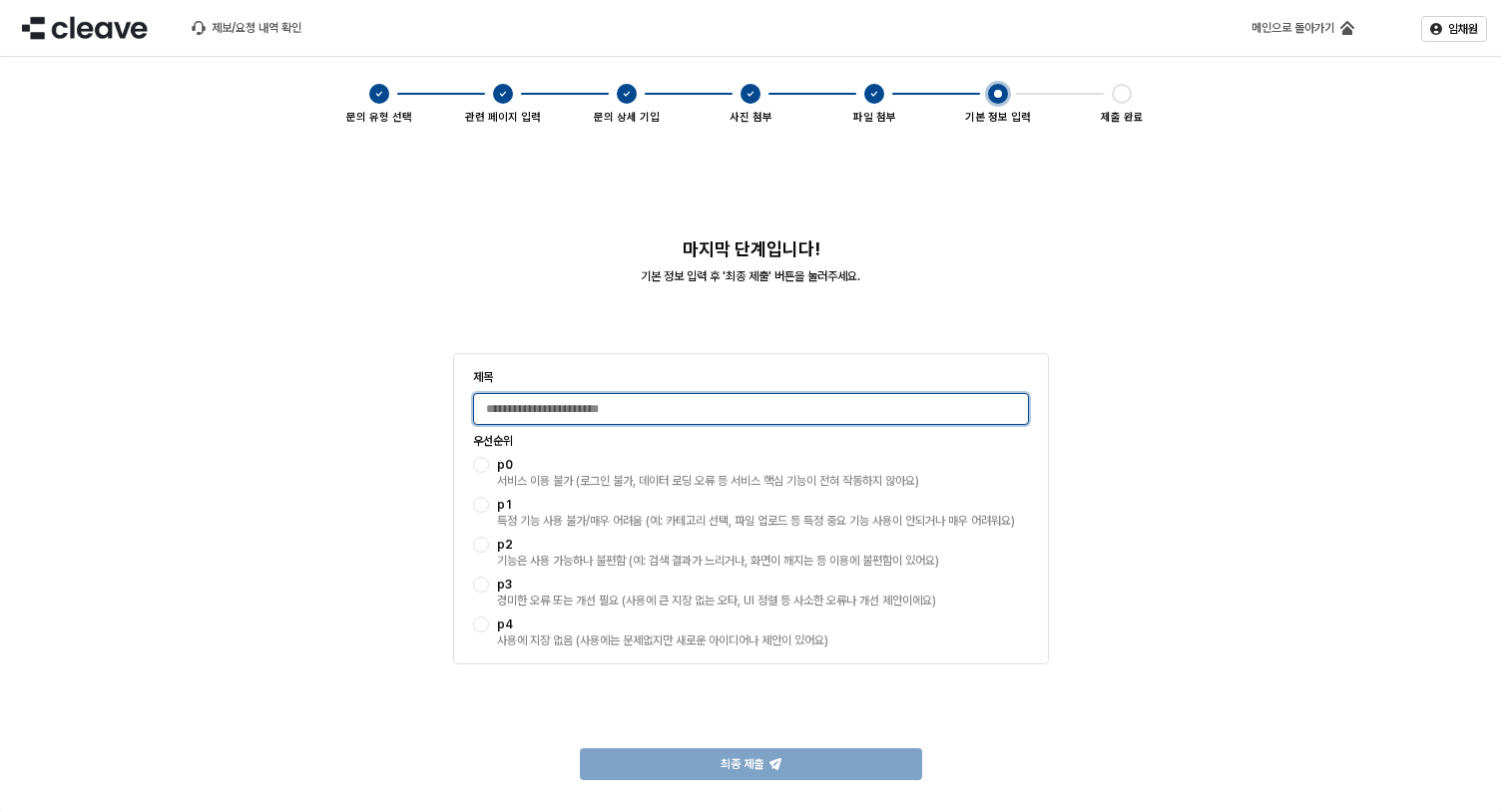 click on "제목" at bounding box center (750, 409) 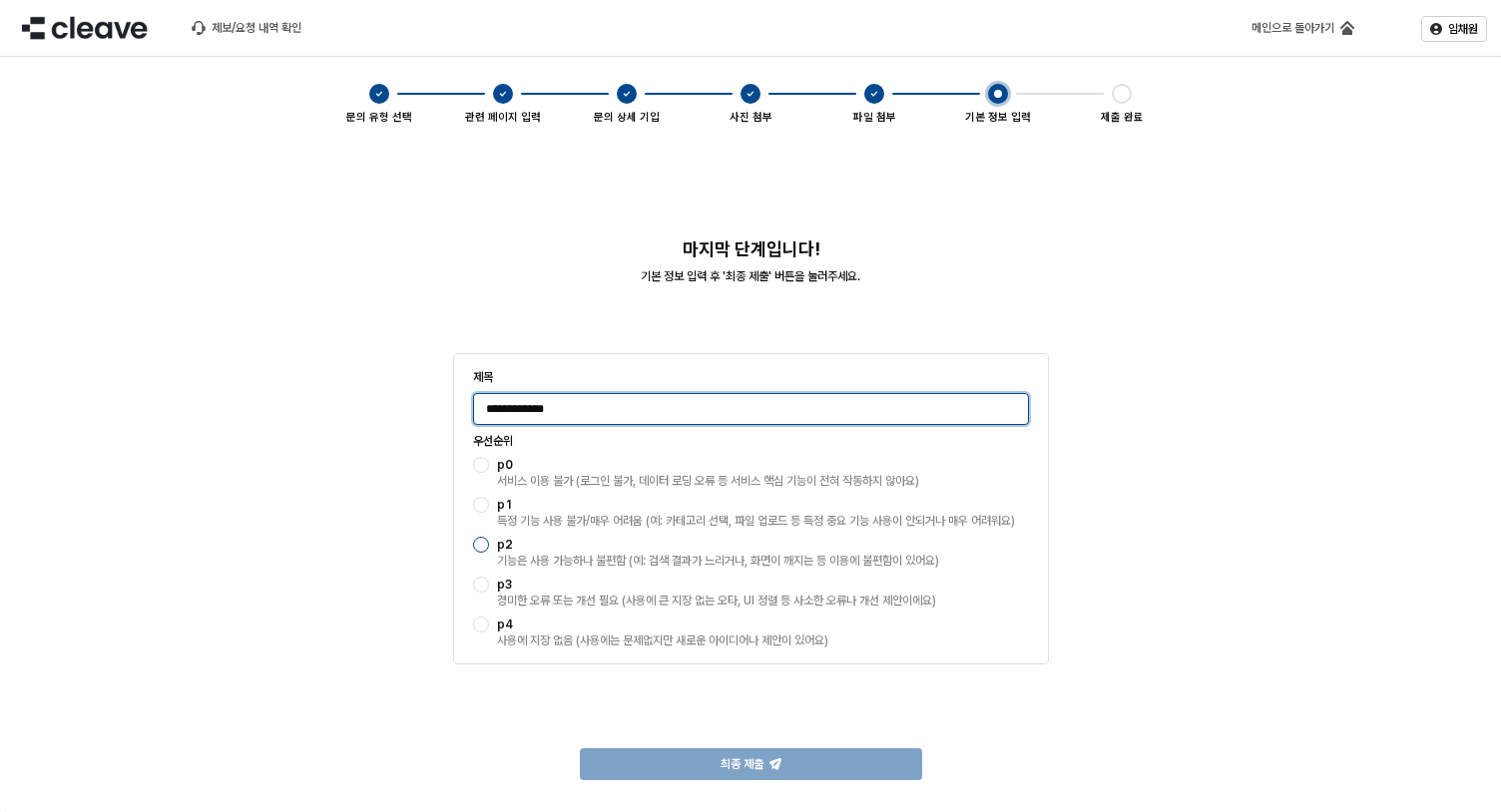 type on "**********" 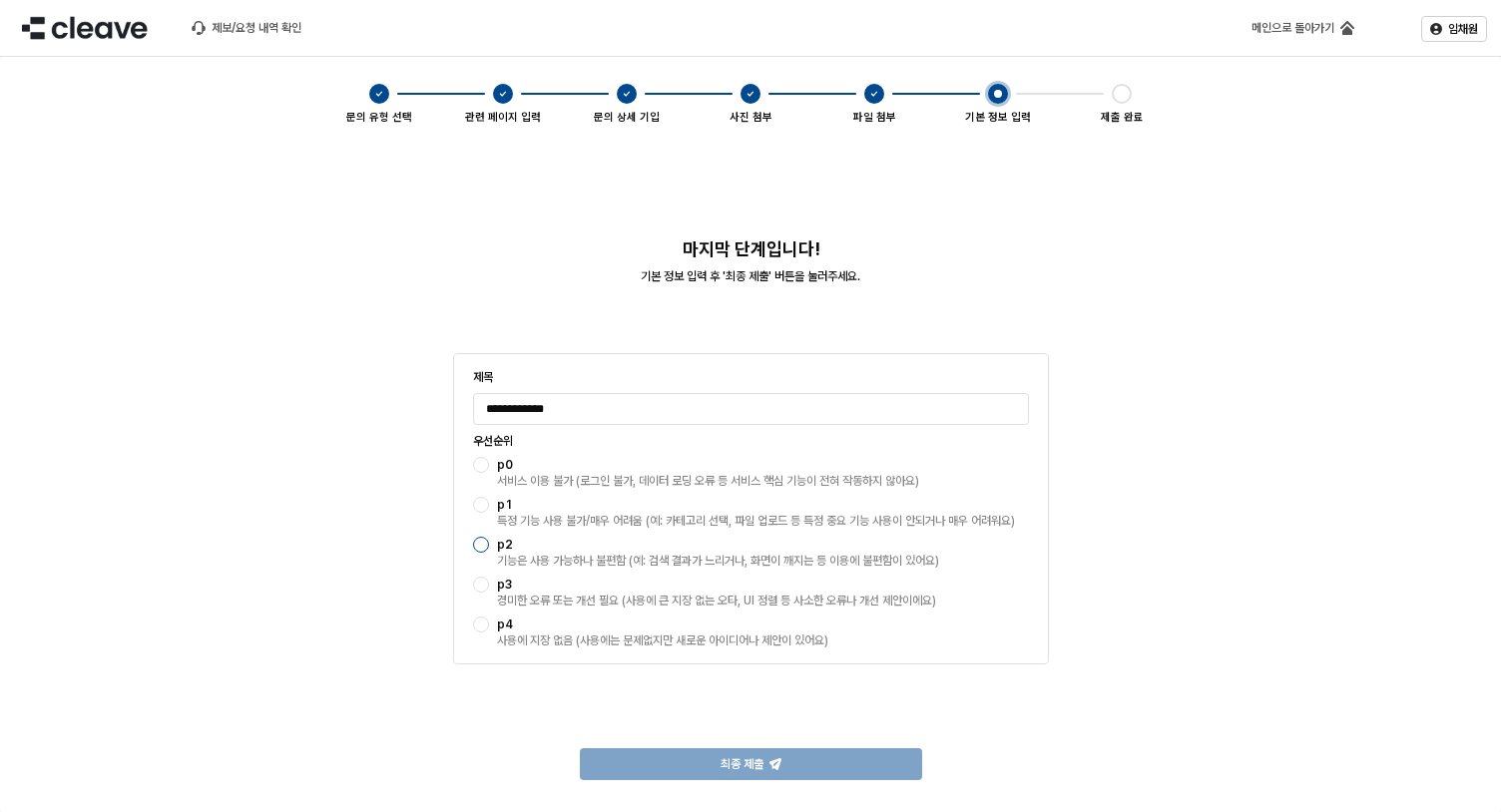 click at bounding box center (481, 545) 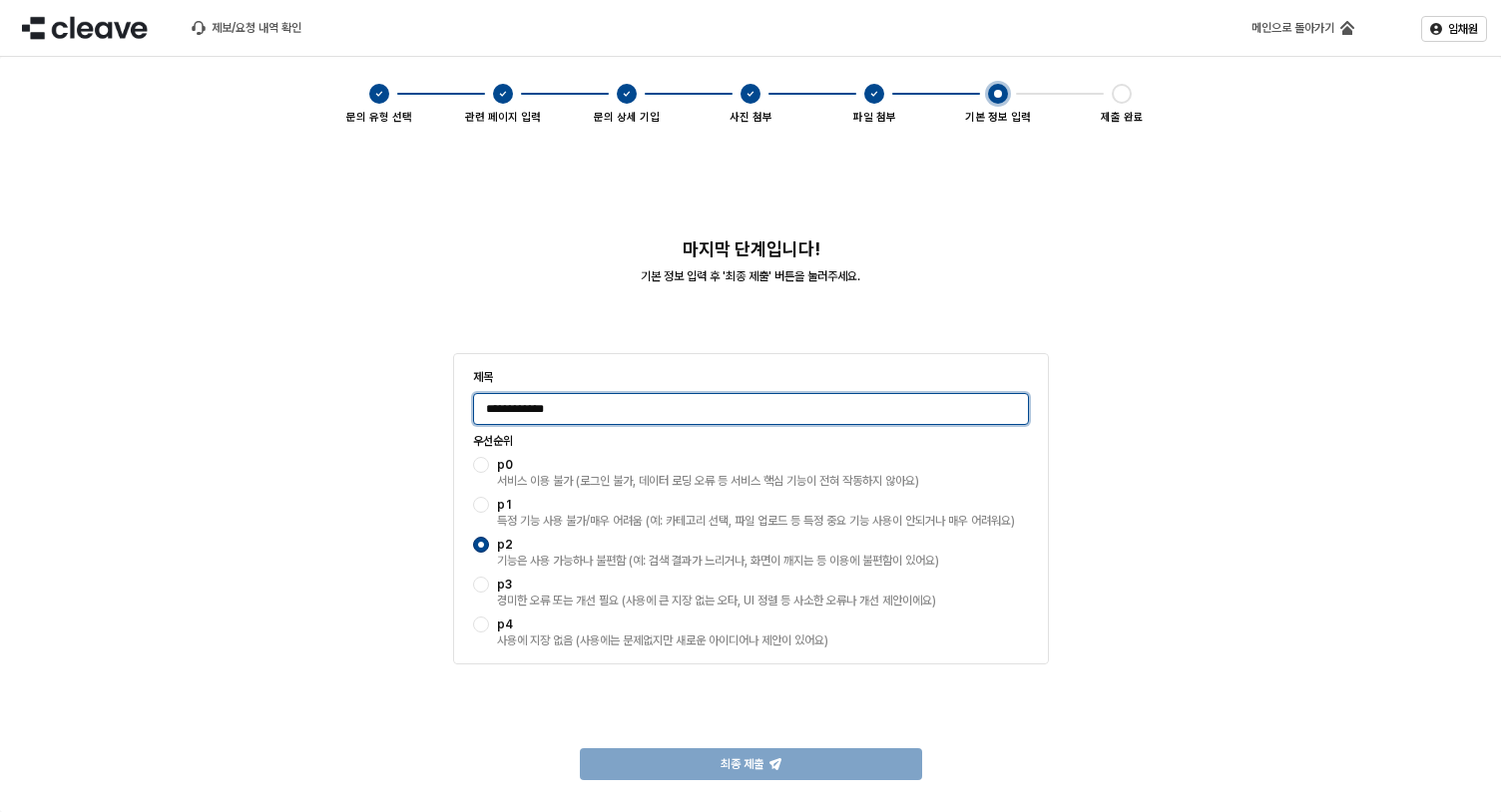 click on "**********" at bounding box center (750, 409) 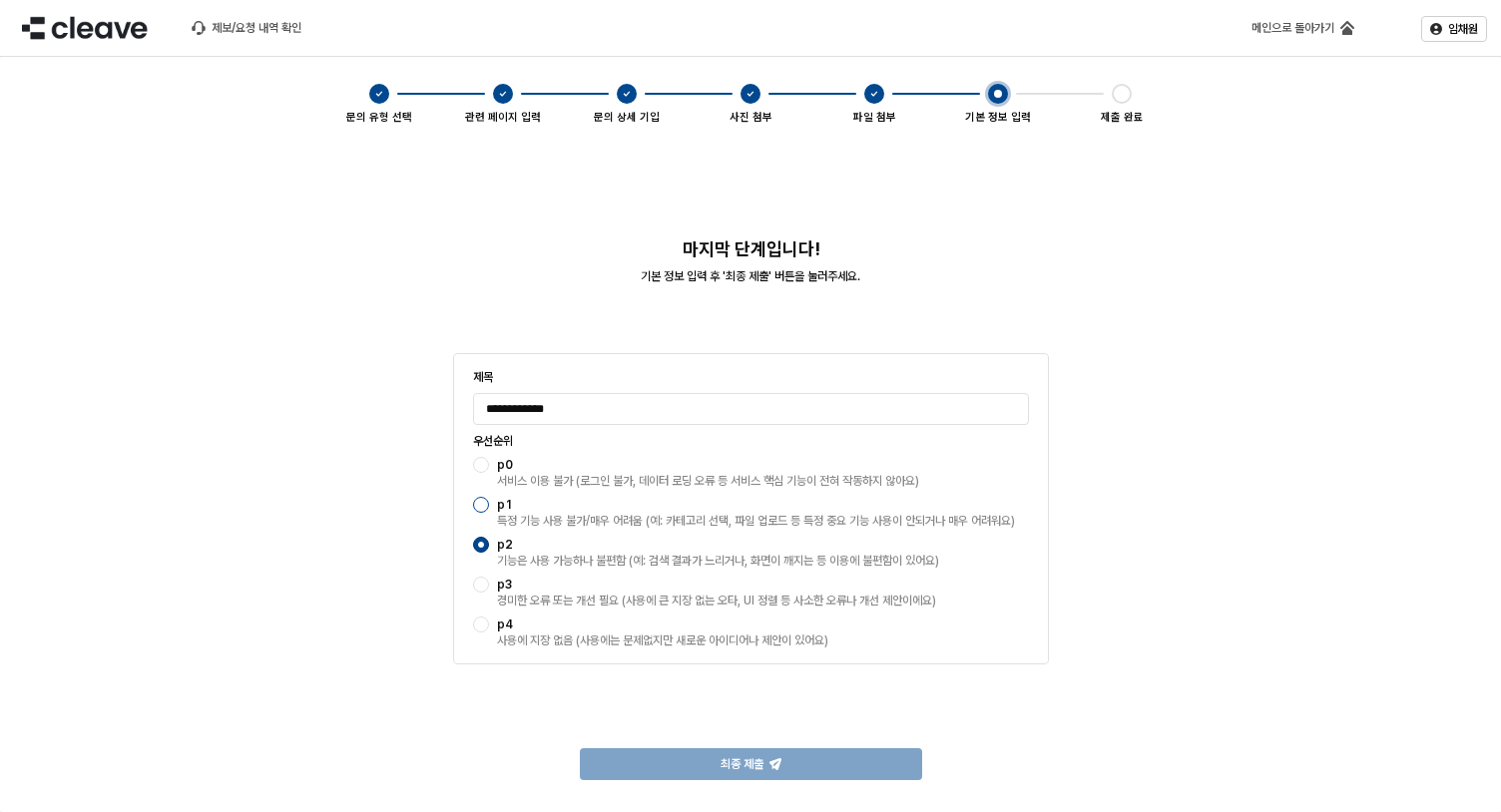 click at bounding box center (481, 505) 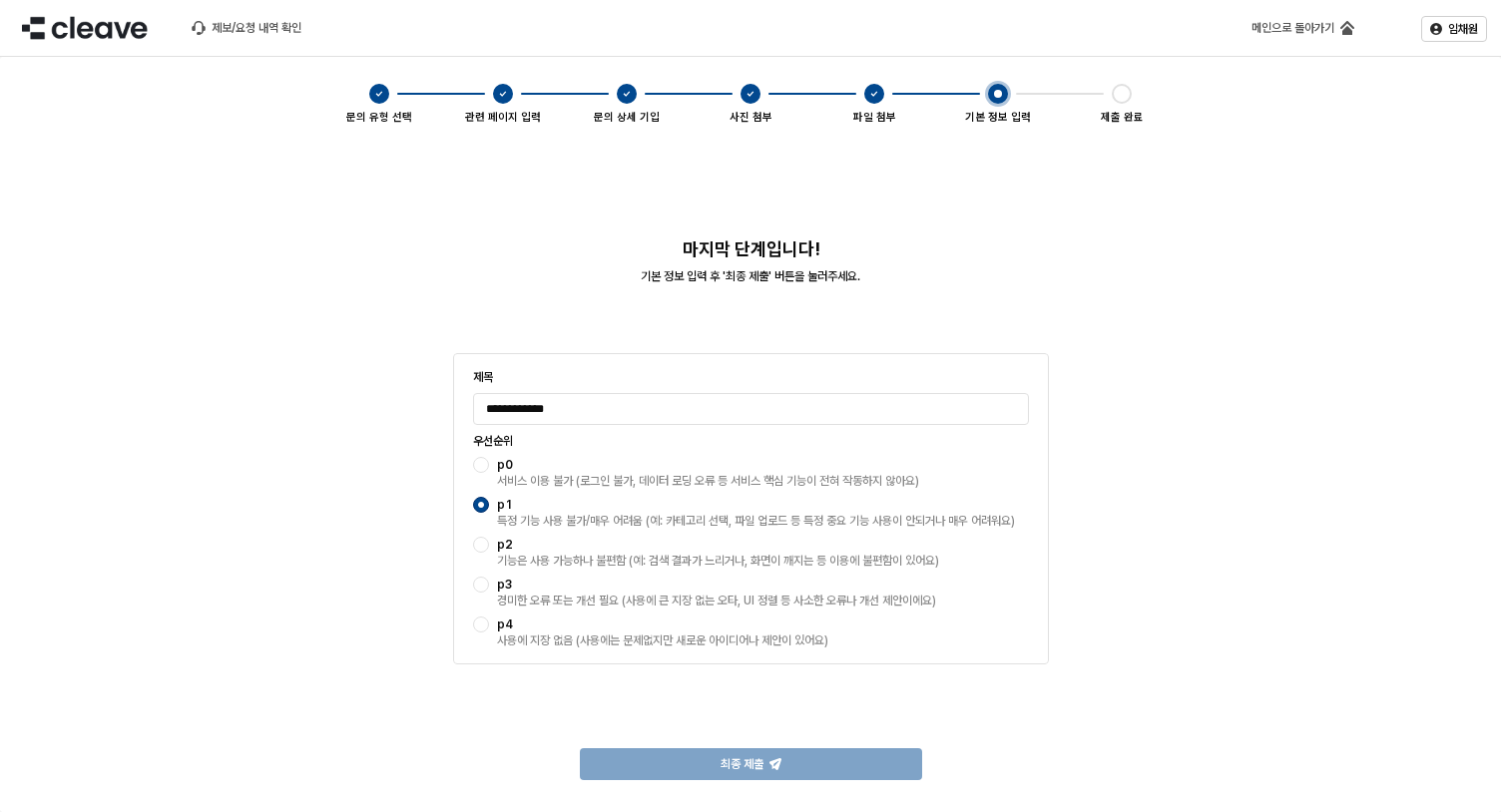 click on "**********" at bounding box center [750, 397] 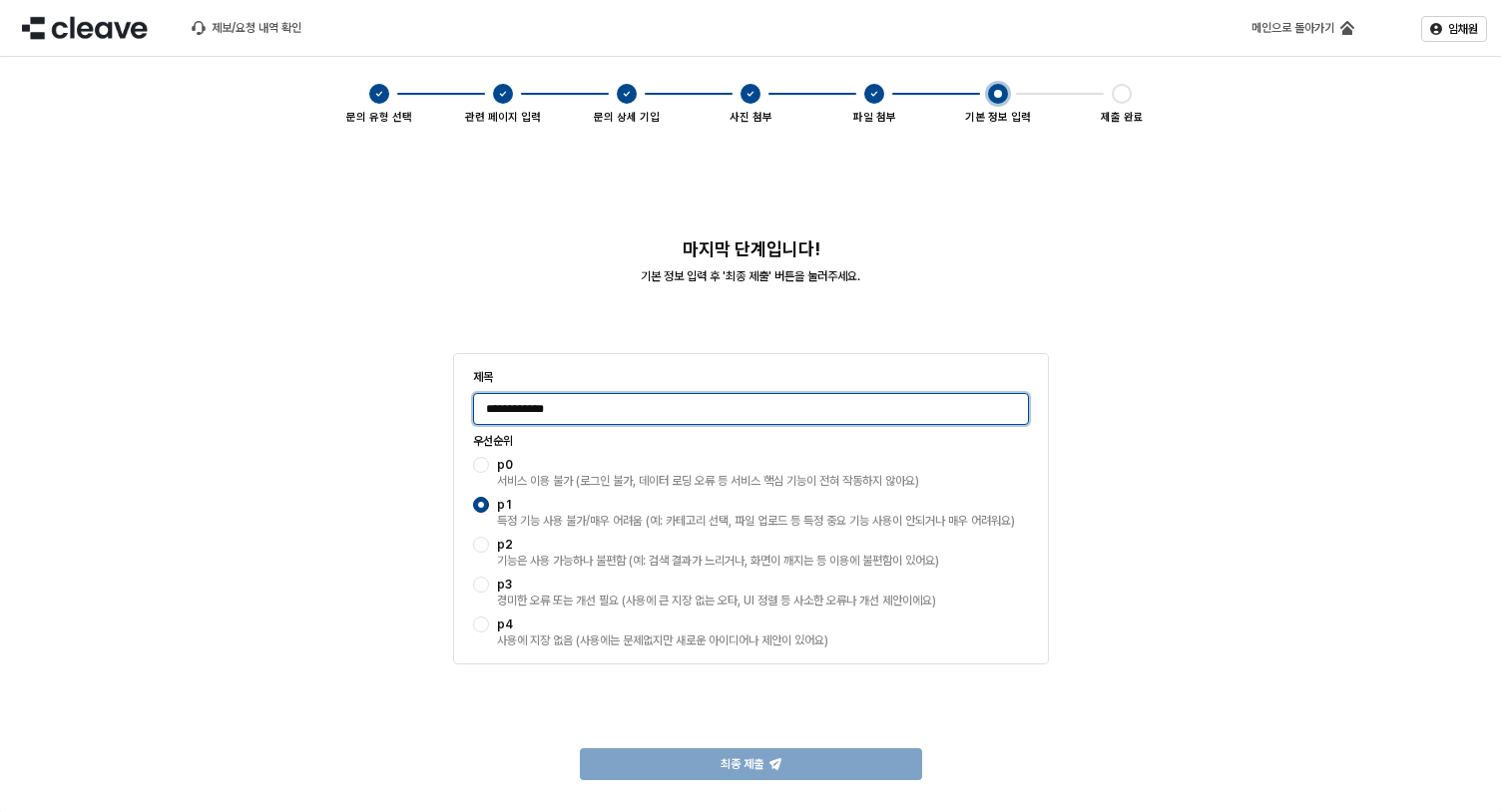 click on "**********" at bounding box center (750, 409) 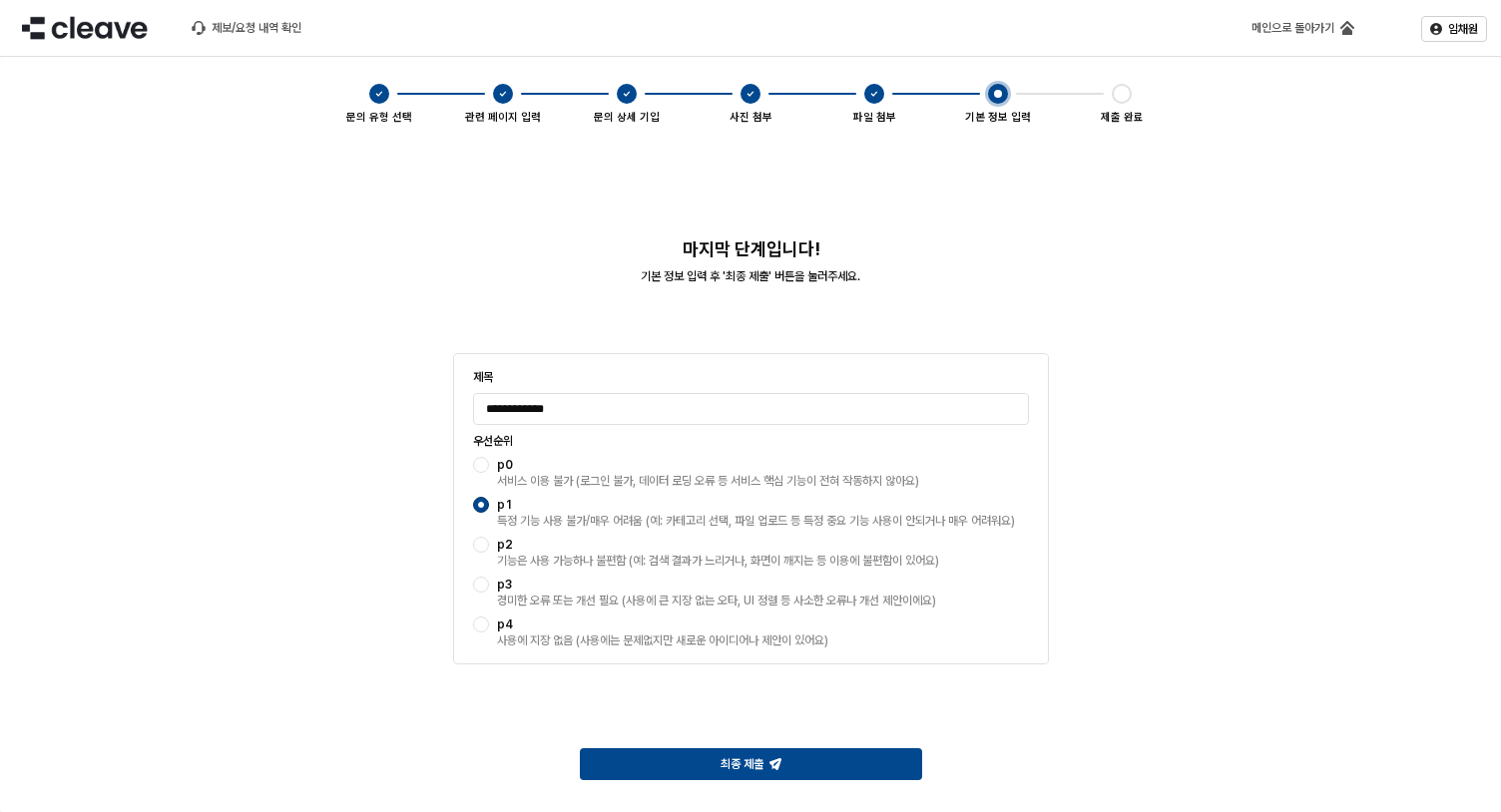 click on "p4 사용에 지장 없음 (사용에는 문제없지만 새로운 아이디어나 제안이 있어요)" at bounding box center [762, 632] 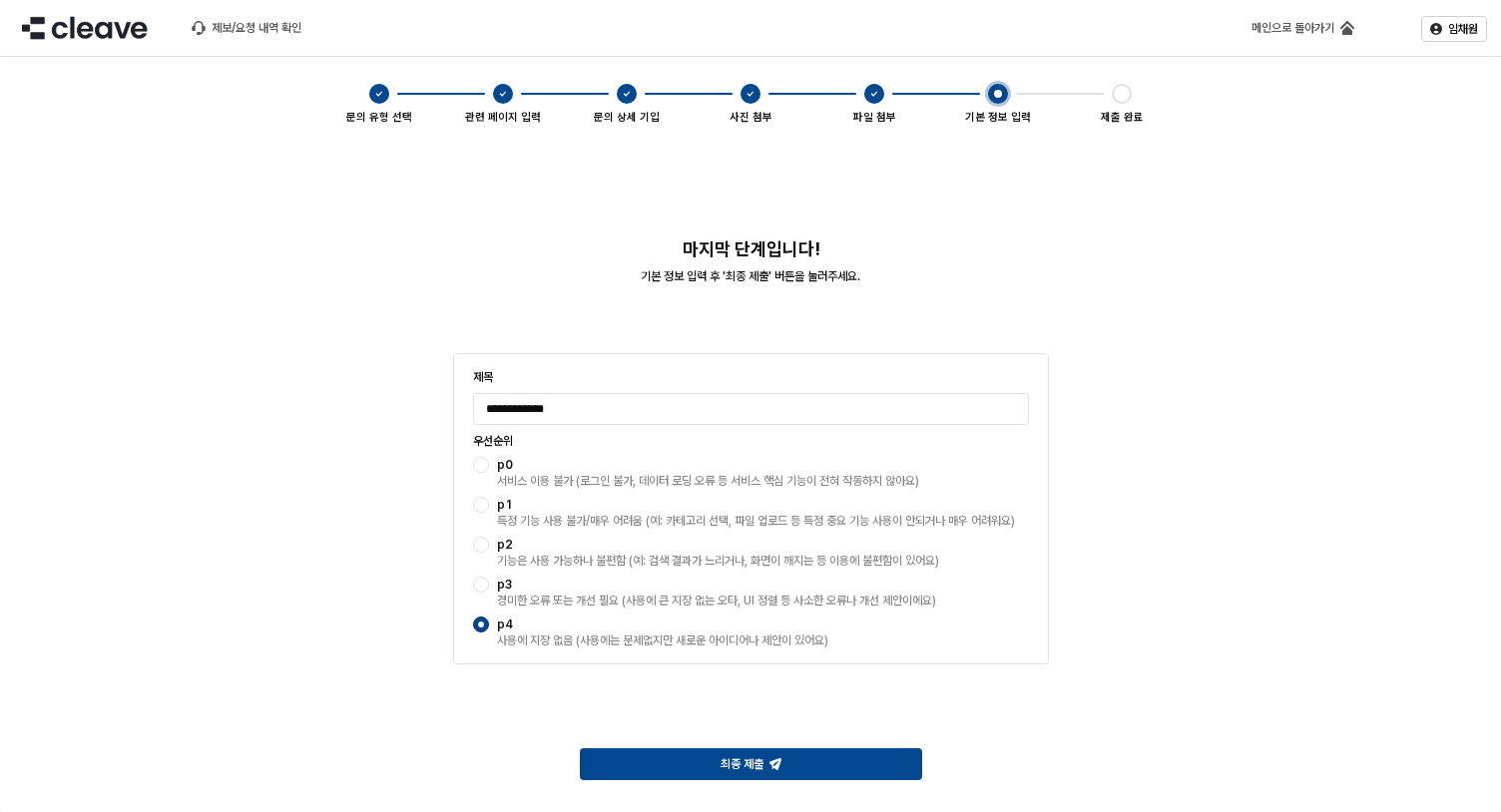 click on "p0 서비스 이용 불가 (로그인 불가, 데이터 로딩 오류 등 서비스 핵심 기능이 전혀 작동하지 않아요) p1 특정 기능 사용 불가/매우 어려움 (예: 카테고리 선택, 파일 업로드 등 특정 중요 기능 사용이 안되거나 매우 어려워요) p2 기능은 사용 가능하나 불편함 (예: 검색 결과가 느리거나, 화면이 깨지는 등 이용에 불편함이 있어요) p3 경미한 오류 또는 개선 필요 (사용에 큰 지장 없는 오타, UI 정렬 등 사소한 오류나 개선 제안이에요) p4 사용에 지장 없음 (사용에는 문제없지만 새로운 아이디어나 제안이 있어요)" at bounding box center [750, 553] 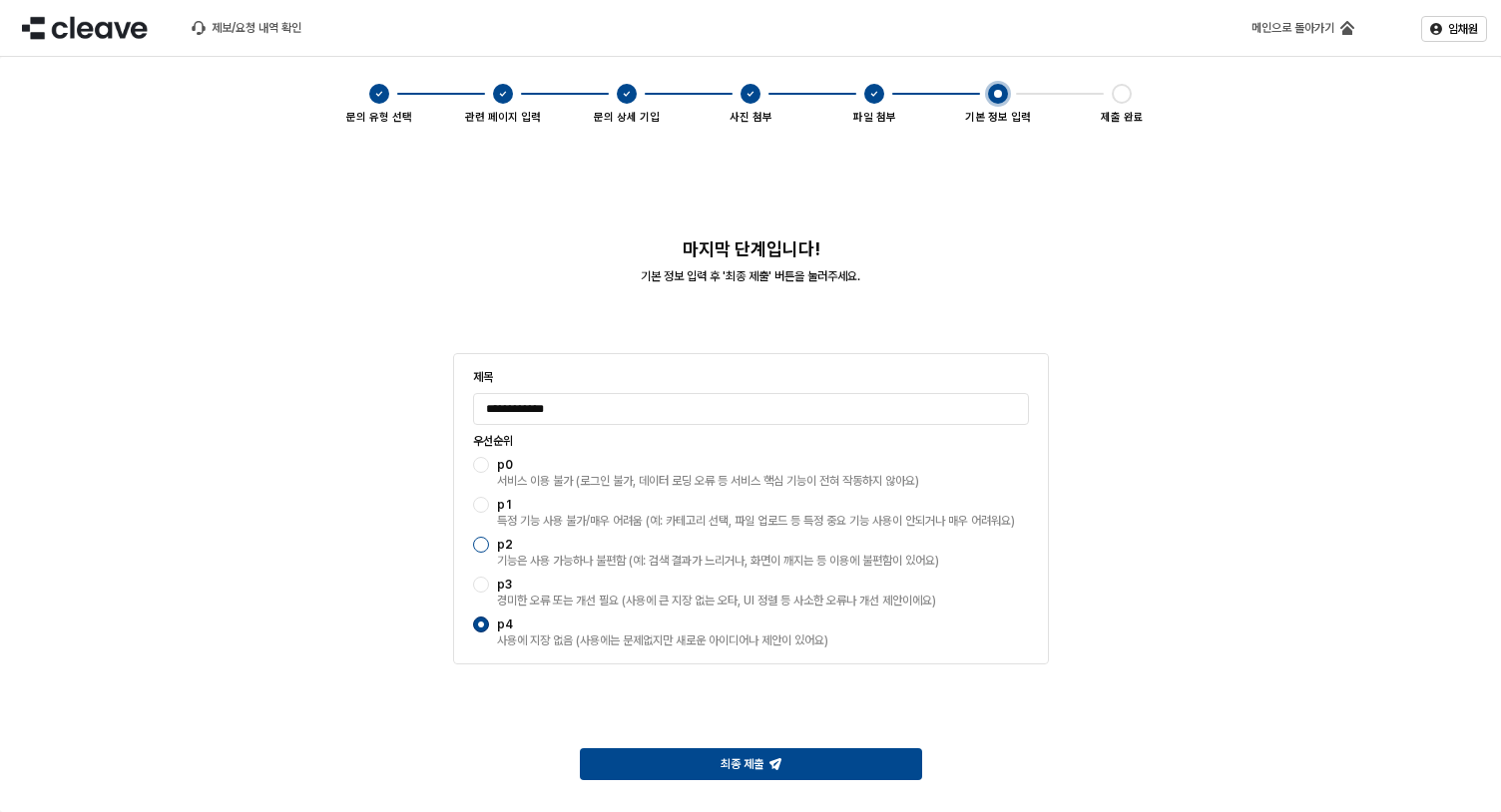click at bounding box center (481, 545) 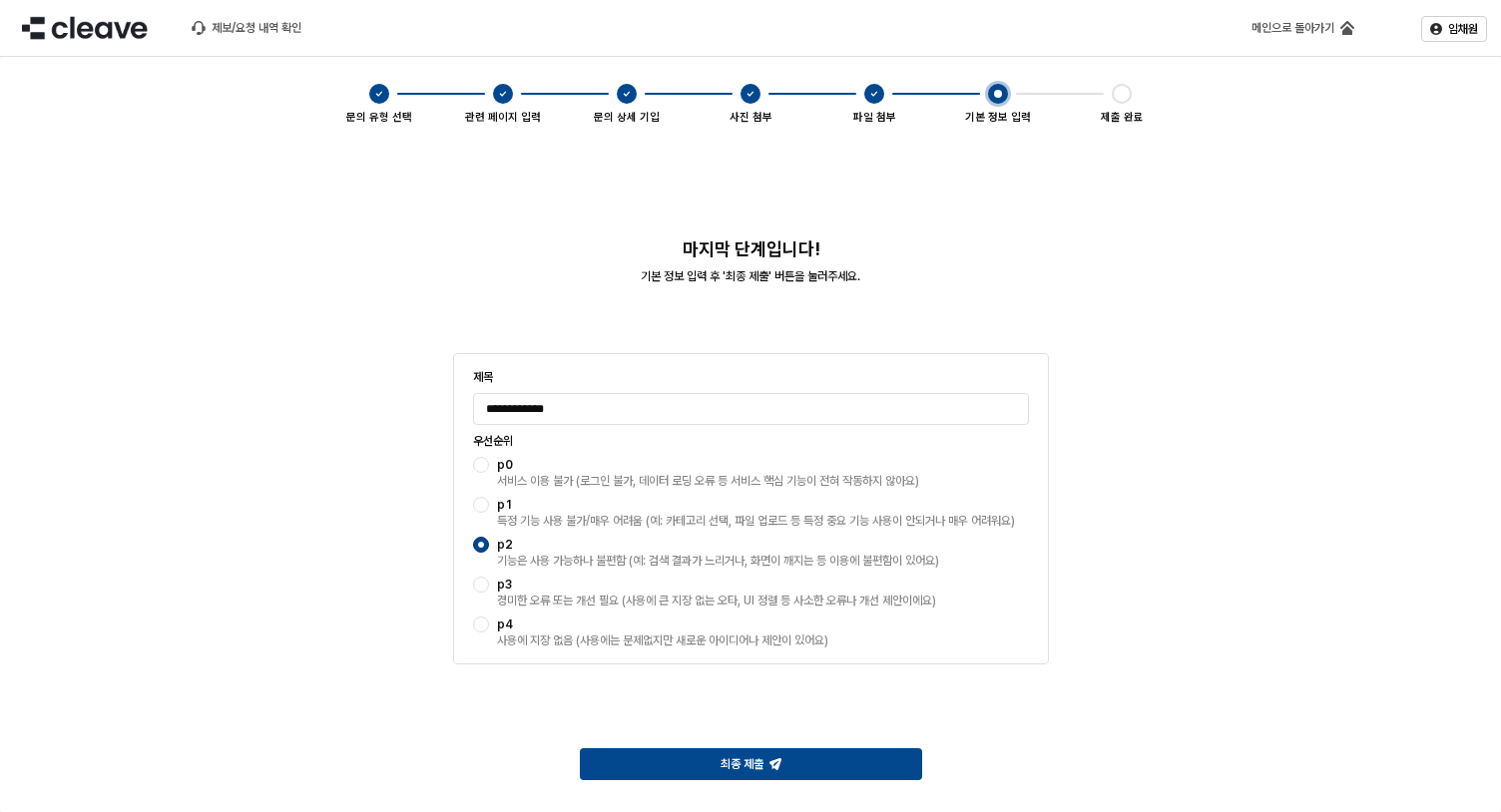 click on "**********" at bounding box center [750, 474] 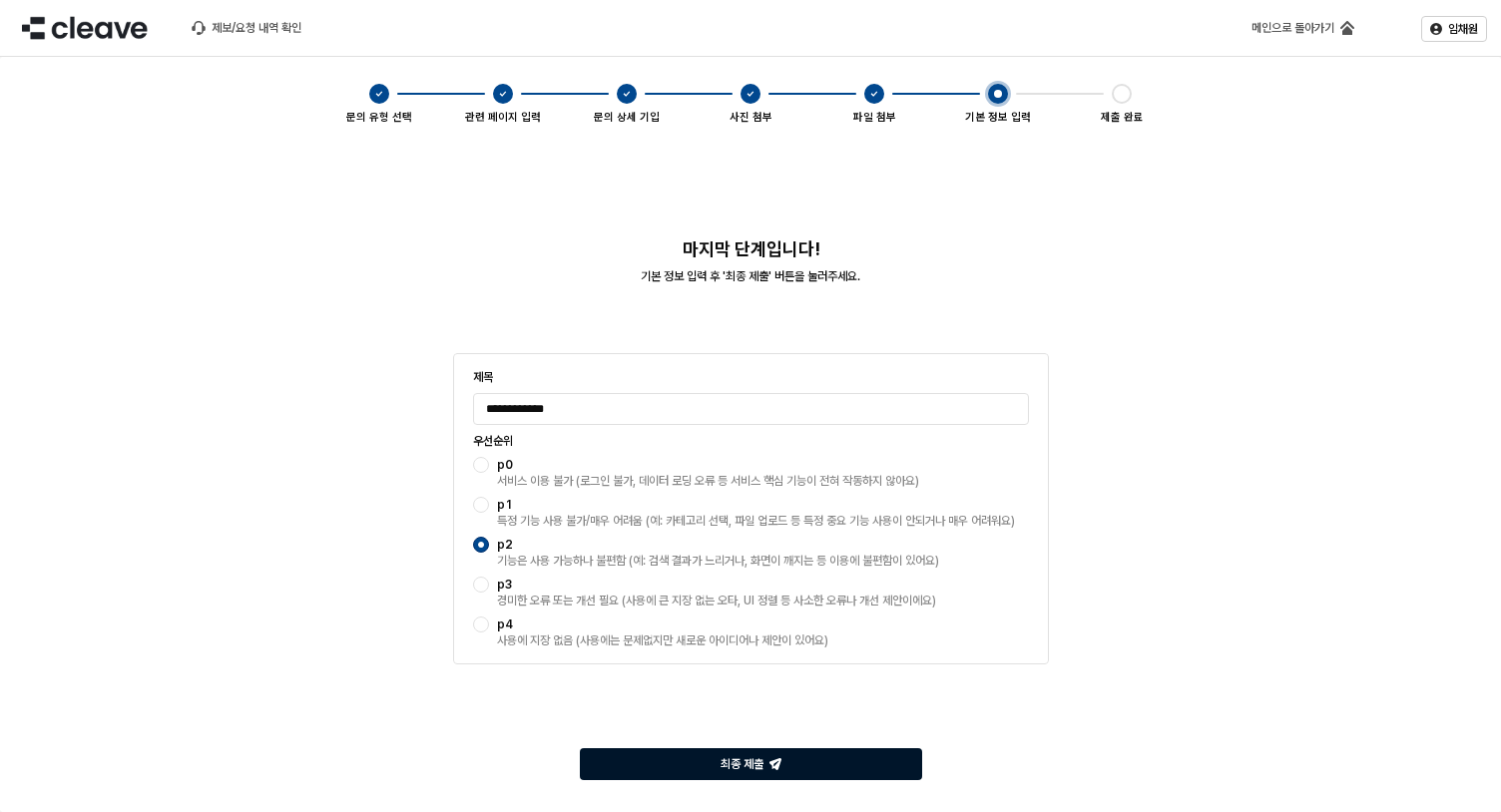 click on "최종 제출" at bounding box center [750, 764] 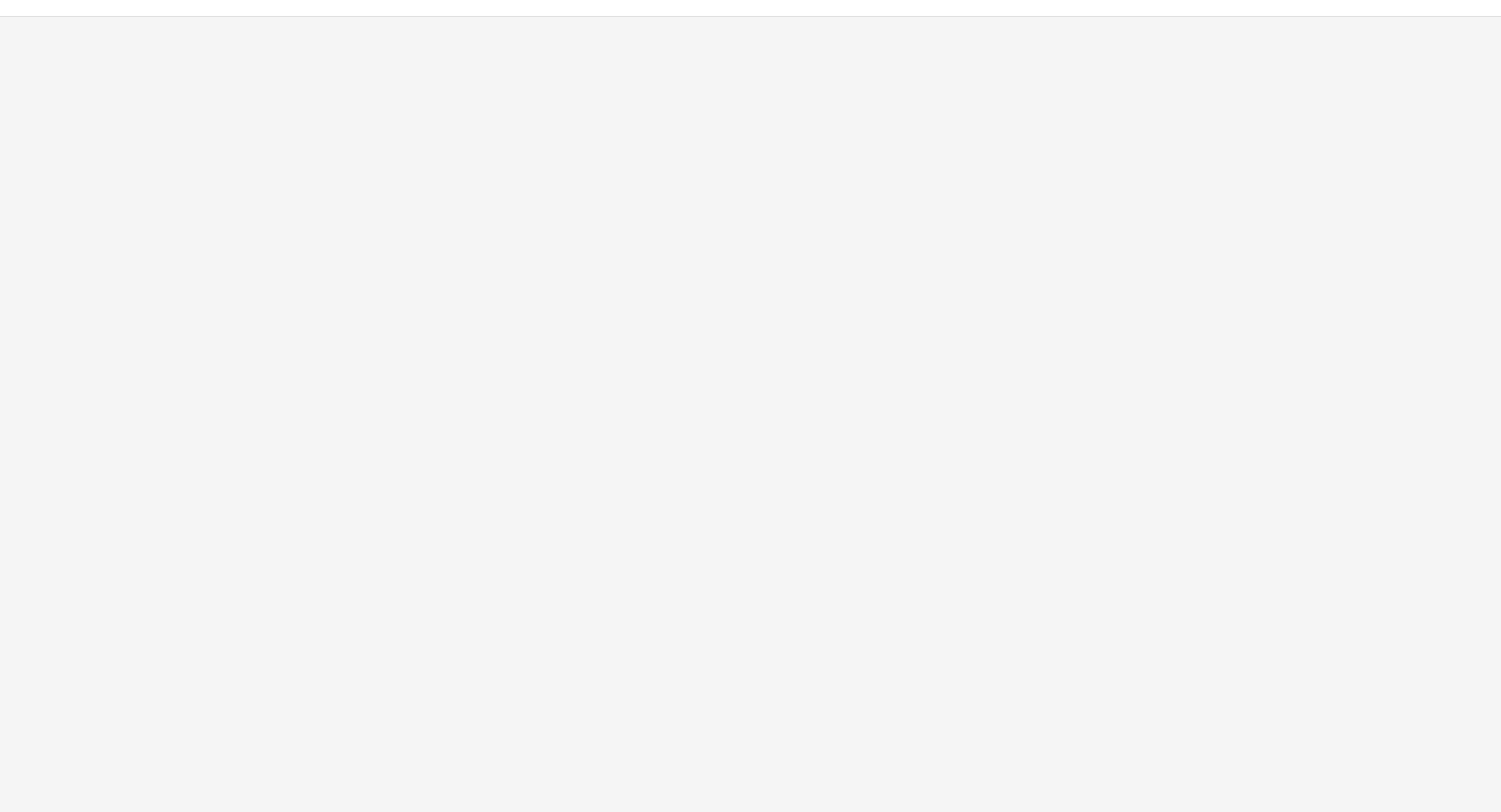 scroll, scrollTop: 0, scrollLeft: 0, axis: both 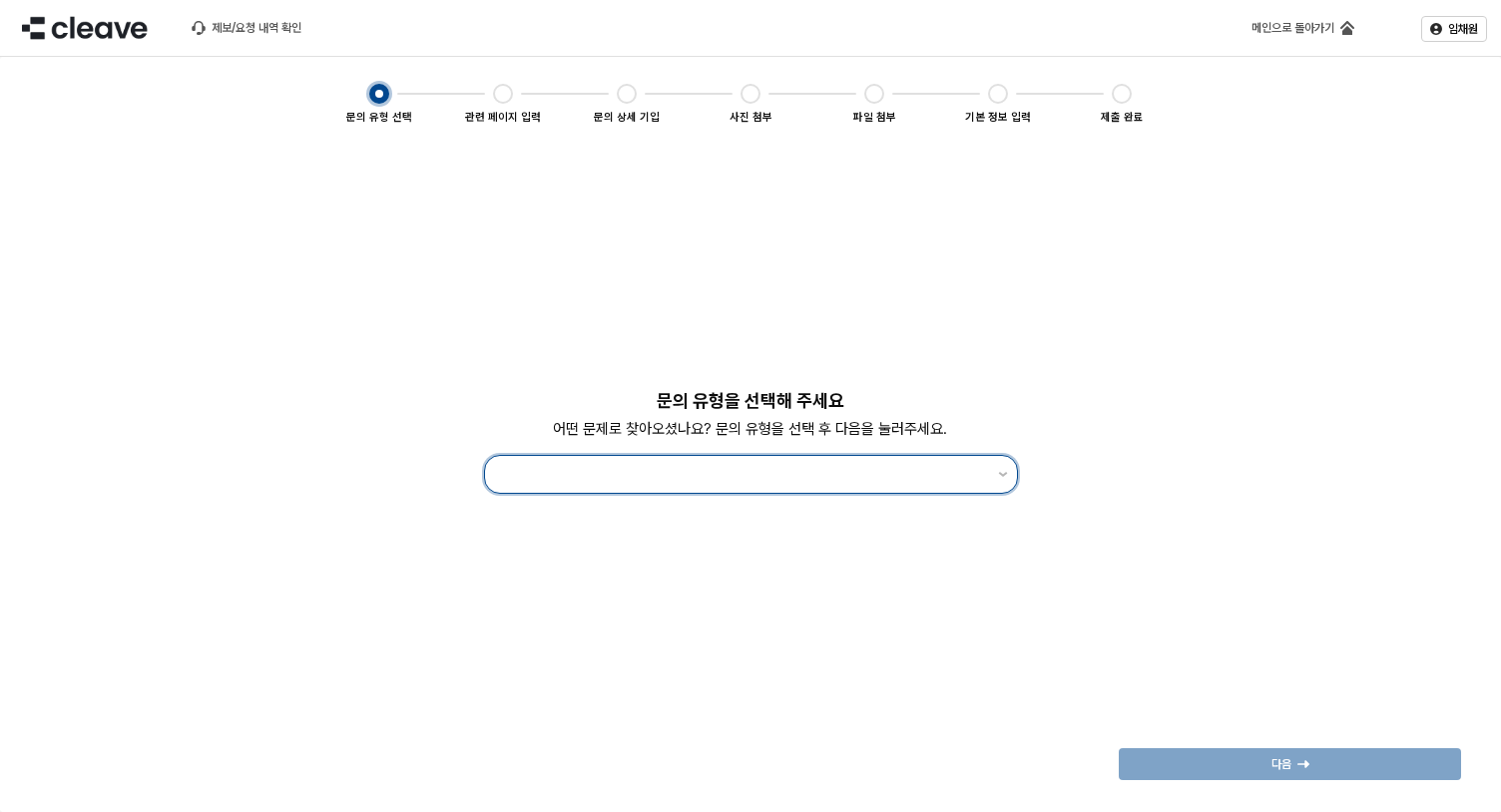 click at bounding box center (742, 474) 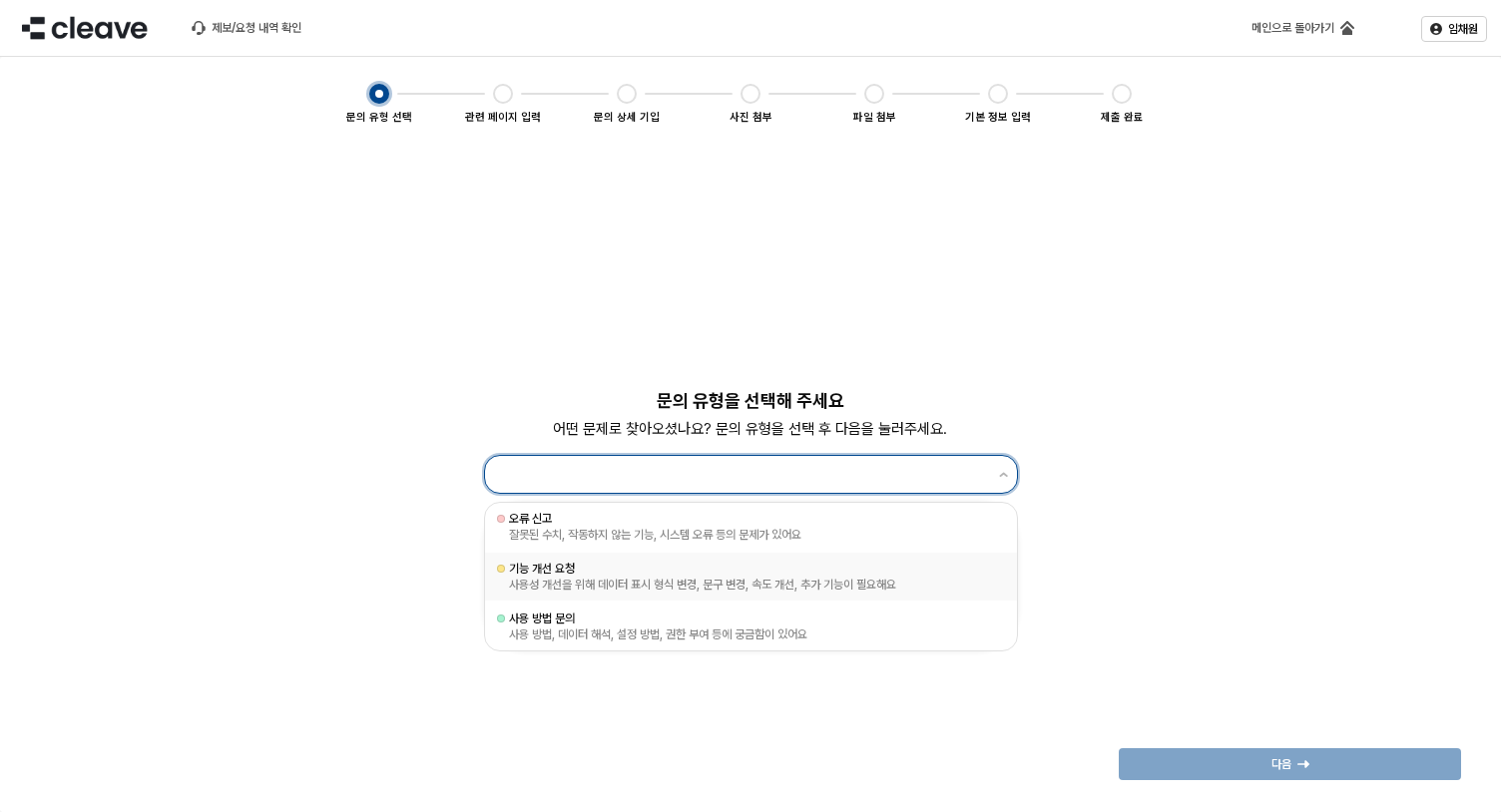 click on "사용성 개선을 위해 데이터 표시 형식 변경, 문구 변경, 속도 개선, 추가 기능이 필요해요" at bounding box center (750, 585) 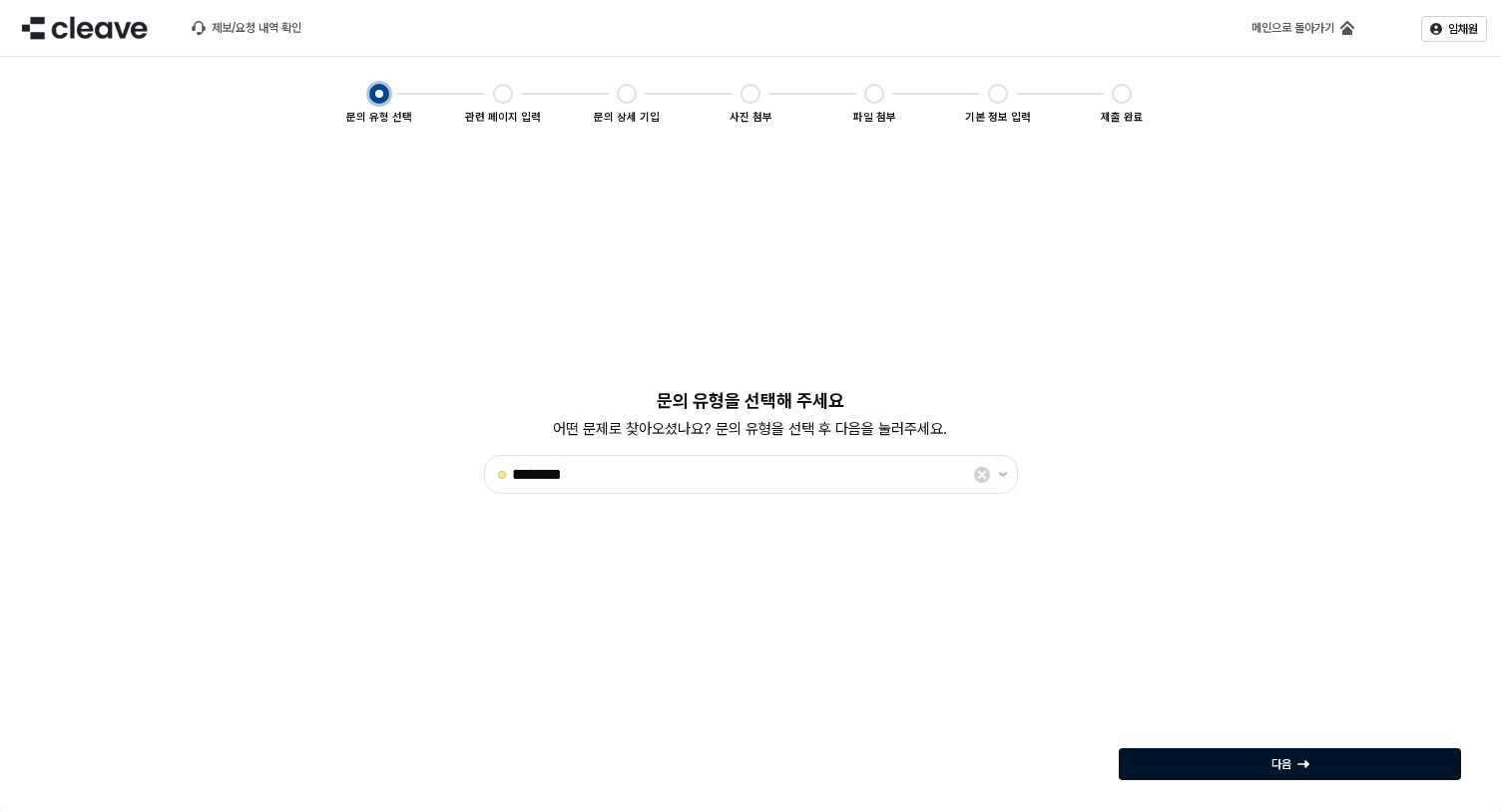 click on "다음" at bounding box center (1289, 764) 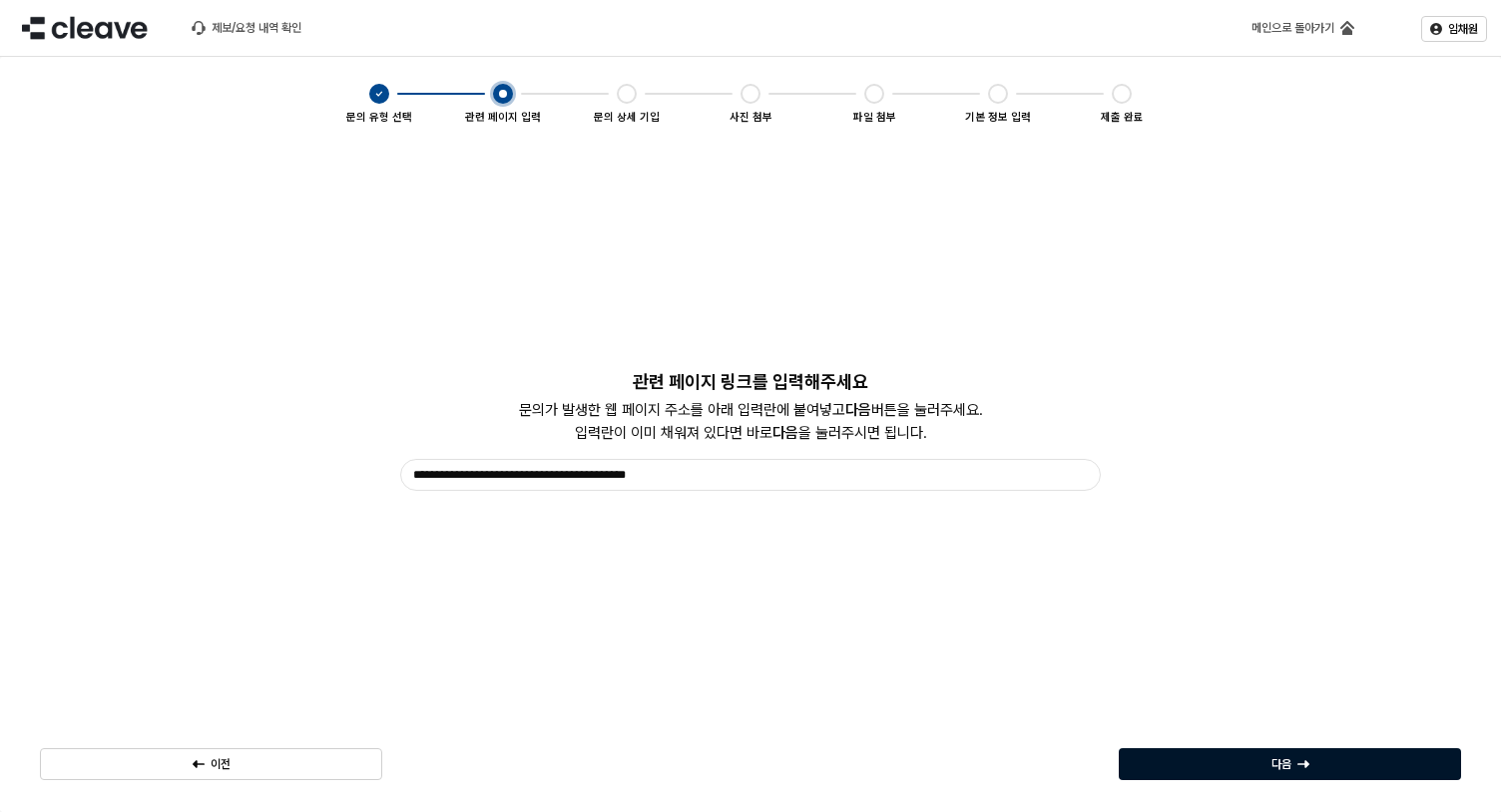 click on "다음" at bounding box center (1289, 764) 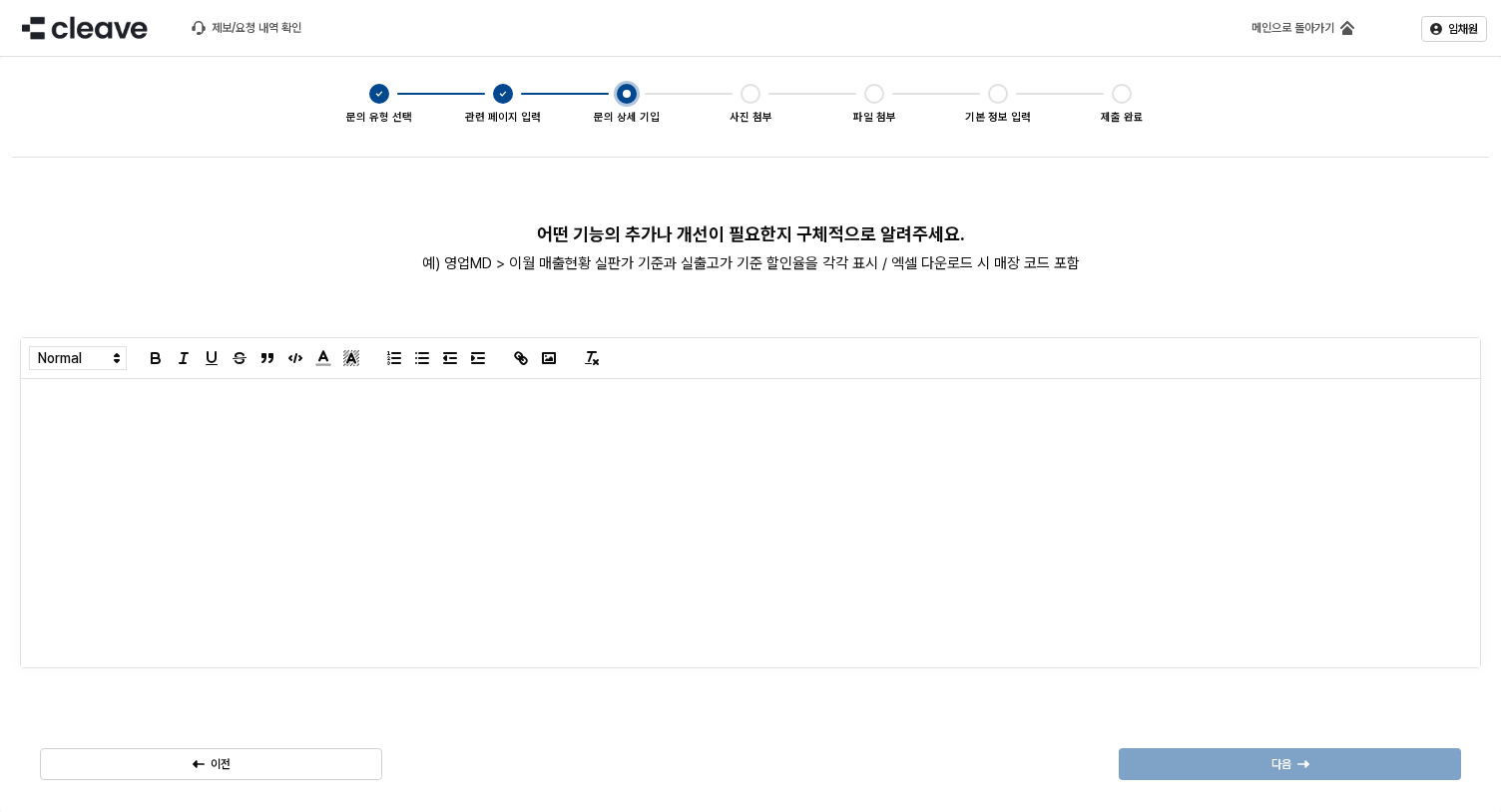 type 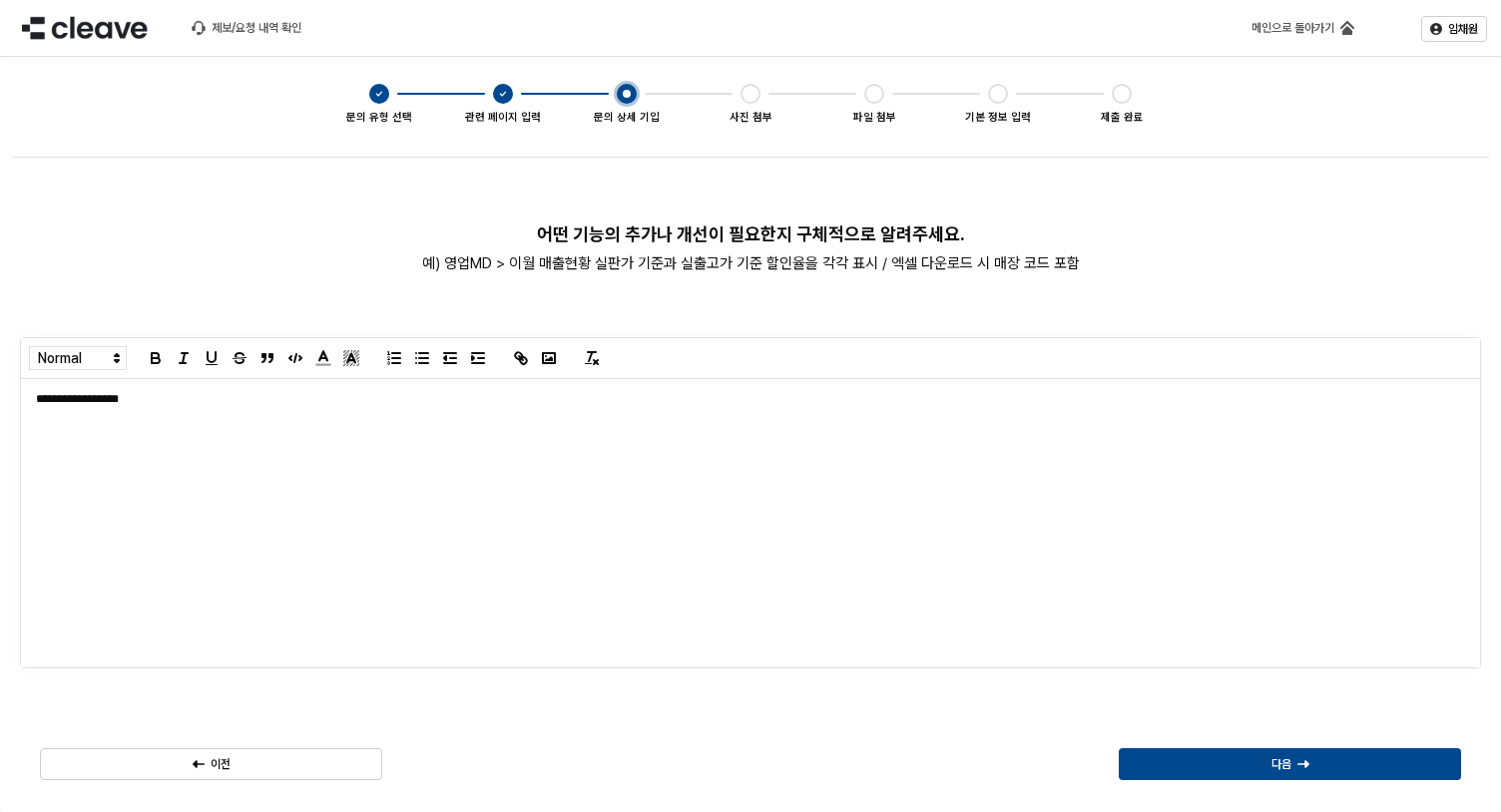 scroll, scrollTop: 0, scrollLeft: 0, axis: both 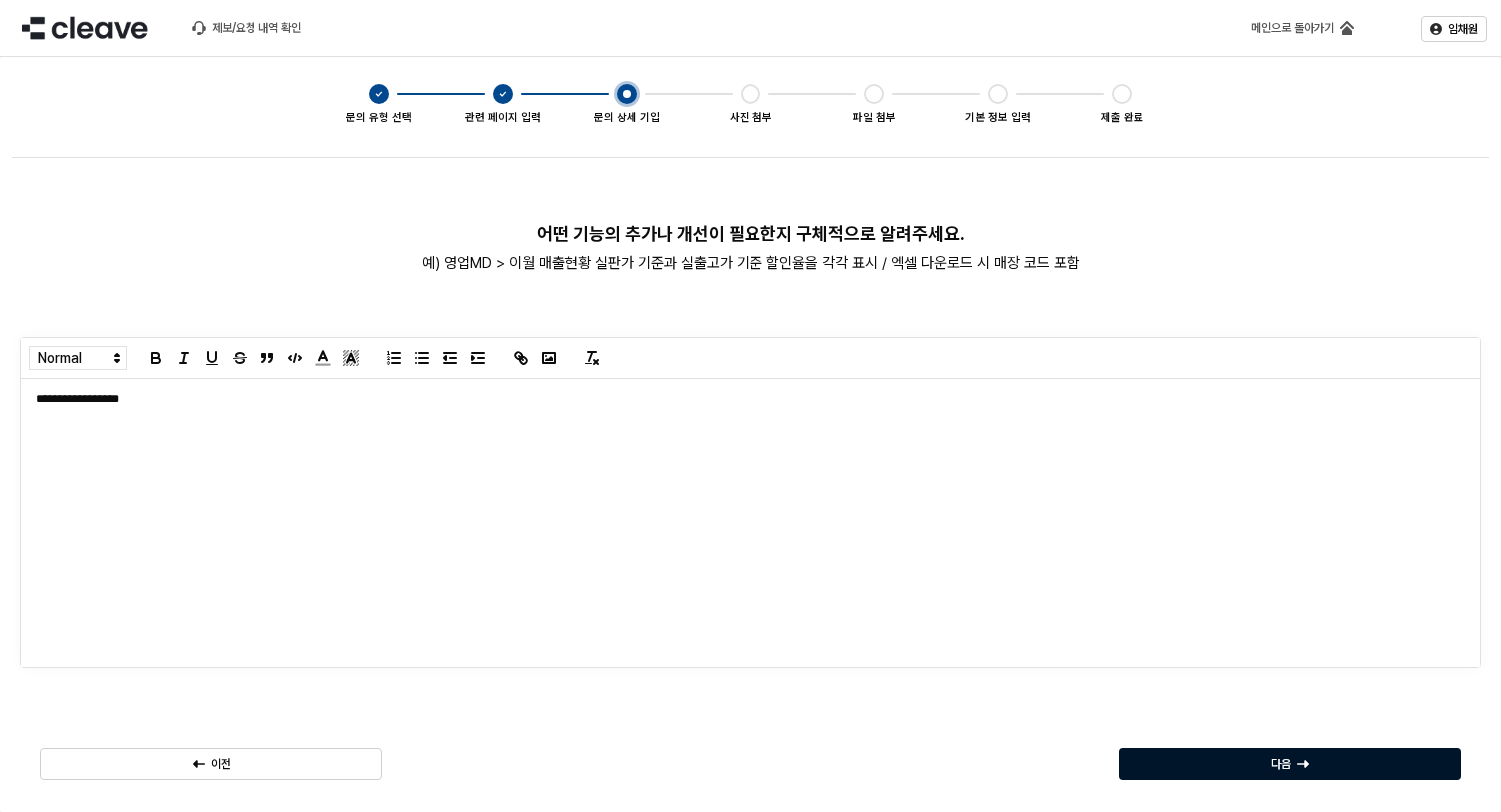 click on "다음" at bounding box center [1289, 764] 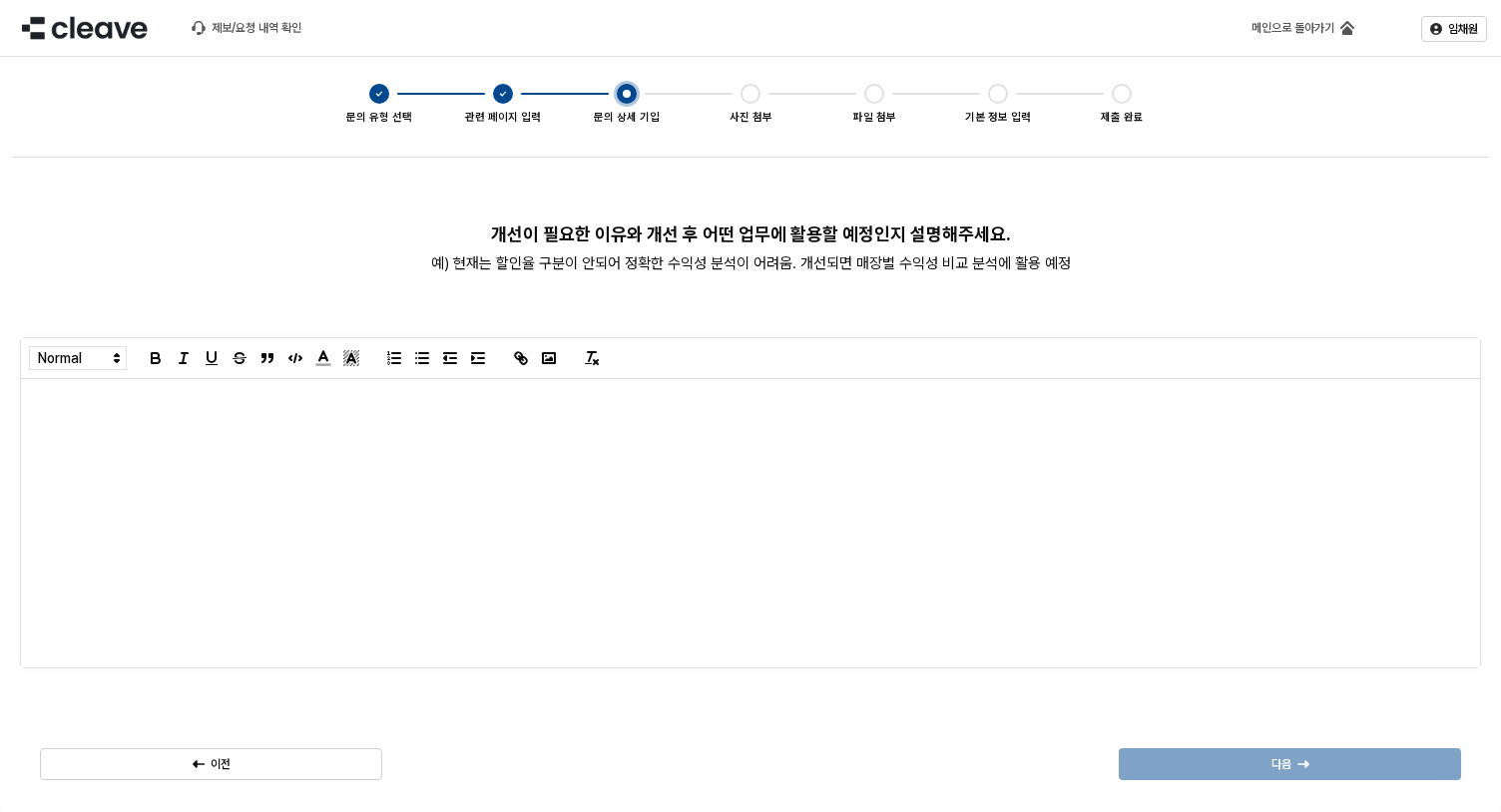 click at bounding box center [750, 523] 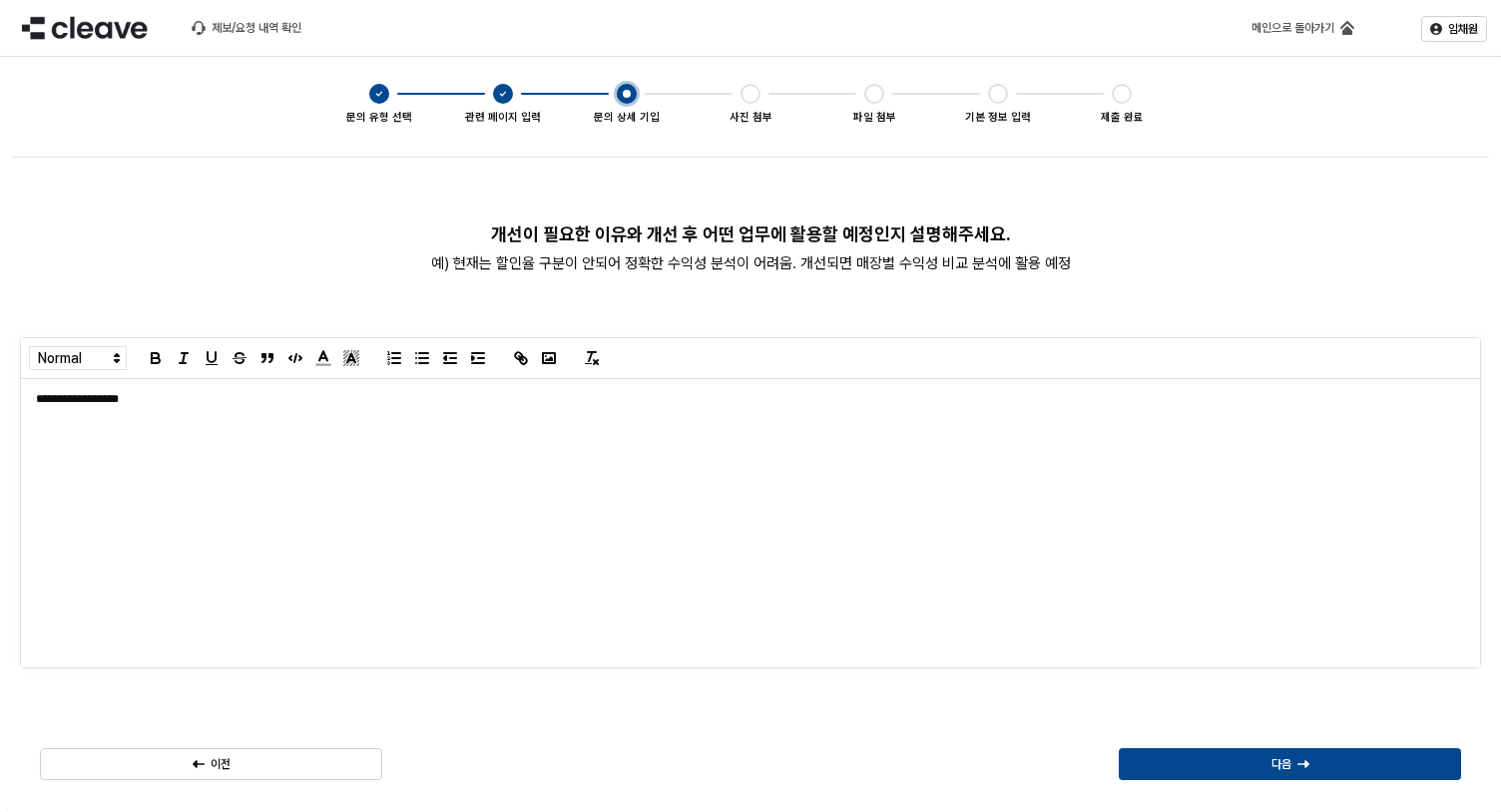 click on "다음" at bounding box center (1289, 764) 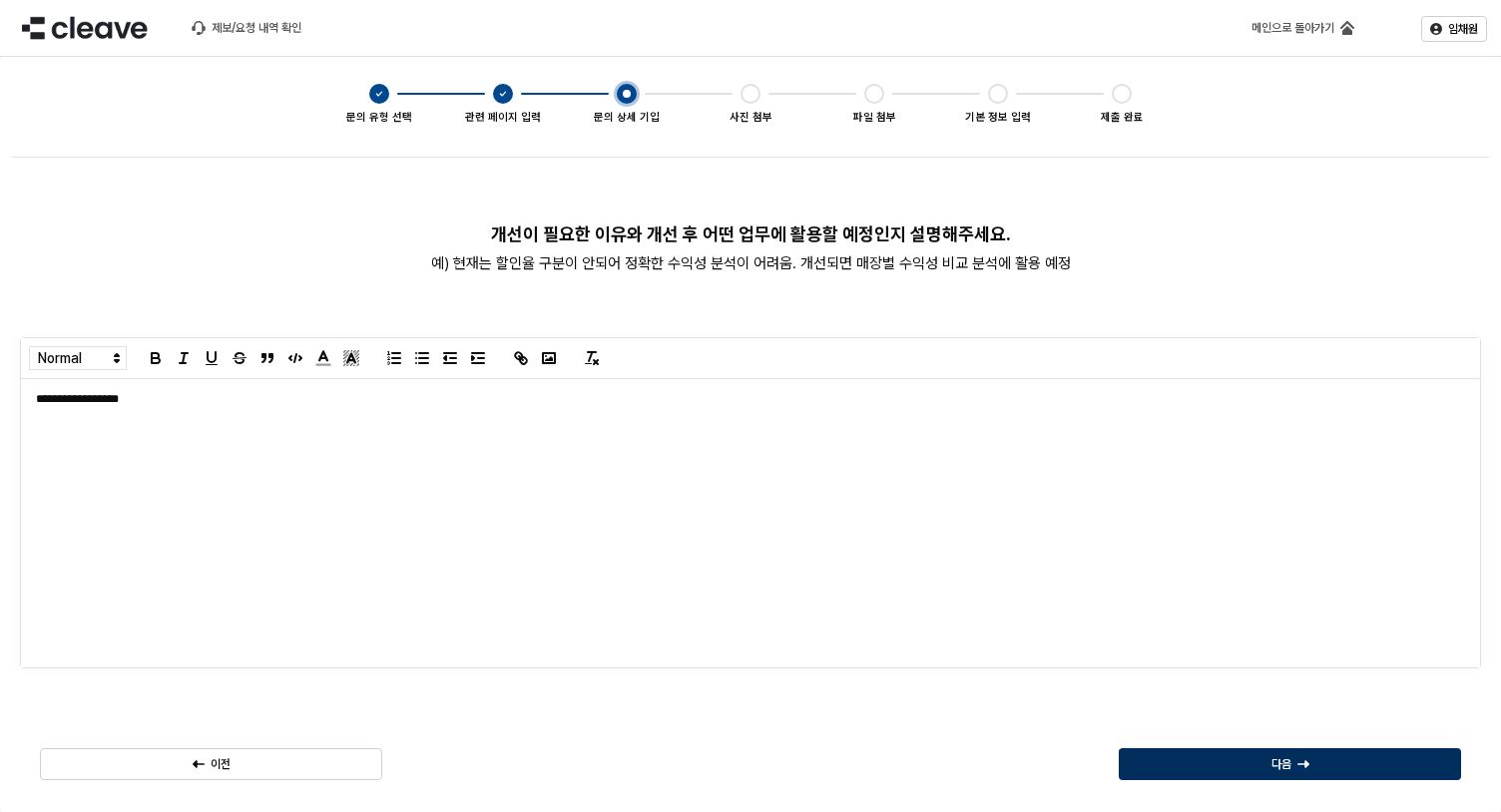 click on "다음" at bounding box center (1289, 764) 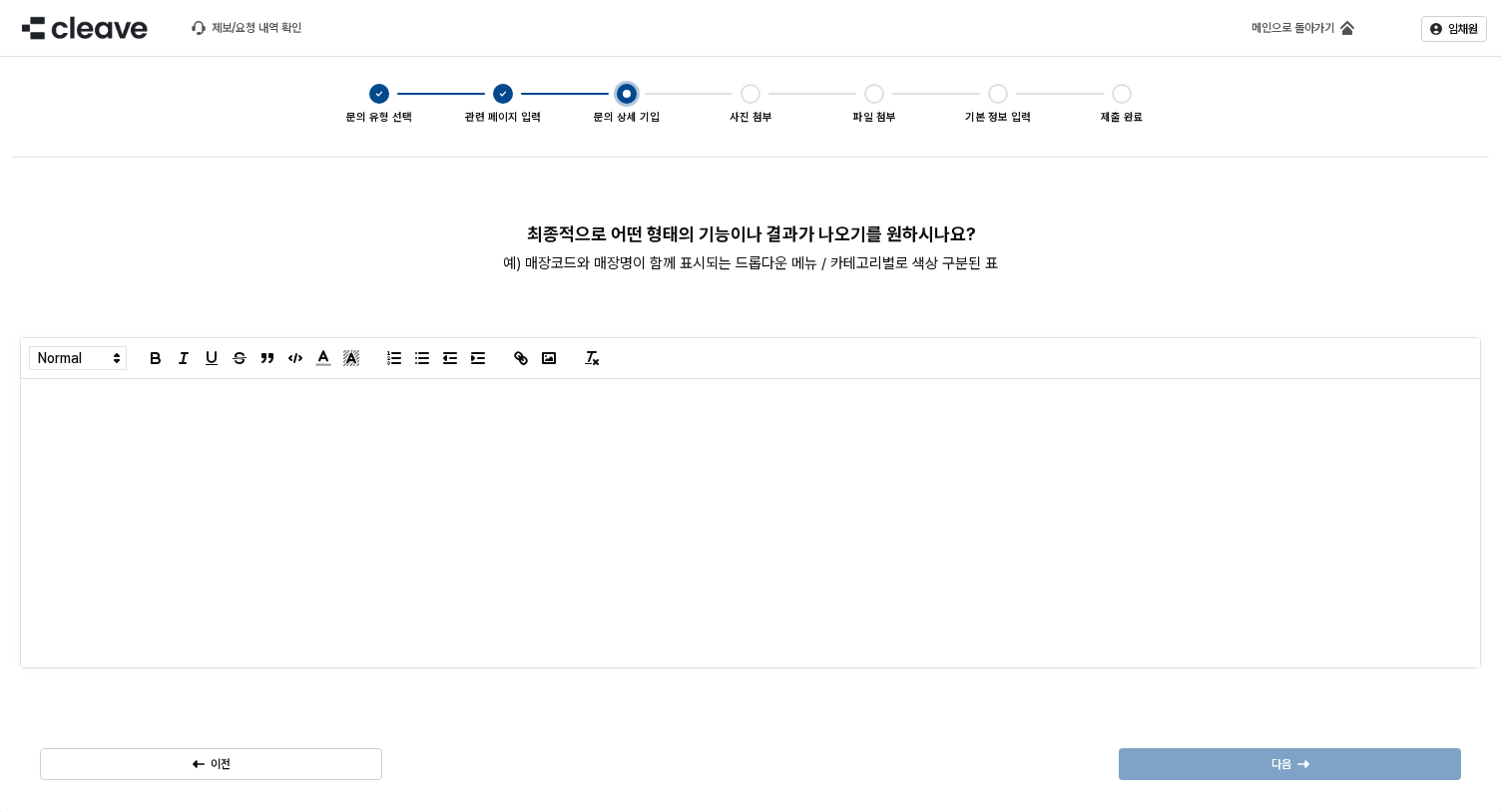 click at bounding box center (750, 523) 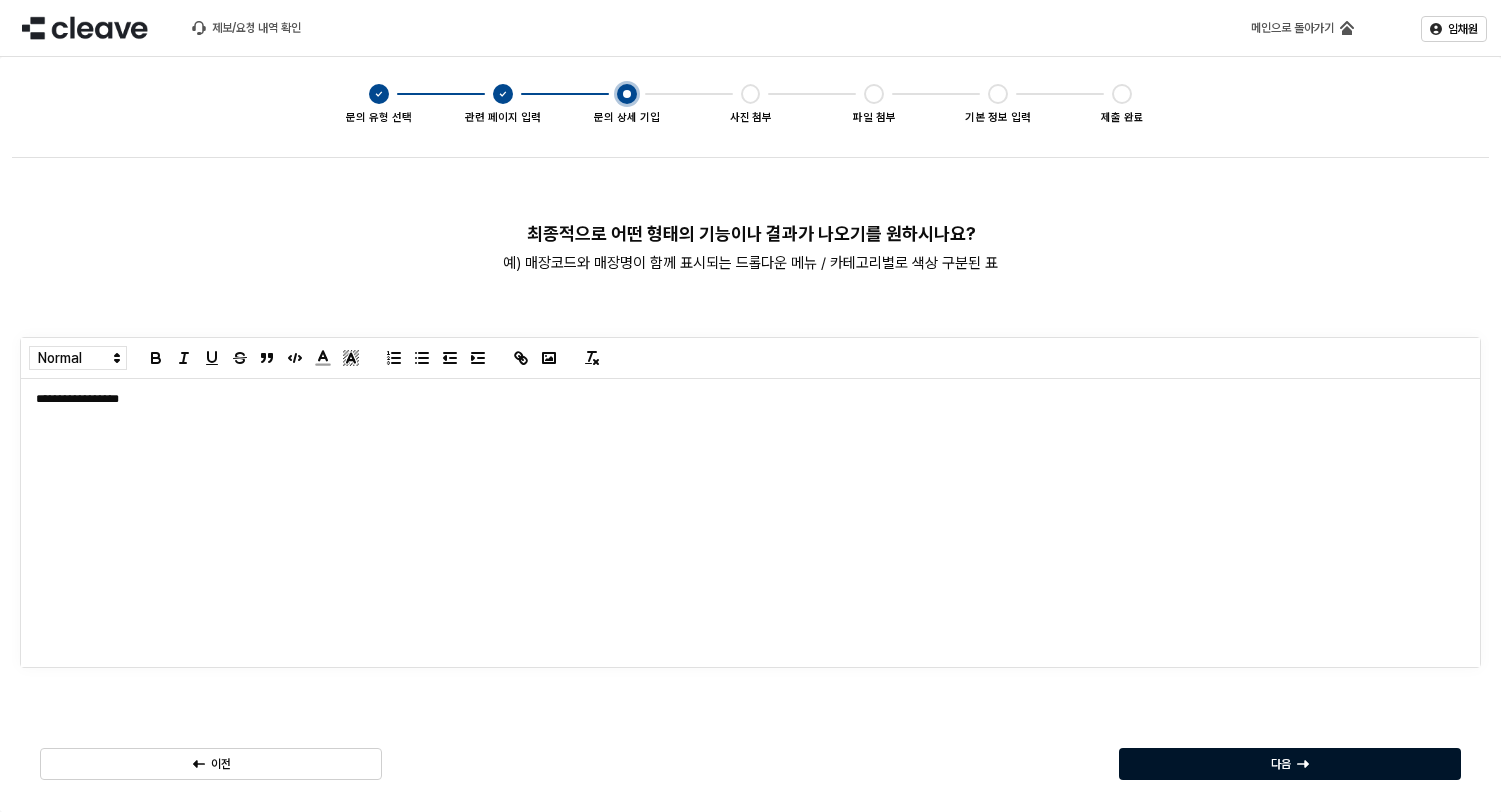 click on "다음" at bounding box center (1281, 764) 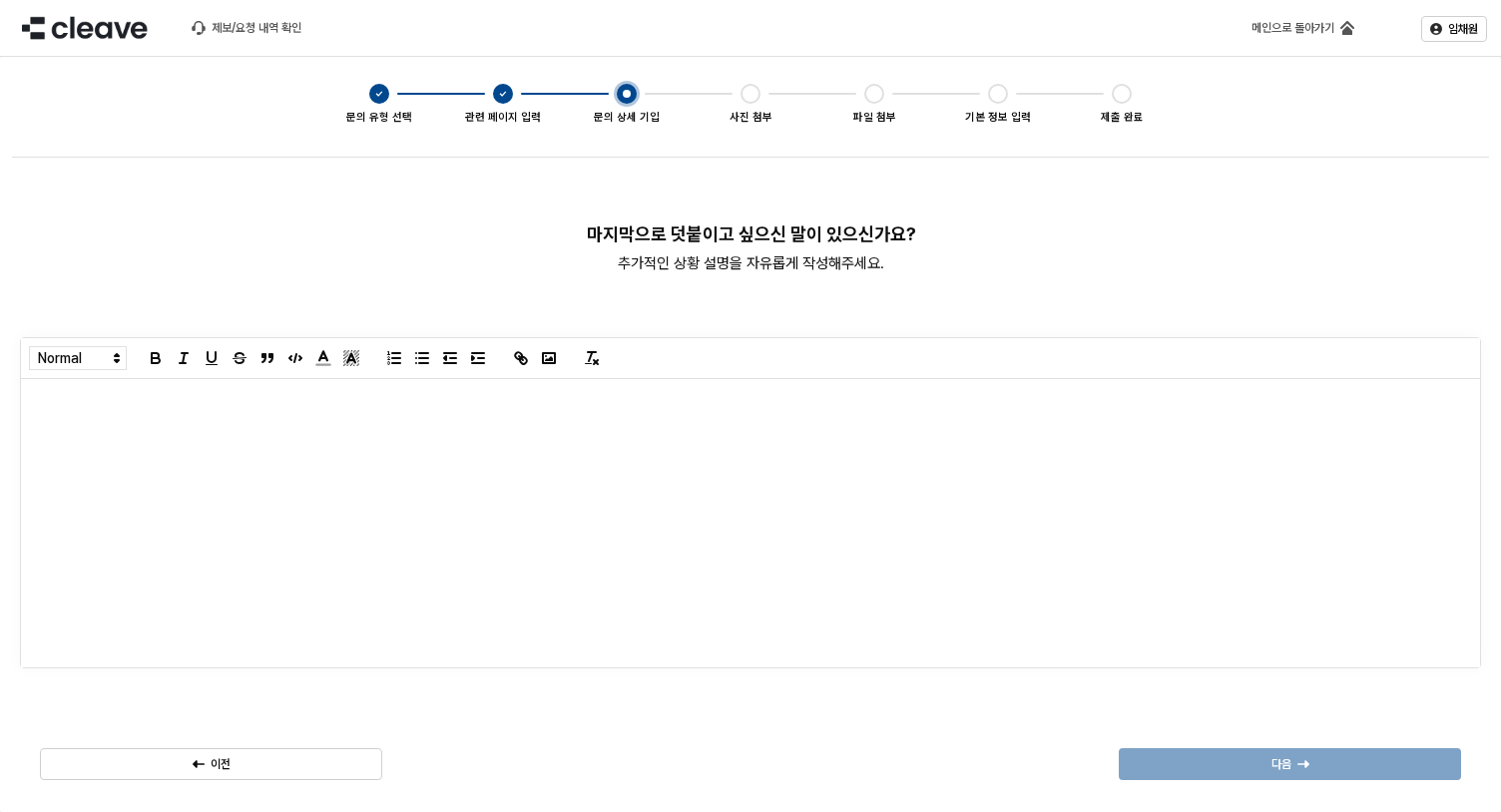 click at bounding box center (750, 523) 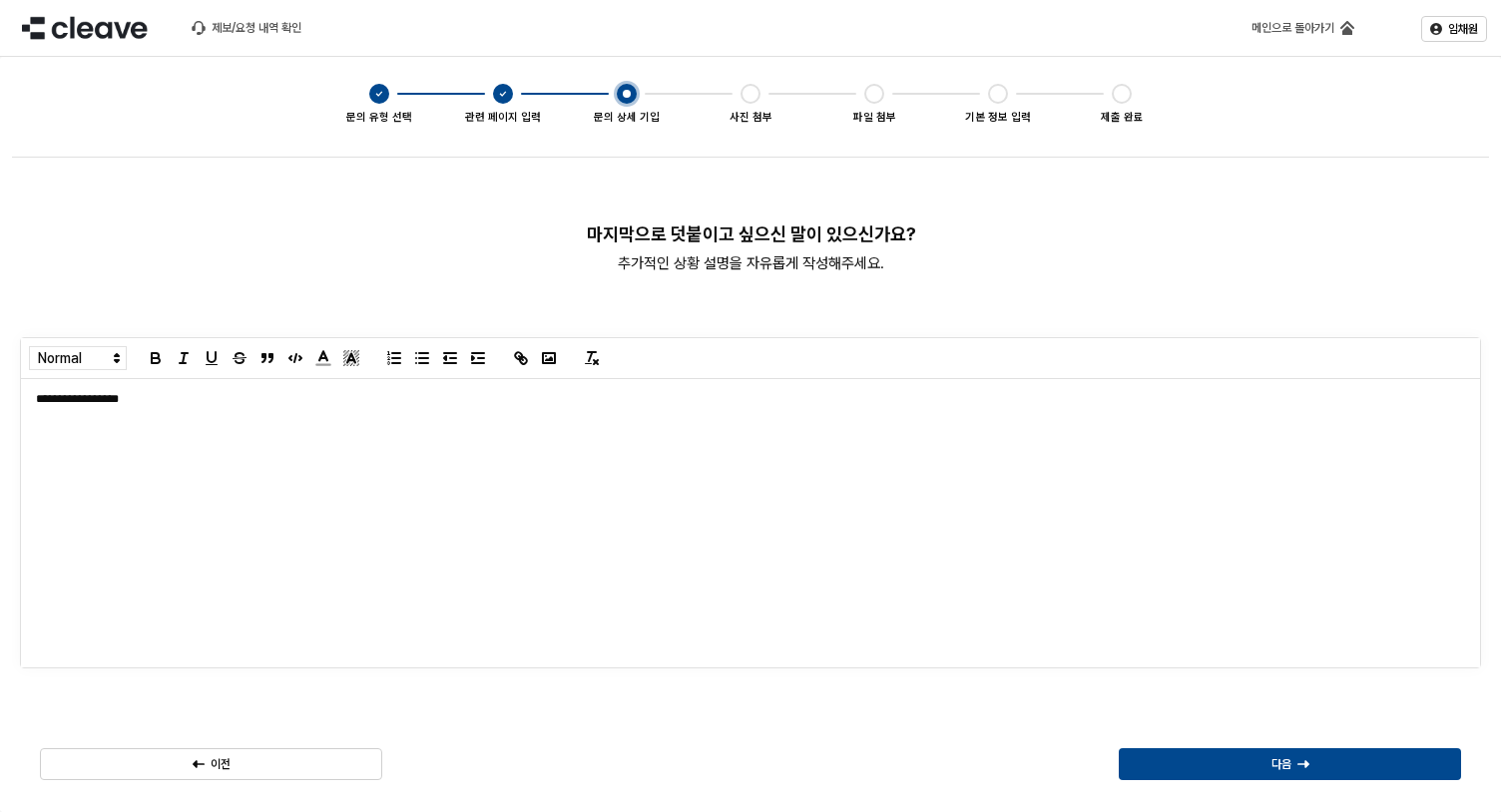 click on "**********" at bounding box center (750, 523) 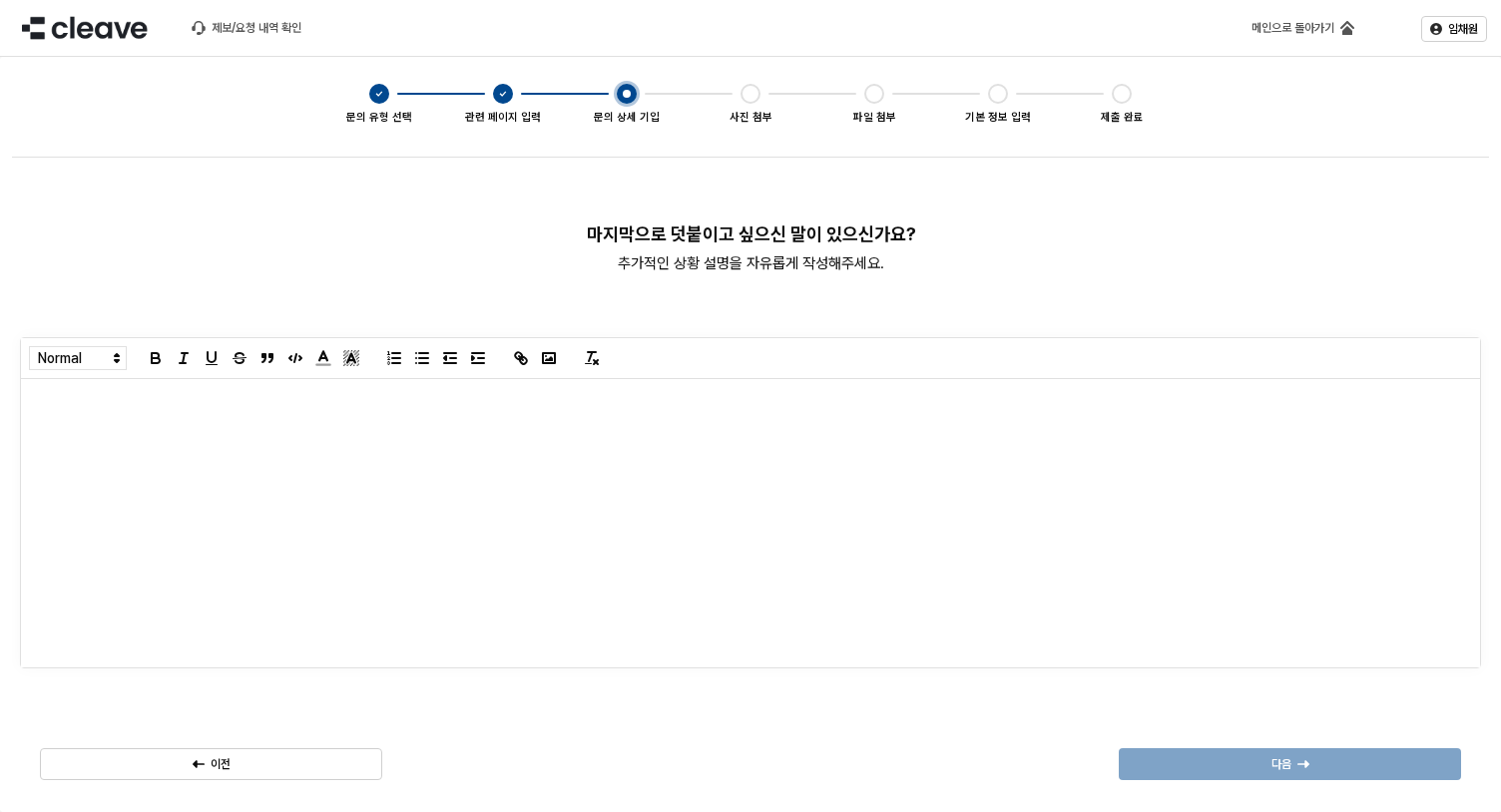 type 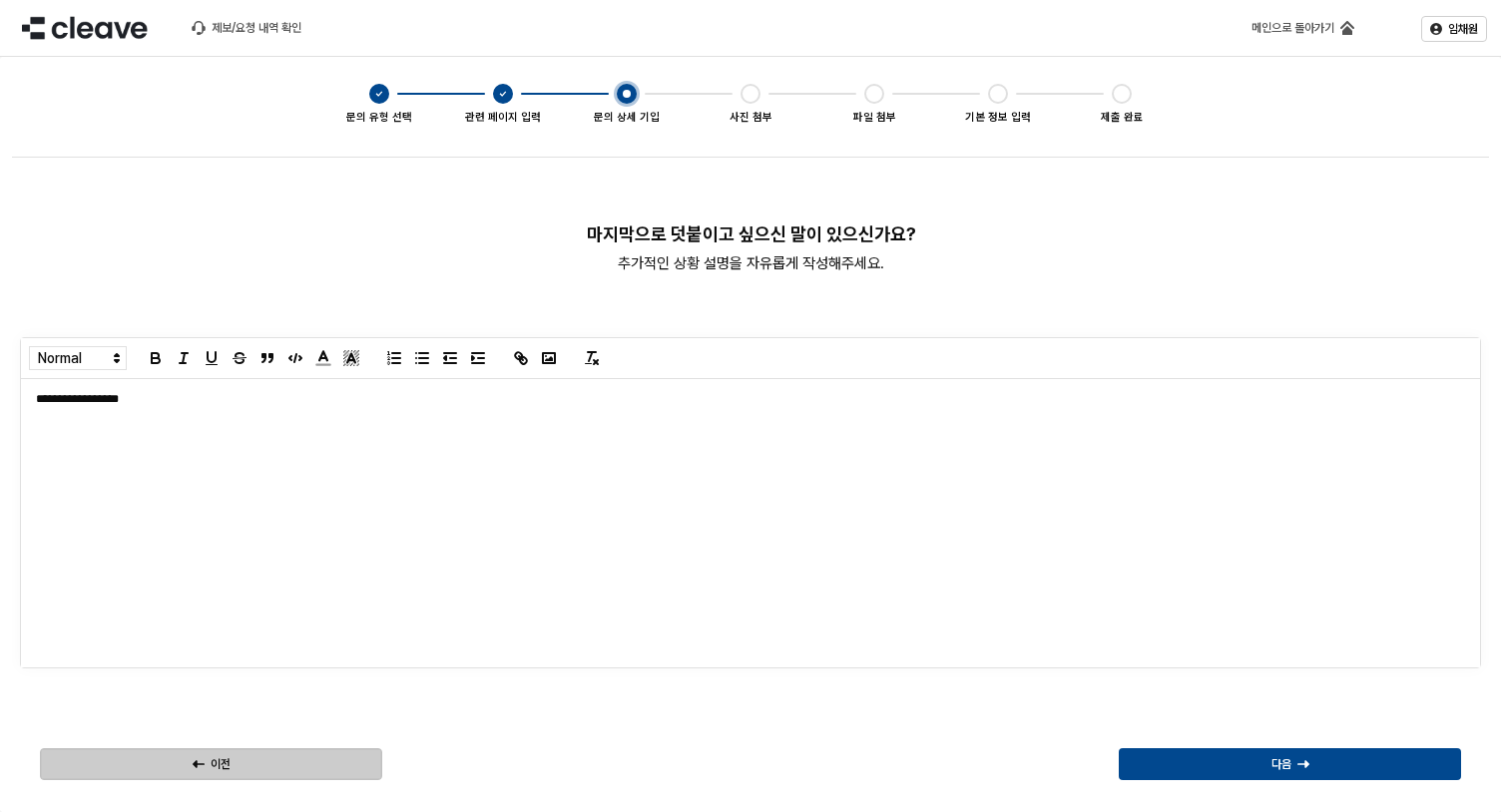click on "이전" at bounding box center (211, 764) 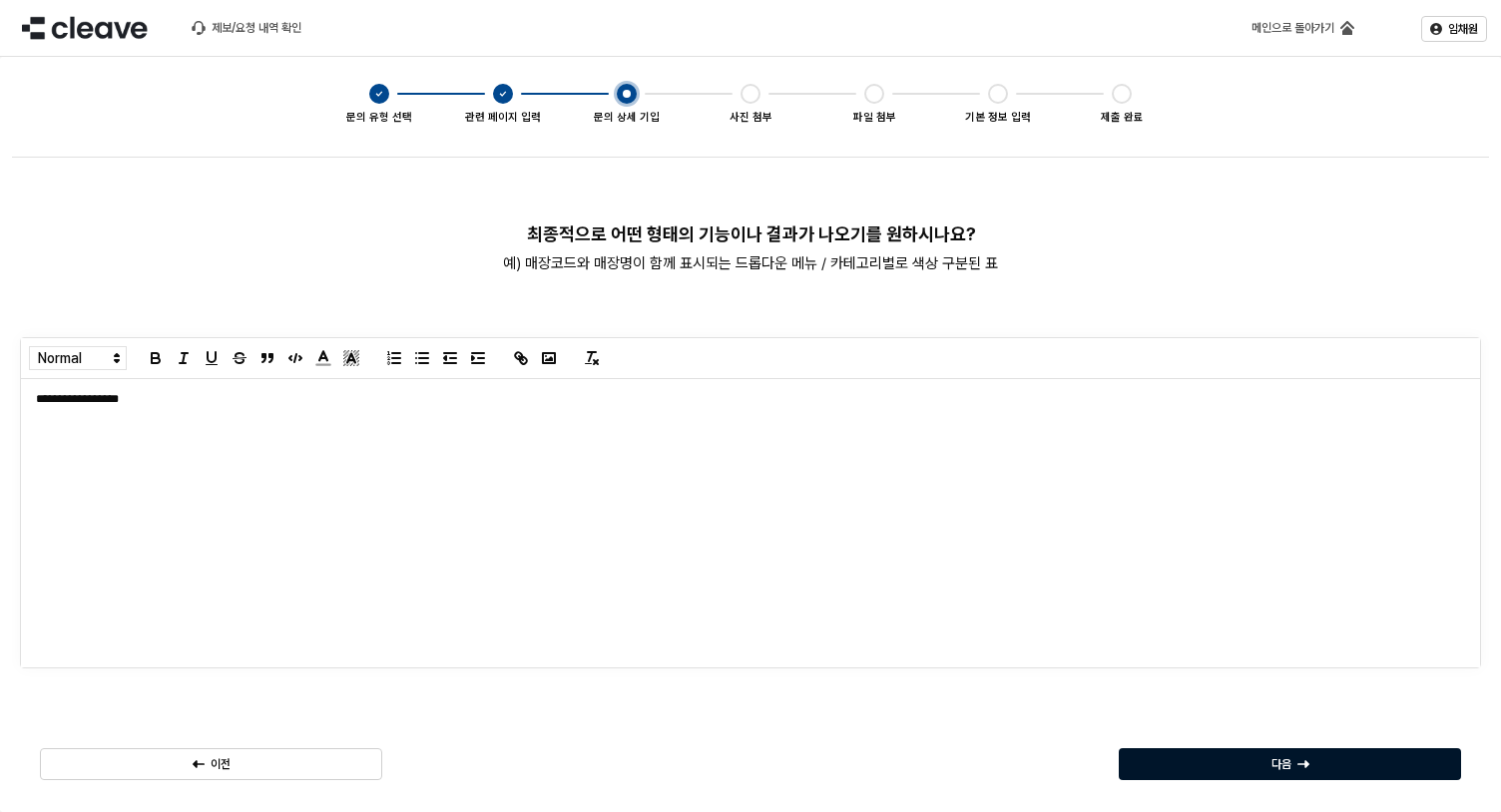 click on "다음" at bounding box center [1289, 764] 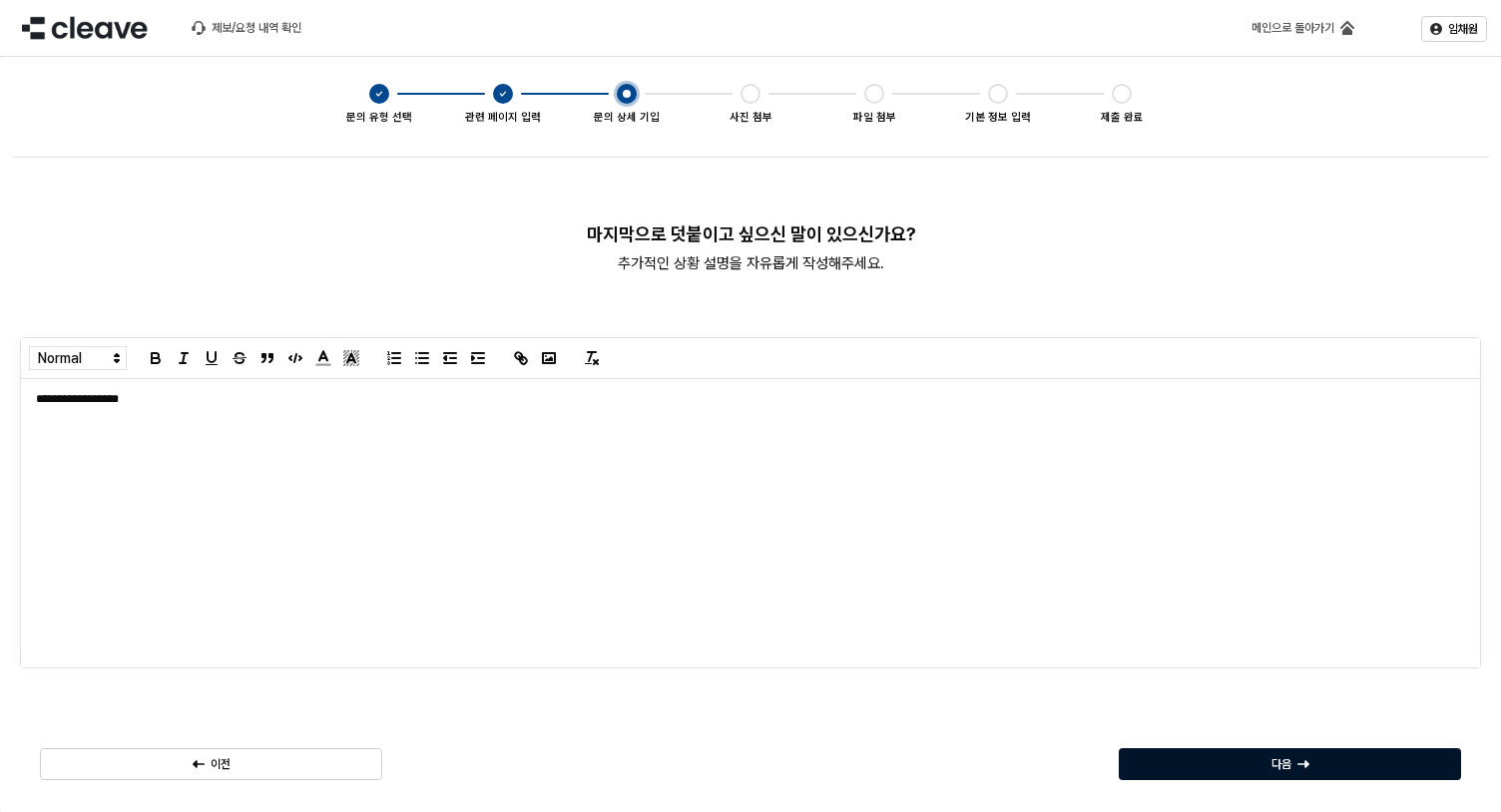 click on "다음" at bounding box center (1289, 764) 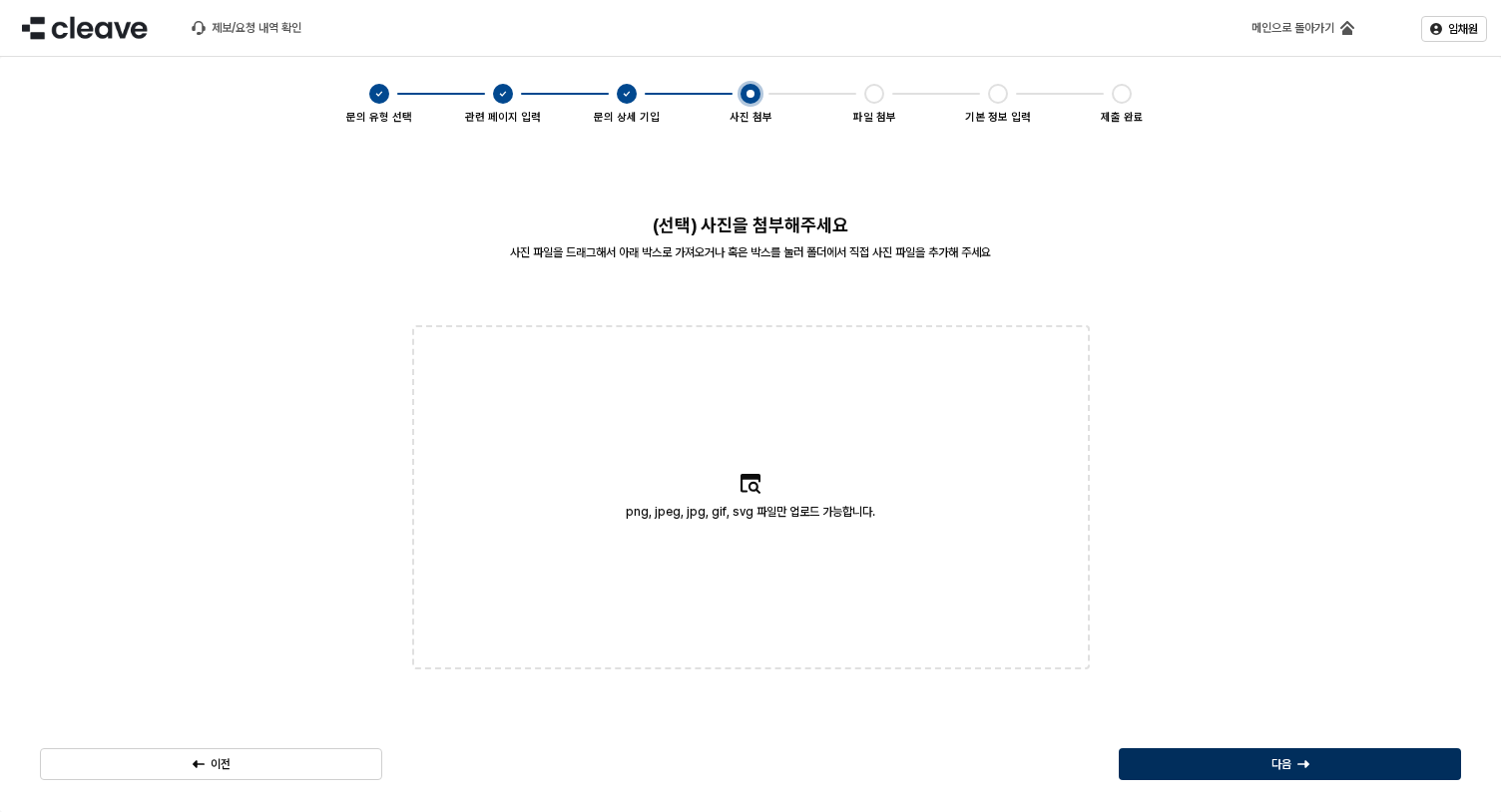 click on "다음" at bounding box center (1281, 764) 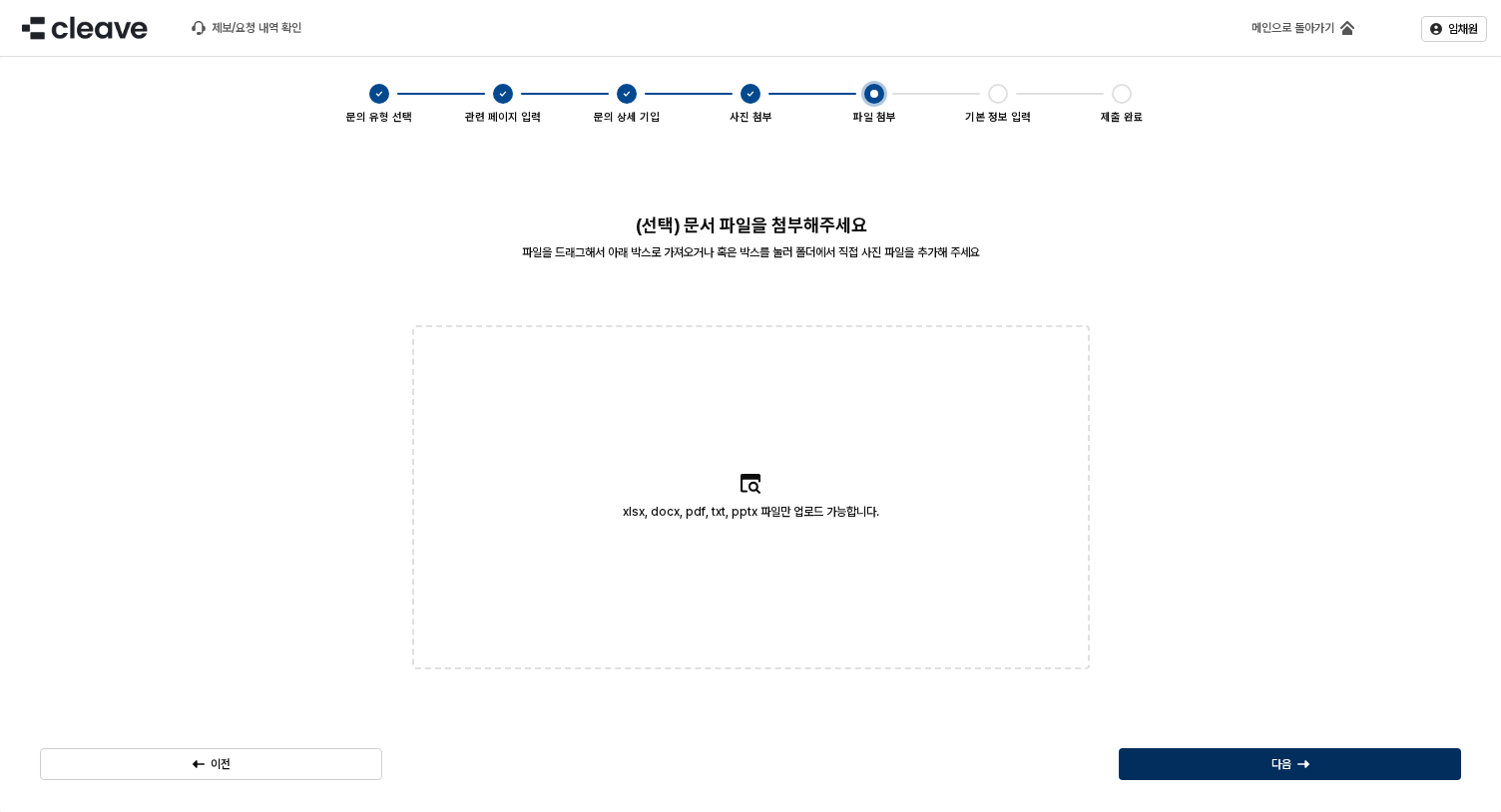 click on "다음" at bounding box center [1289, 764] 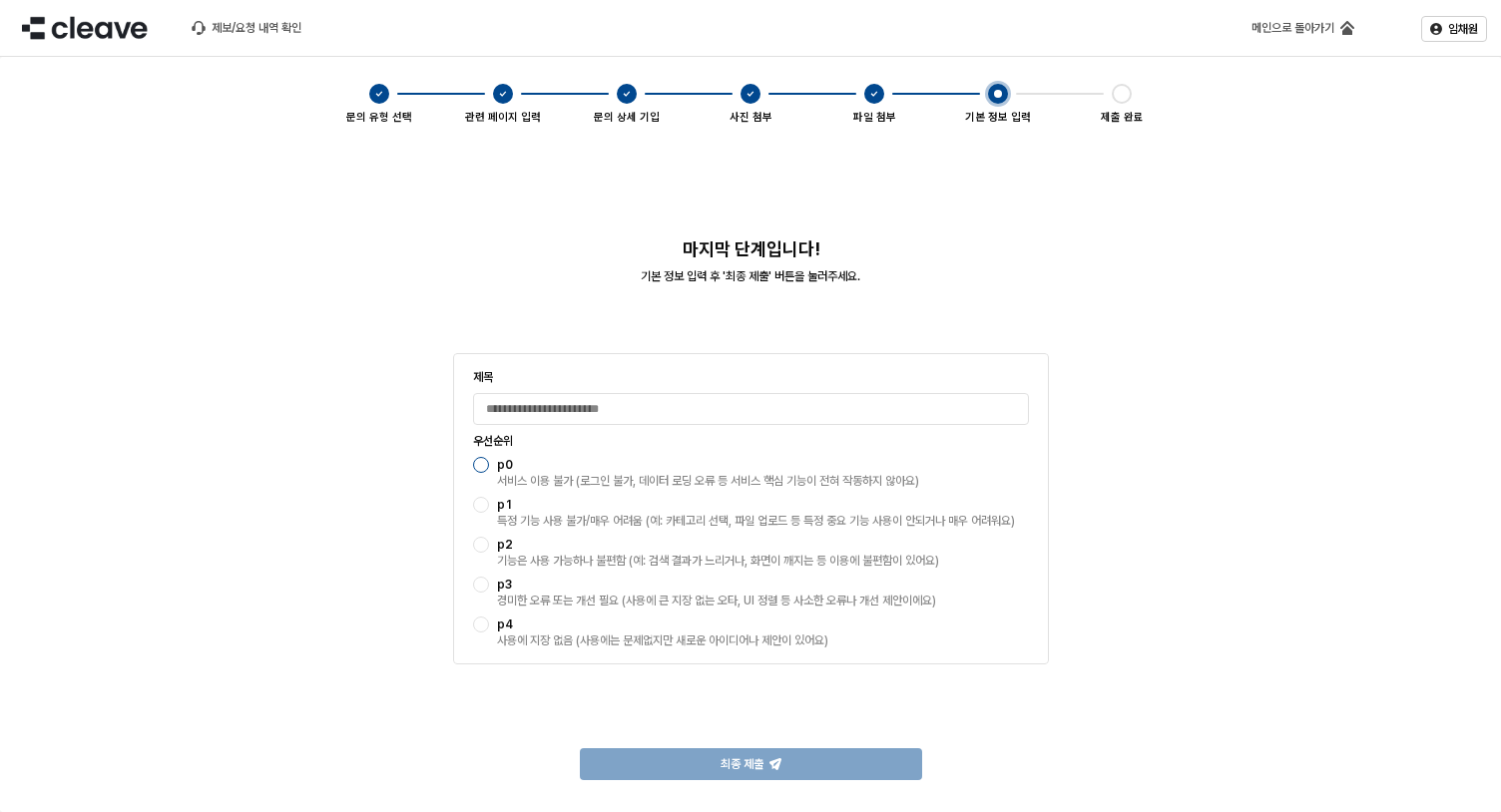click at bounding box center (481, 465) 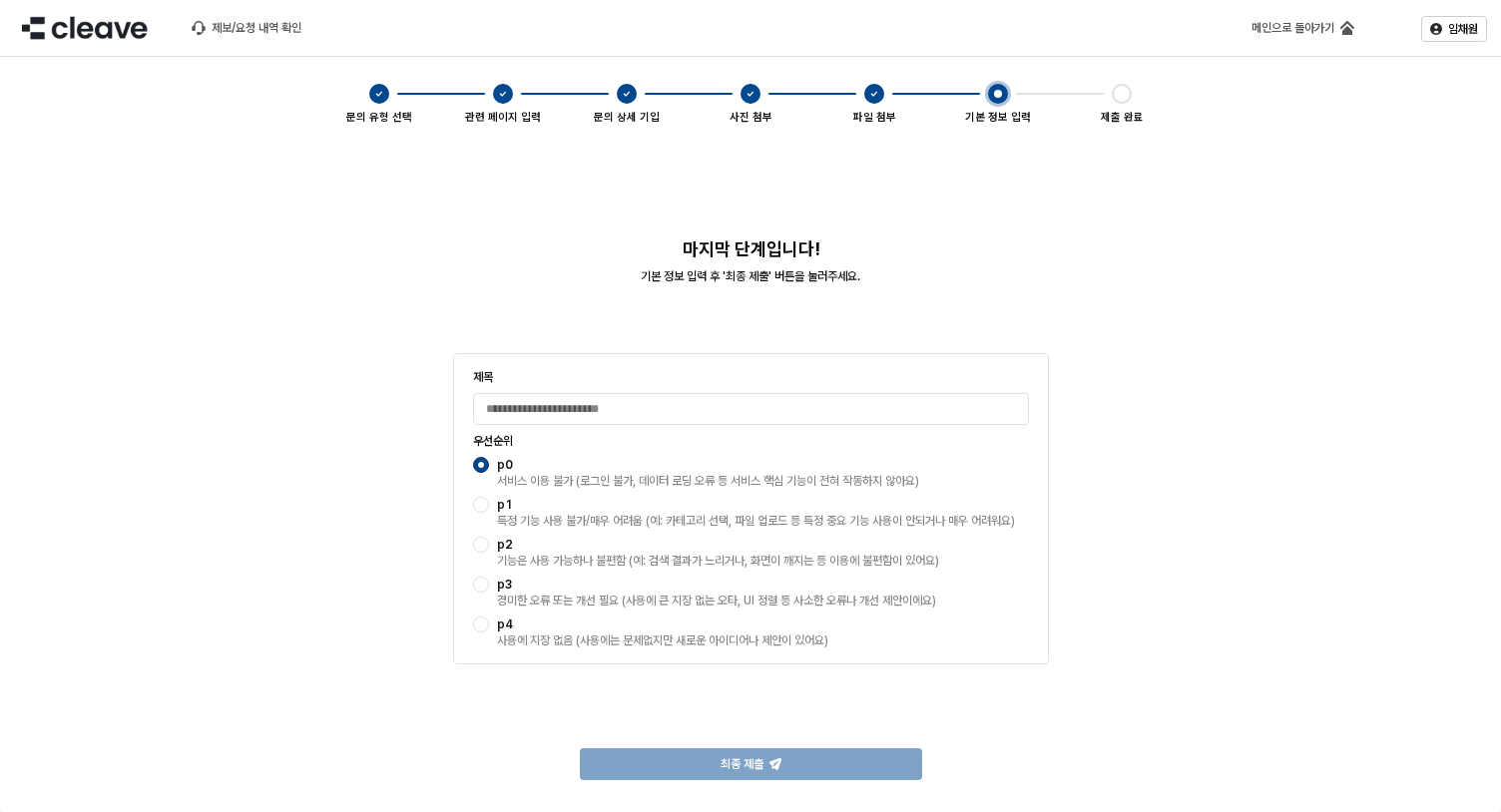 click on "p0 서비스 이용 불가 (로그인 불가, 데이터 로딩 오류 등 서비스 핵심 기능이 전혀 작동하지 않아요) p1 특정 기능 사용 불가/매우 어려움 (예: 카테고리 선택, 파일 업로드 등 특정 중요 기능 사용이 안되거나 매우 어려워요) p2 기능은 사용 가능하나 불편함 (예: 검색 결과가 느리거나, 화면이 깨지는 등 이용에 불편함이 있어요) p3 경미한 오류 또는 개선 필요 (사용에 큰 지장 없는 오타, UI 정렬 등 사소한 오류나 개선 제안이에요) p4 사용에 지장 없음 (사용에는 문제없지만 새로운 아이디어나 제안이 있어요)" at bounding box center [750, 553] 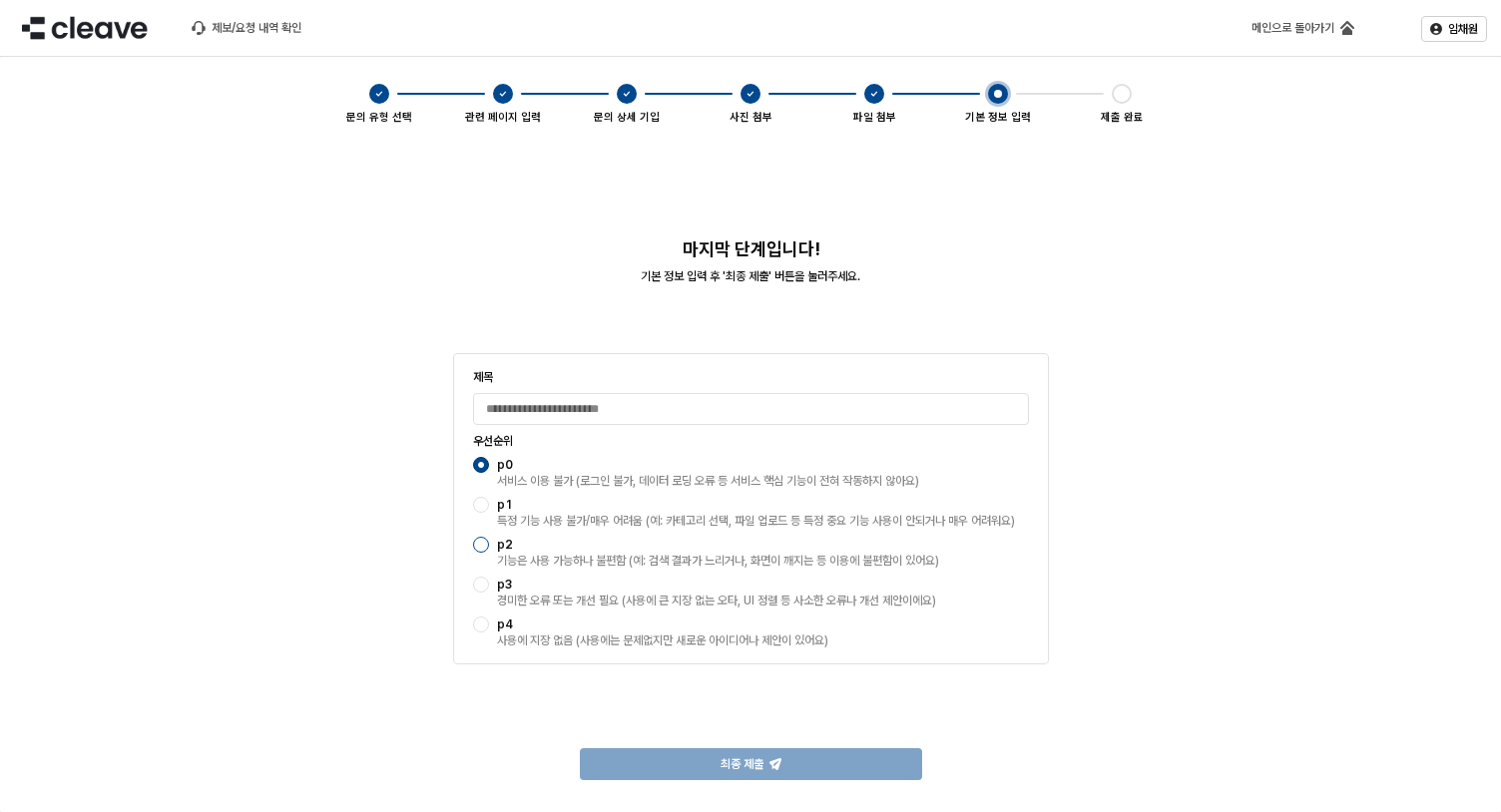 click at bounding box center (481, 545) 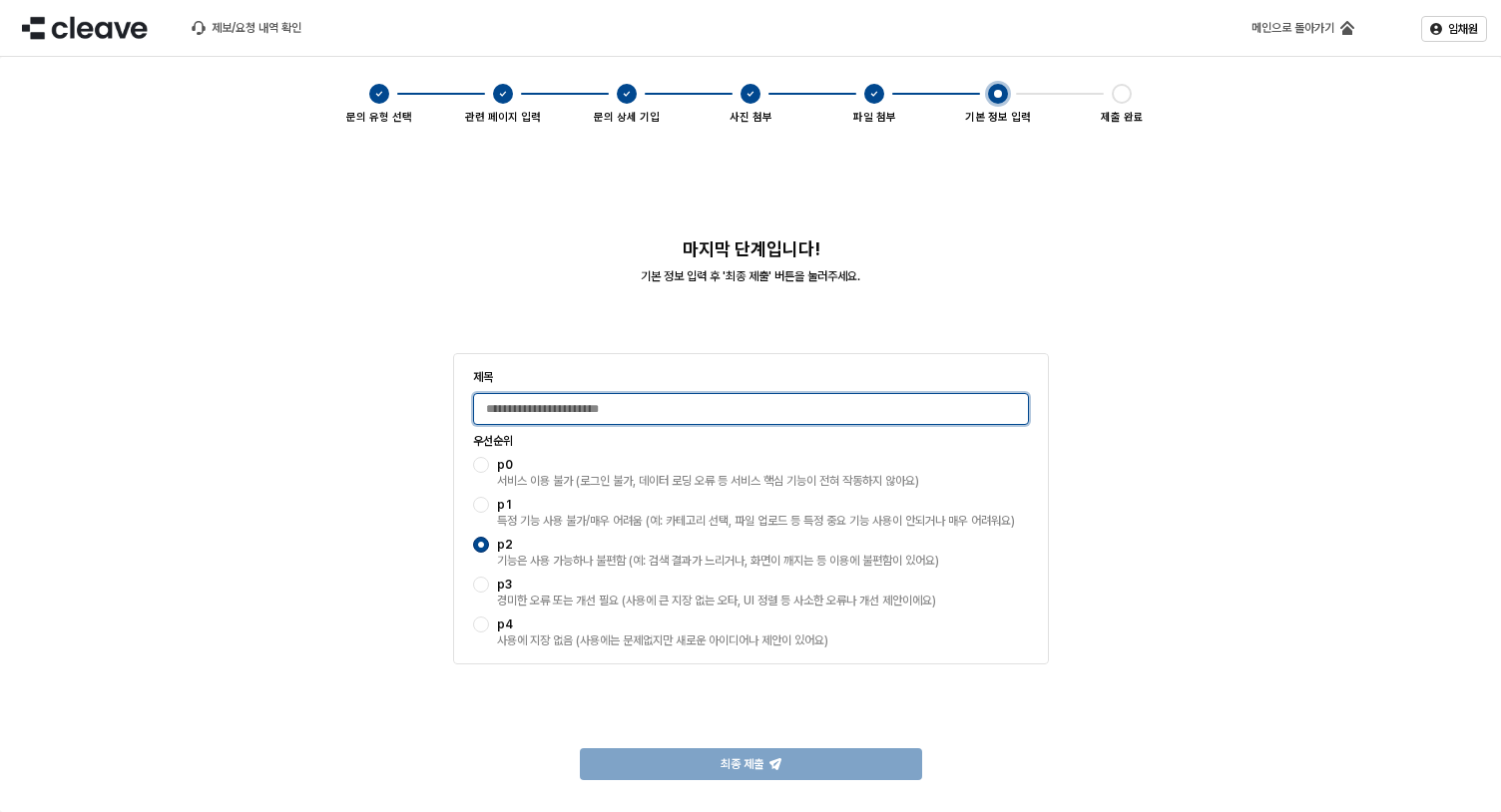 click on "제목" at bounding box center [750, 409] 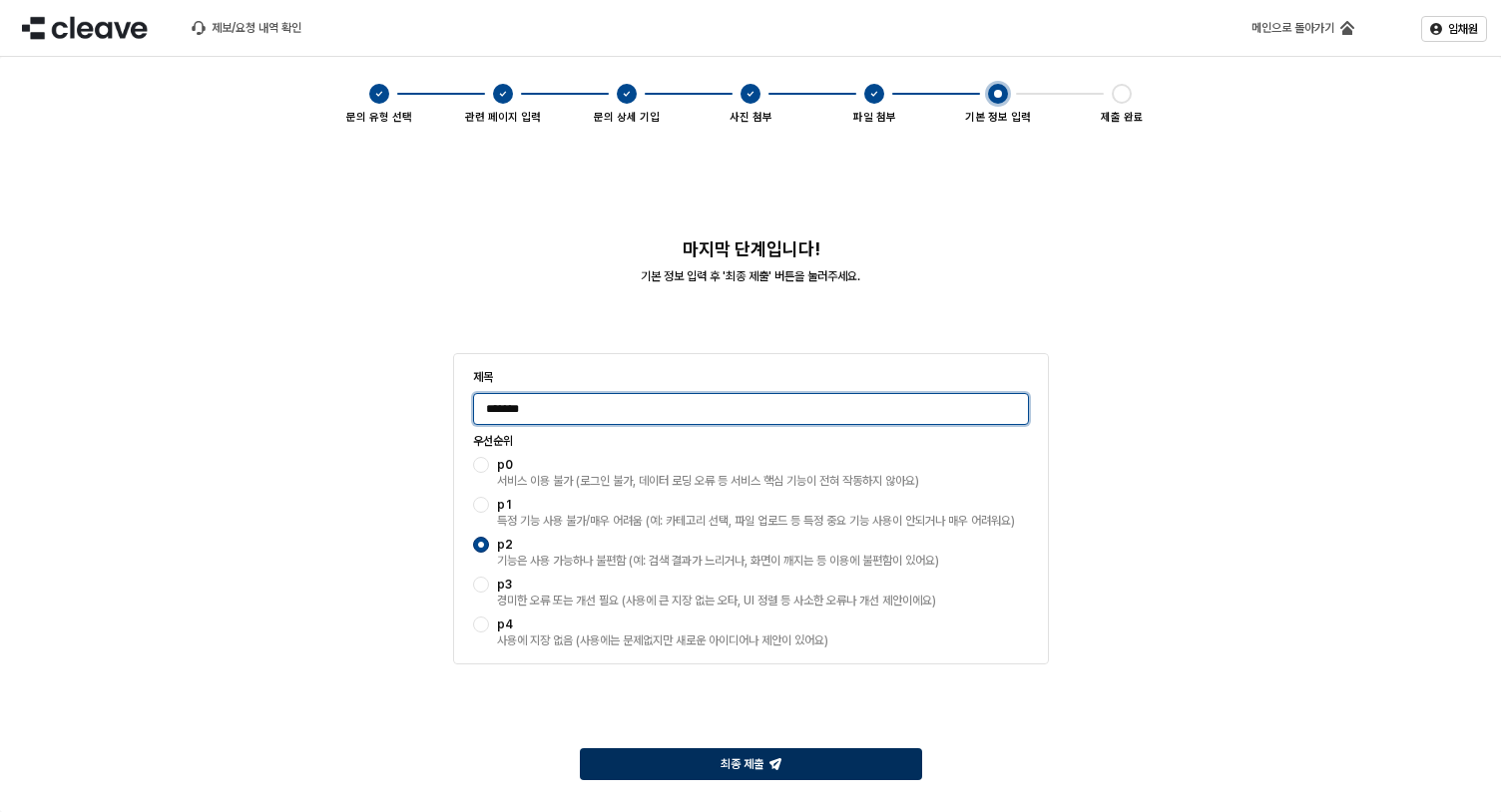 type on "*******" 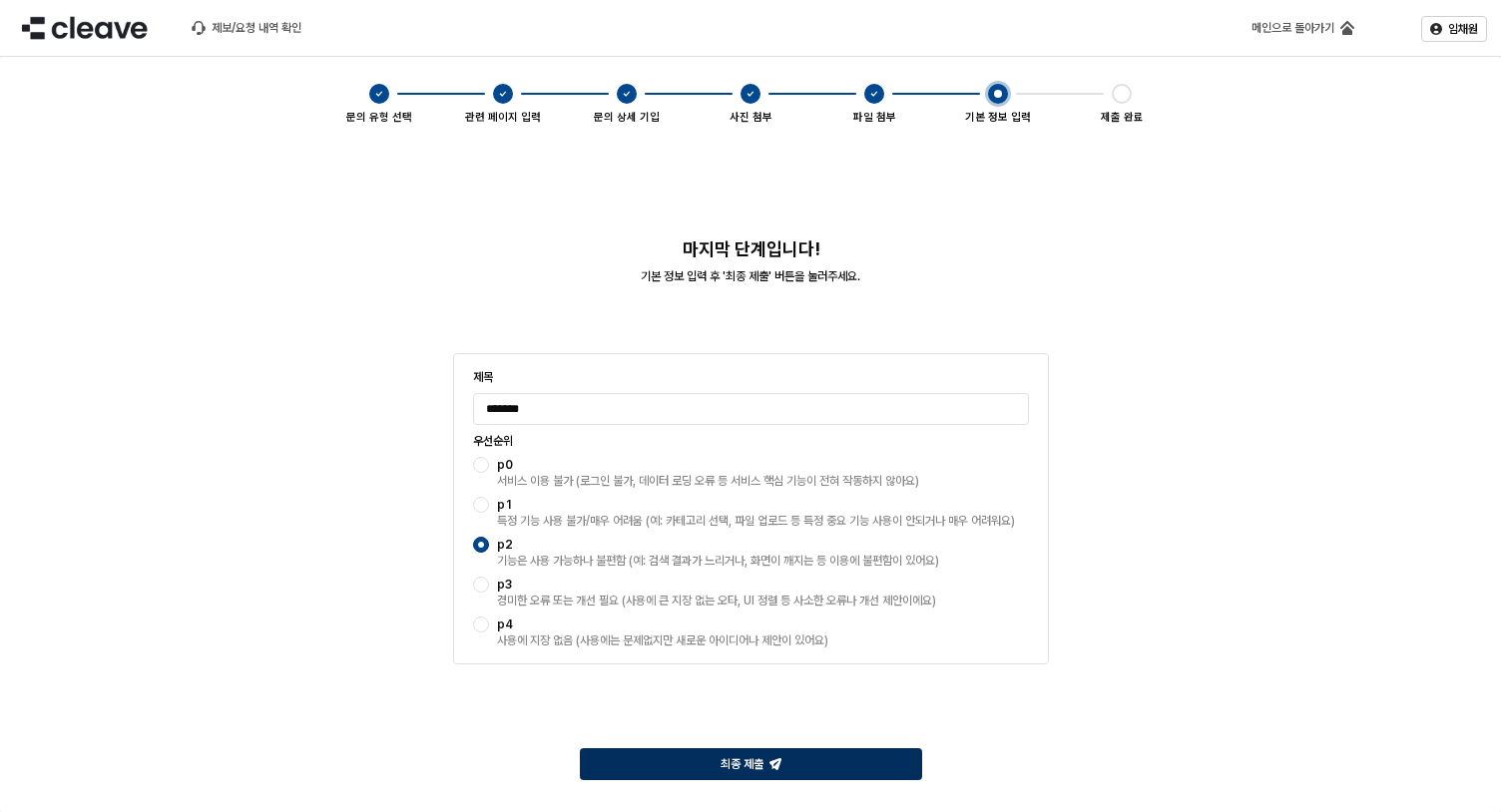 click on "최종 제출" at bounding box center (742, 764) 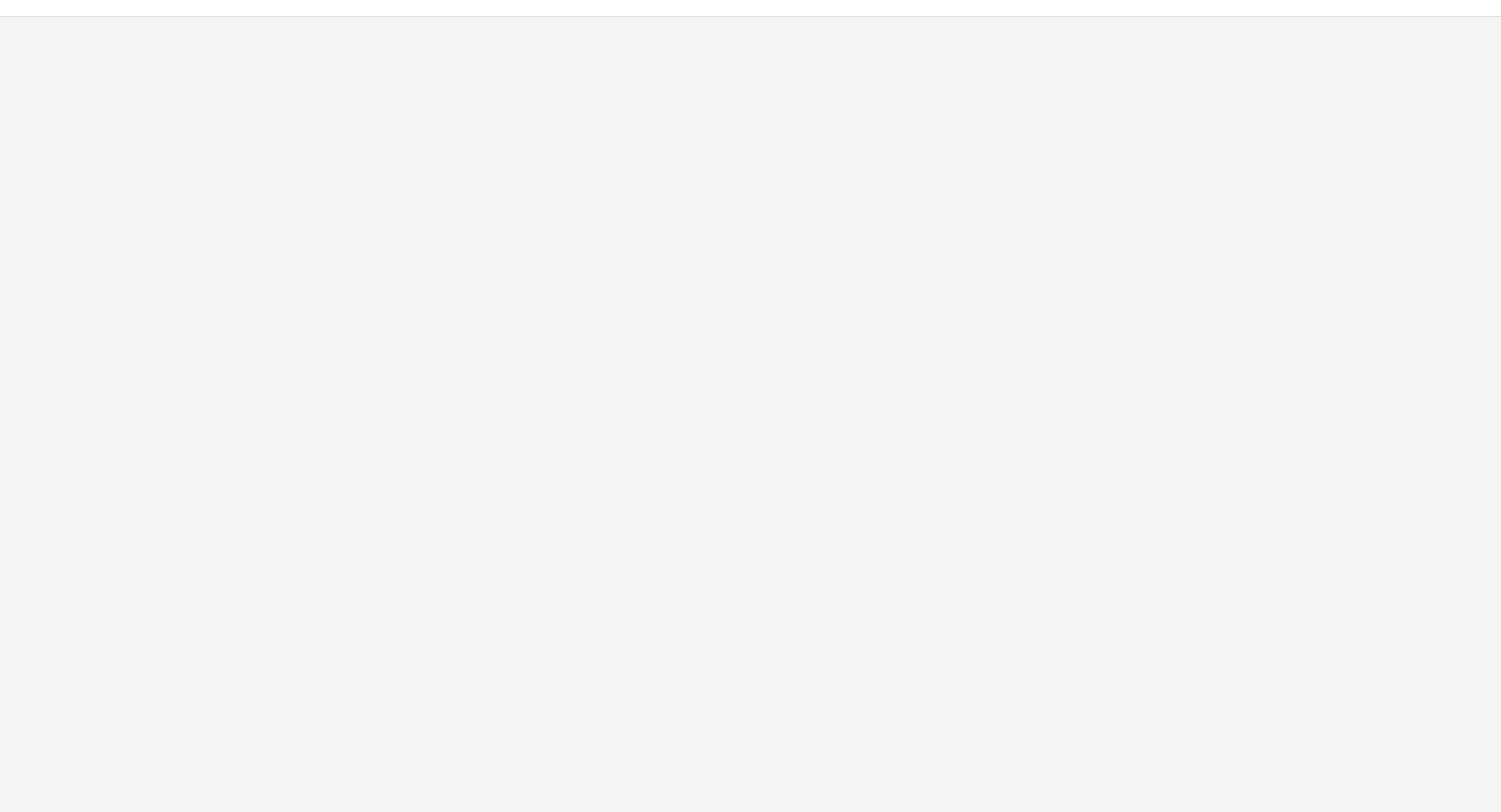 scroll, scrollTop: 0, scrollLeft: 0, axis: both 